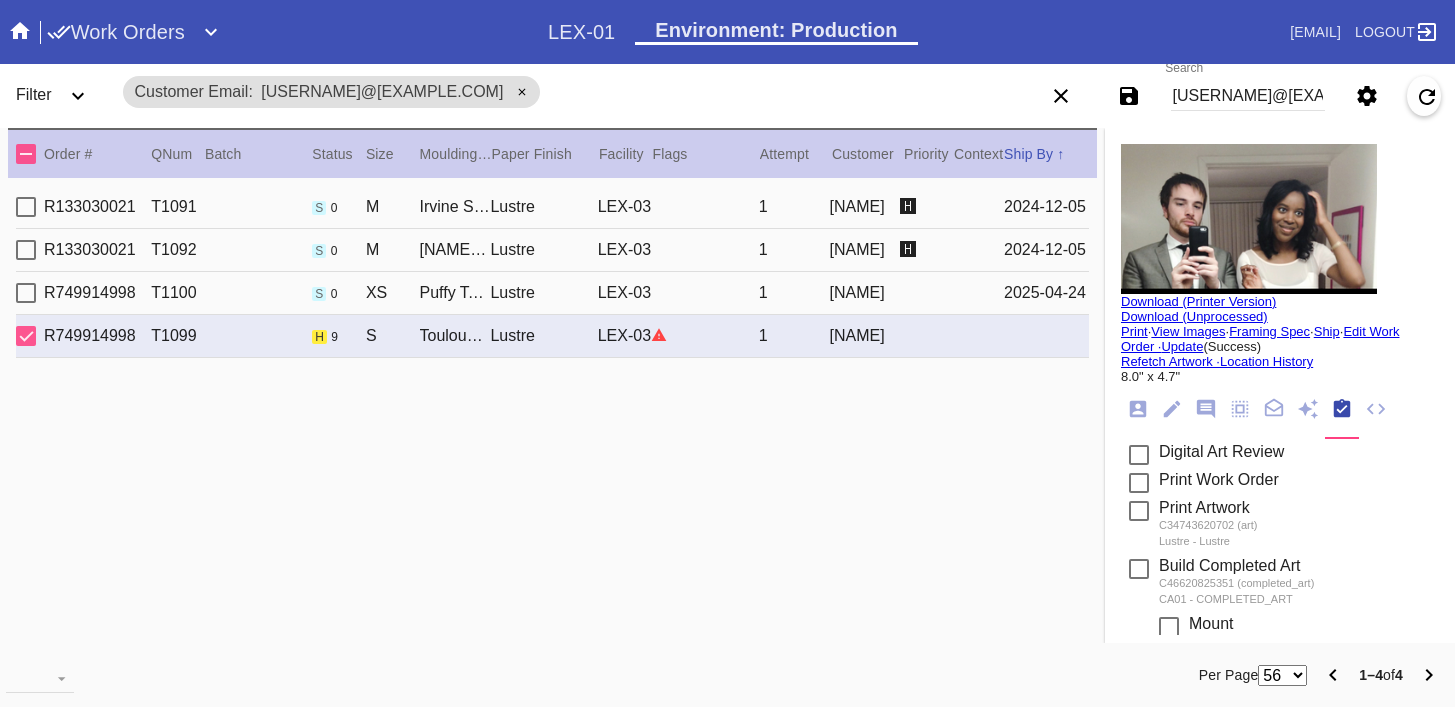 scroll, scrollTop: 0, scrollLeft: 0, axis: both 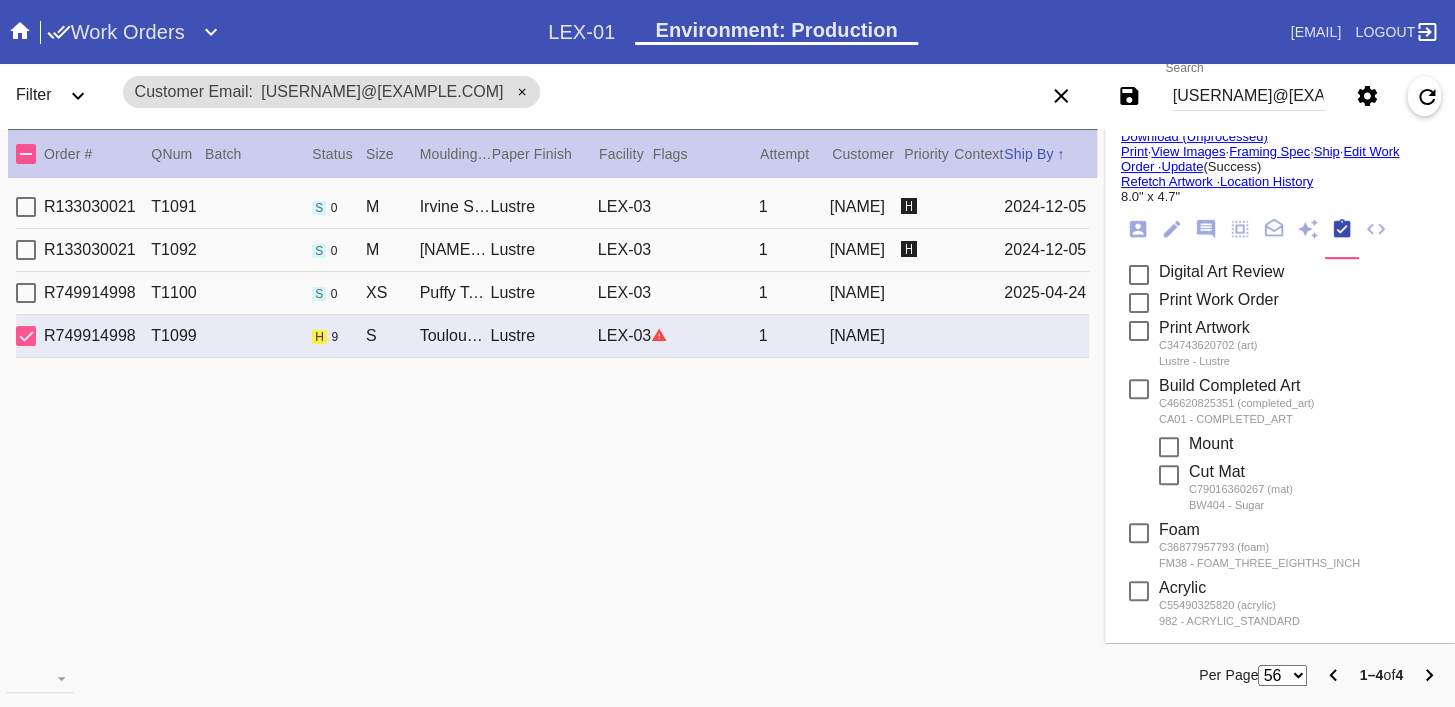 click on "[USERNAME]@[EXAMPLE.COM]" at bounding box center [1248, 96] 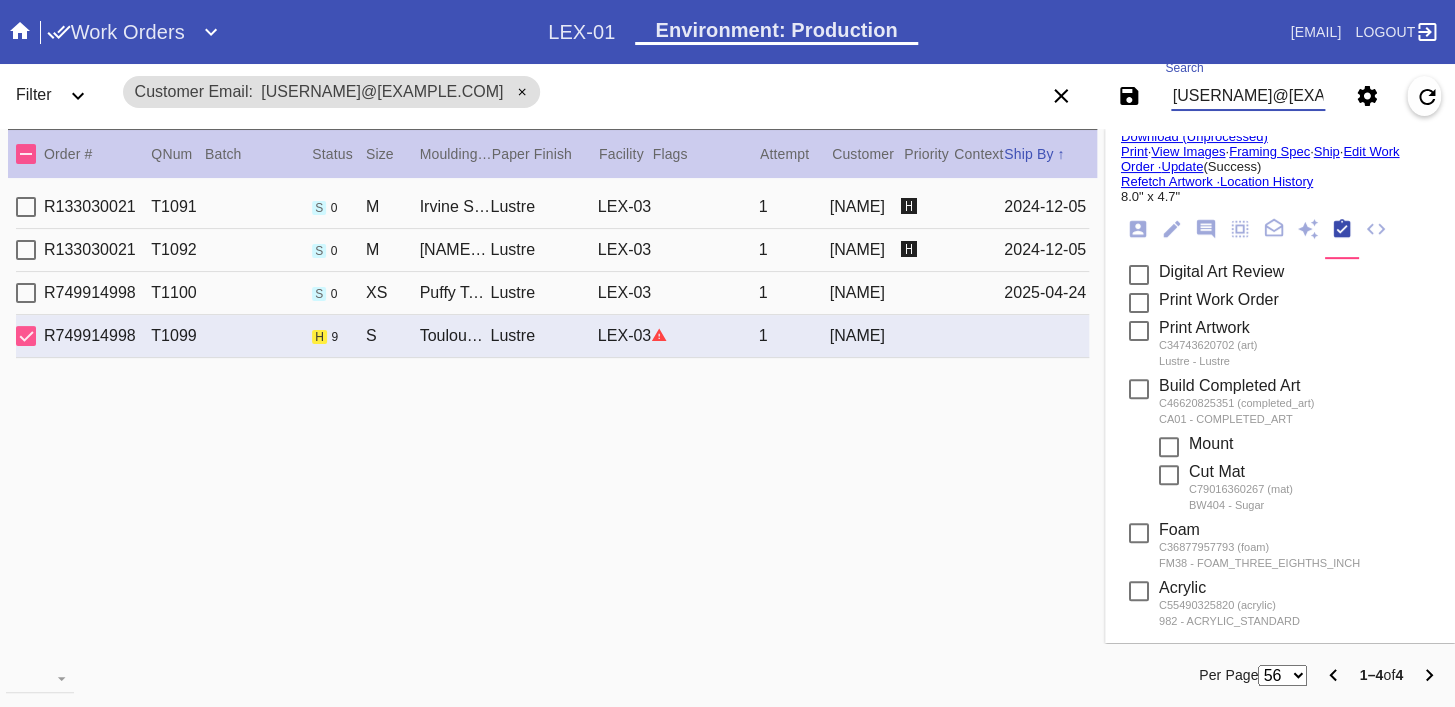 click on "[USERNAME]@[EXAMPLE.COM]" at bounding box center (1248, 96) 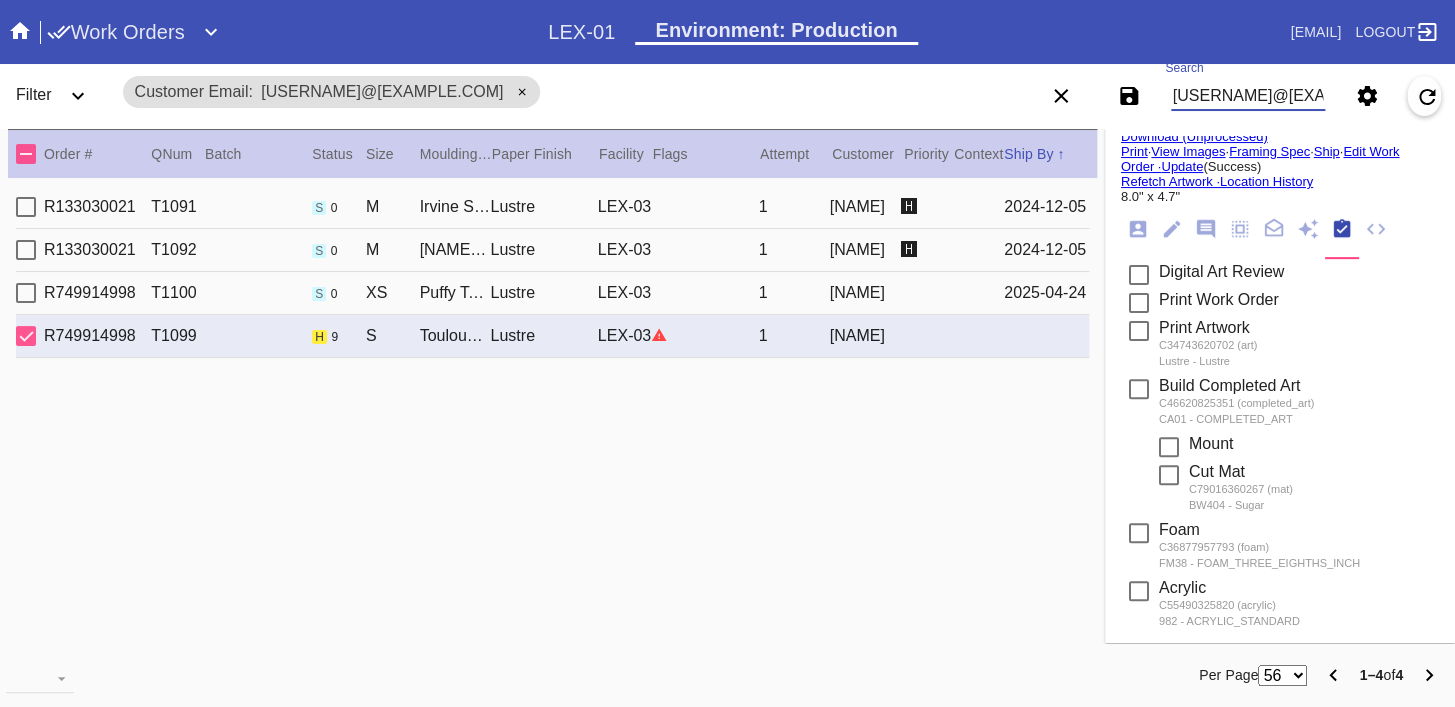 paste on "R376930027" 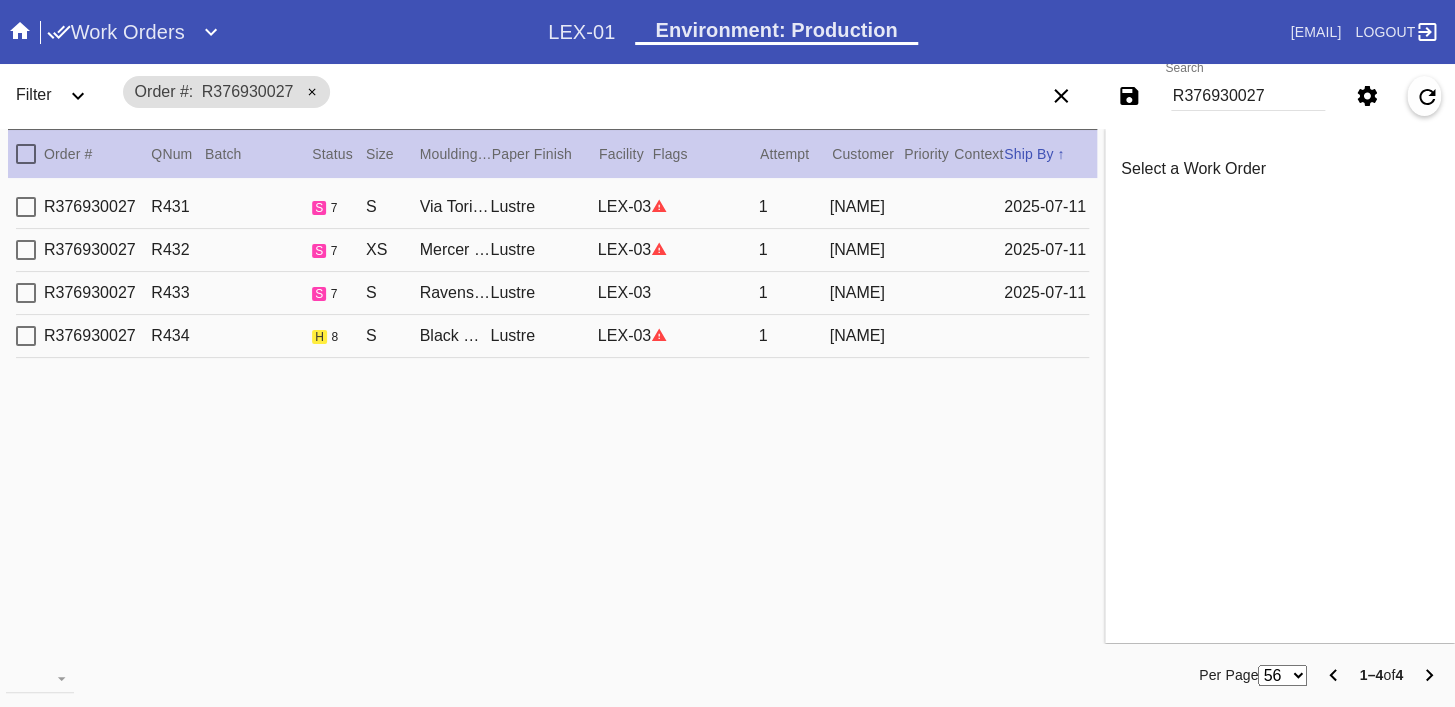 scroll, scrollTop: 0, scrollLeft: 0, axis: both 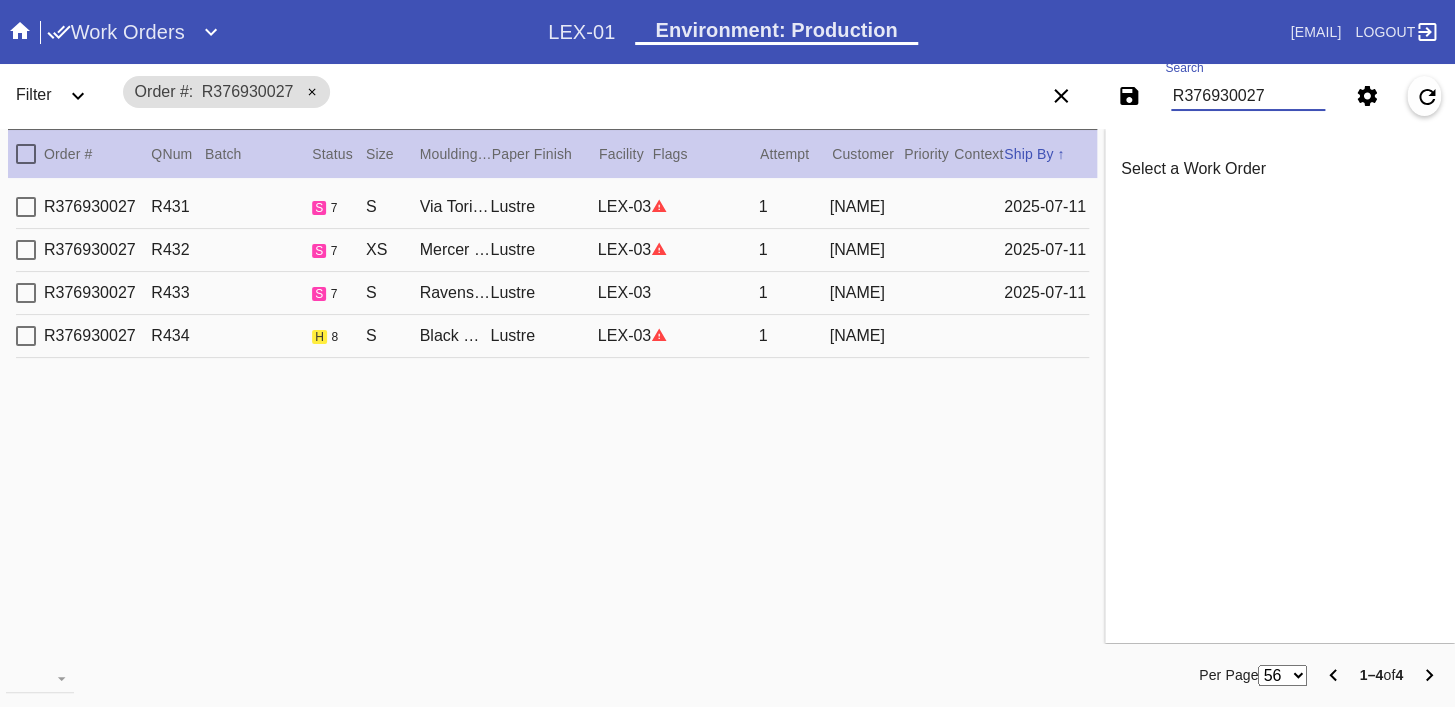 click on "R376930027 R434 h   8 S Black Walnut (Gallery) / Dove White Lustre LEX-03 1 [NAME]" at bounding box center (552, 336) 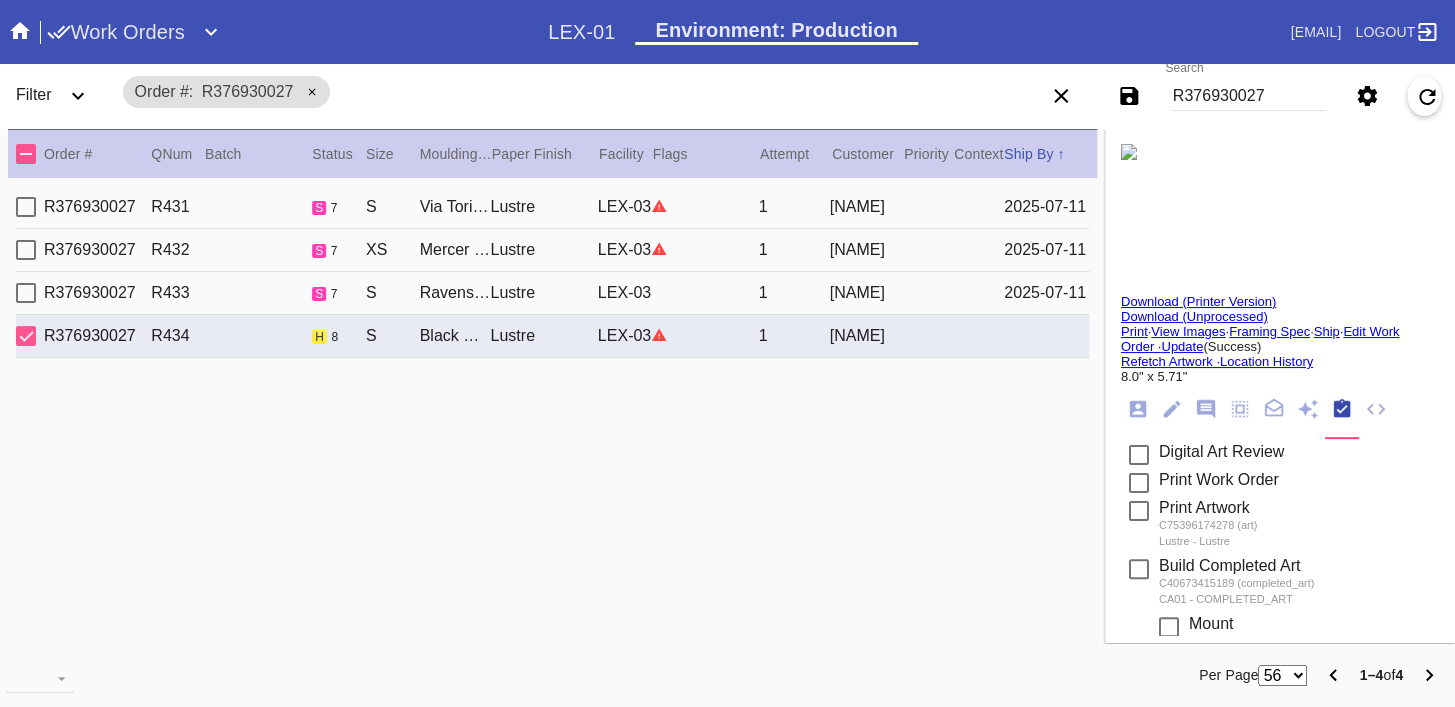 click at bounding box center (1129, 152) 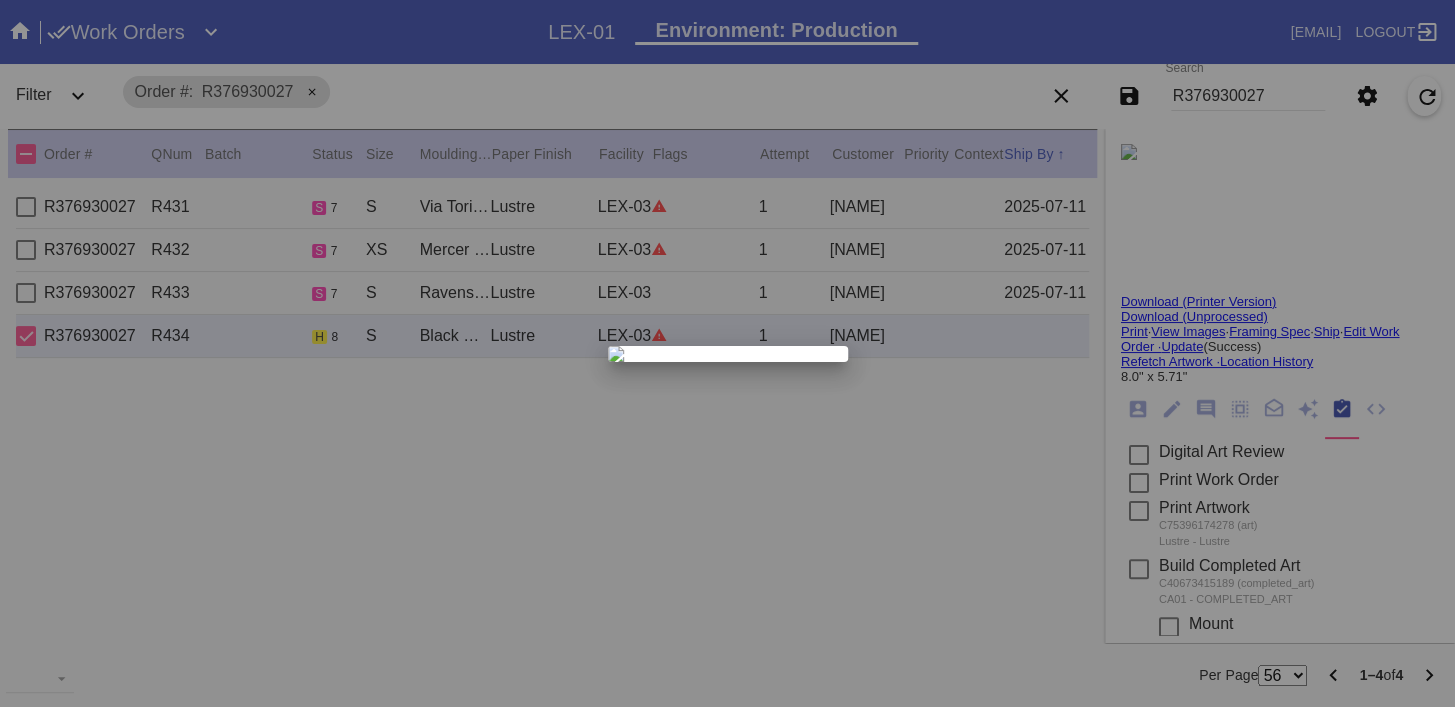 click at bounding box center [727, 353] 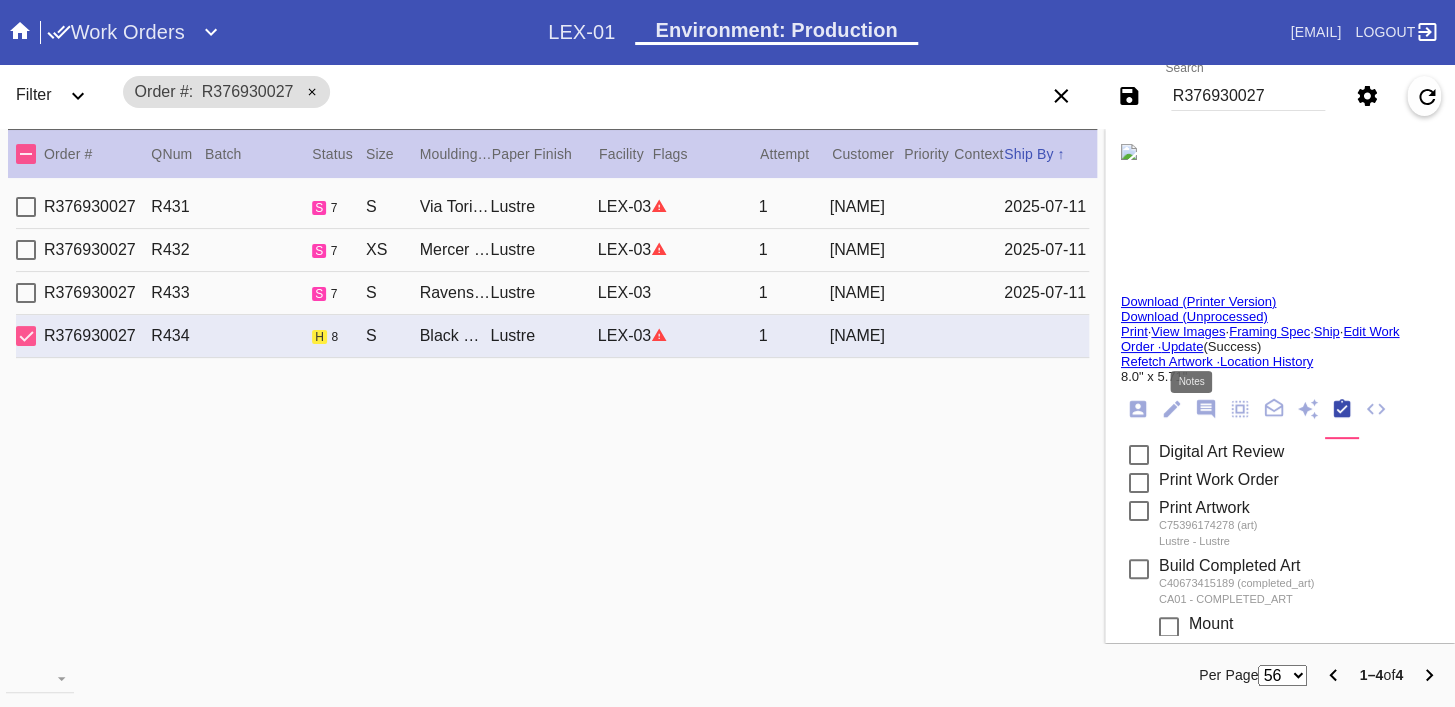 click at bounding box center [1206, 409] 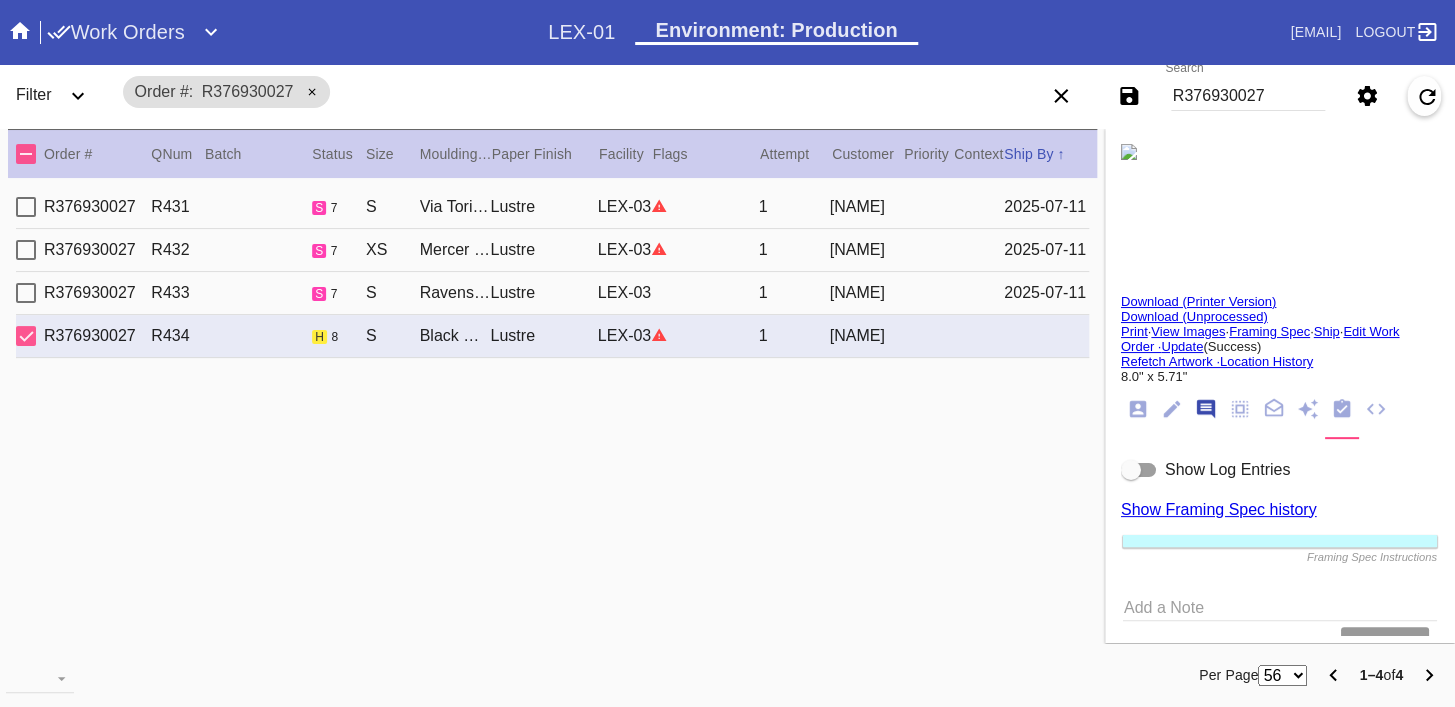 scroll, scrollTop: 123, scrollLeft: 0, axis: vertical 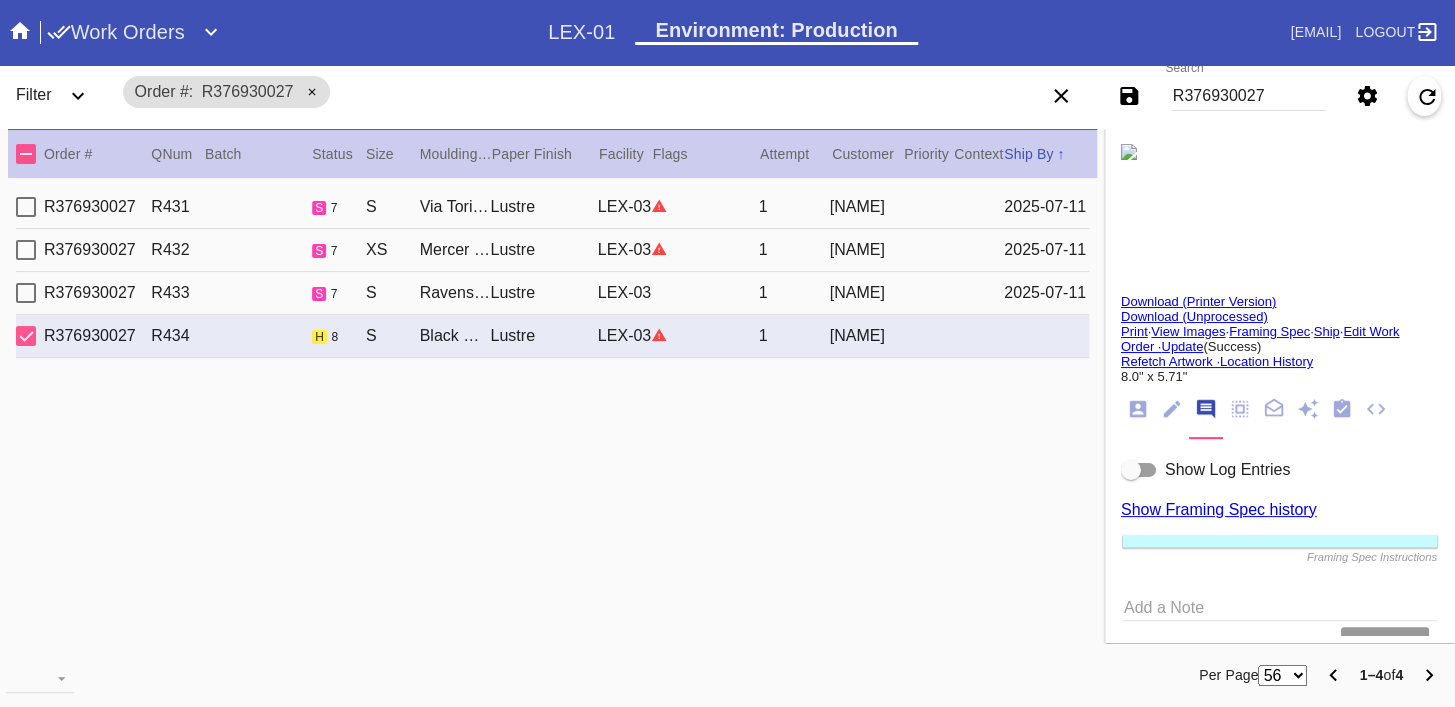 click at bounding box center [1129, 152] 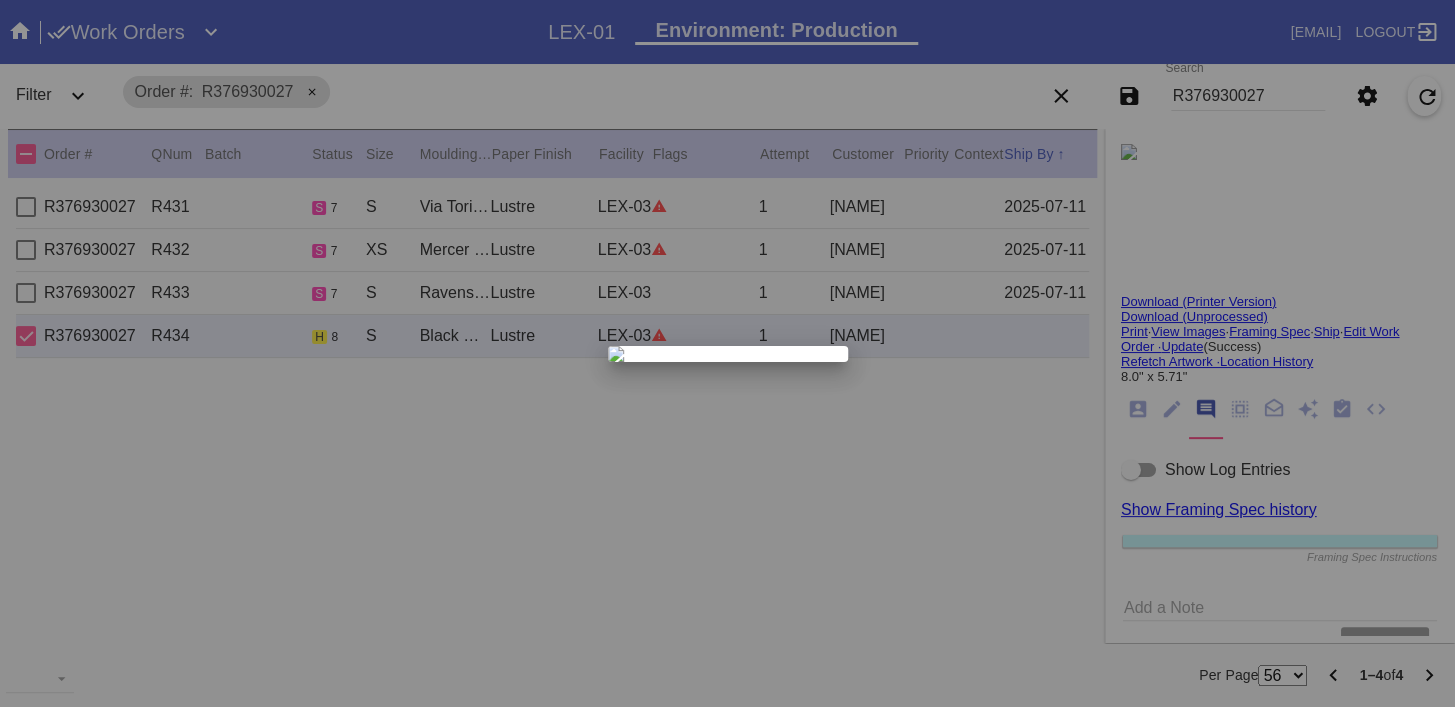 click at bounding box center [727, 353] 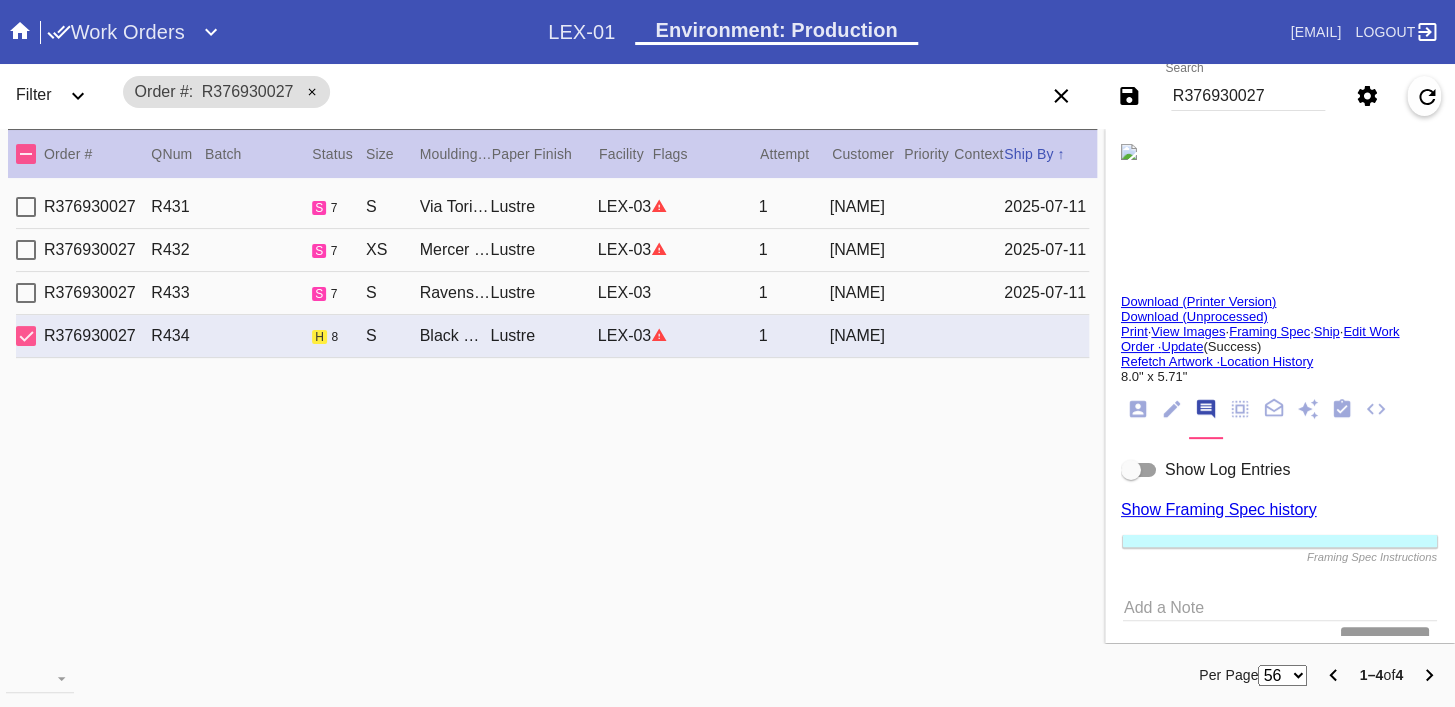 click on "R376930027" at bounding box center [1248, 96] 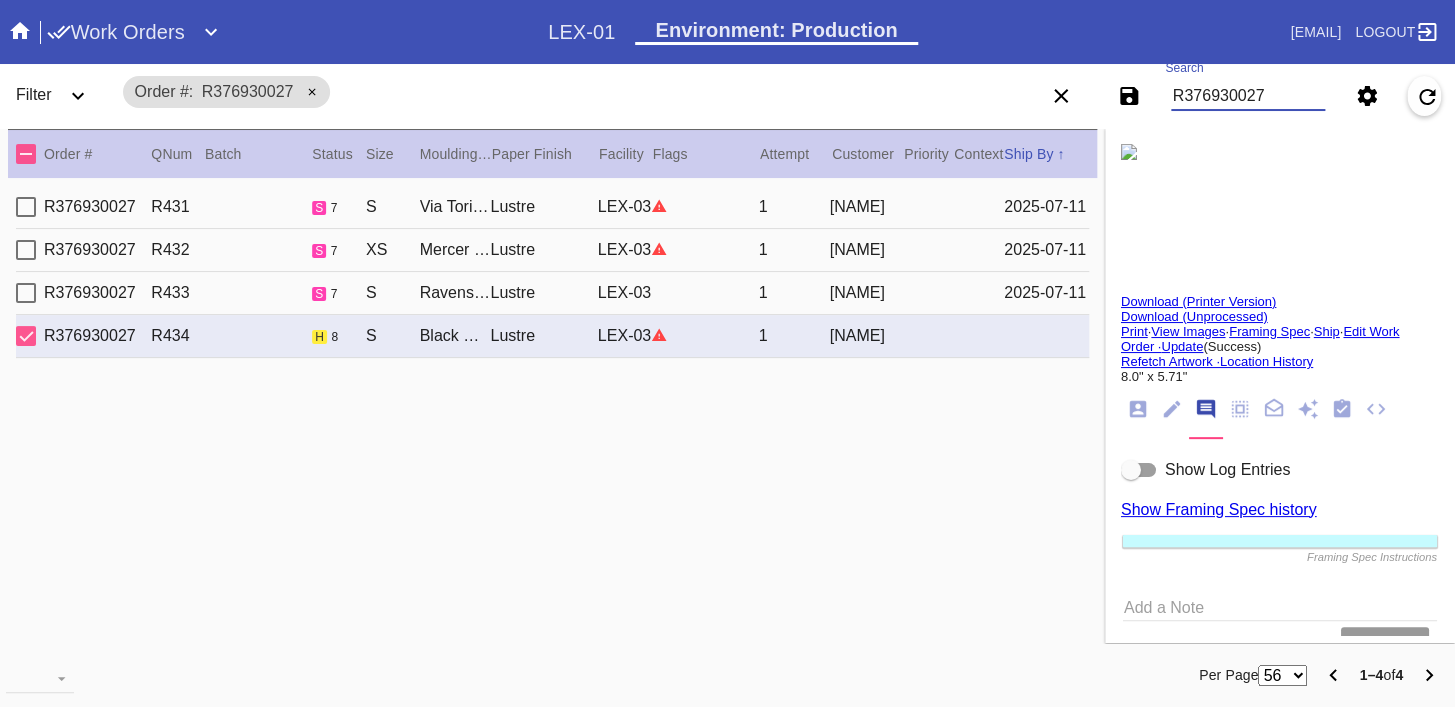 click on "R376930027" at bounding box center [1248, 96] 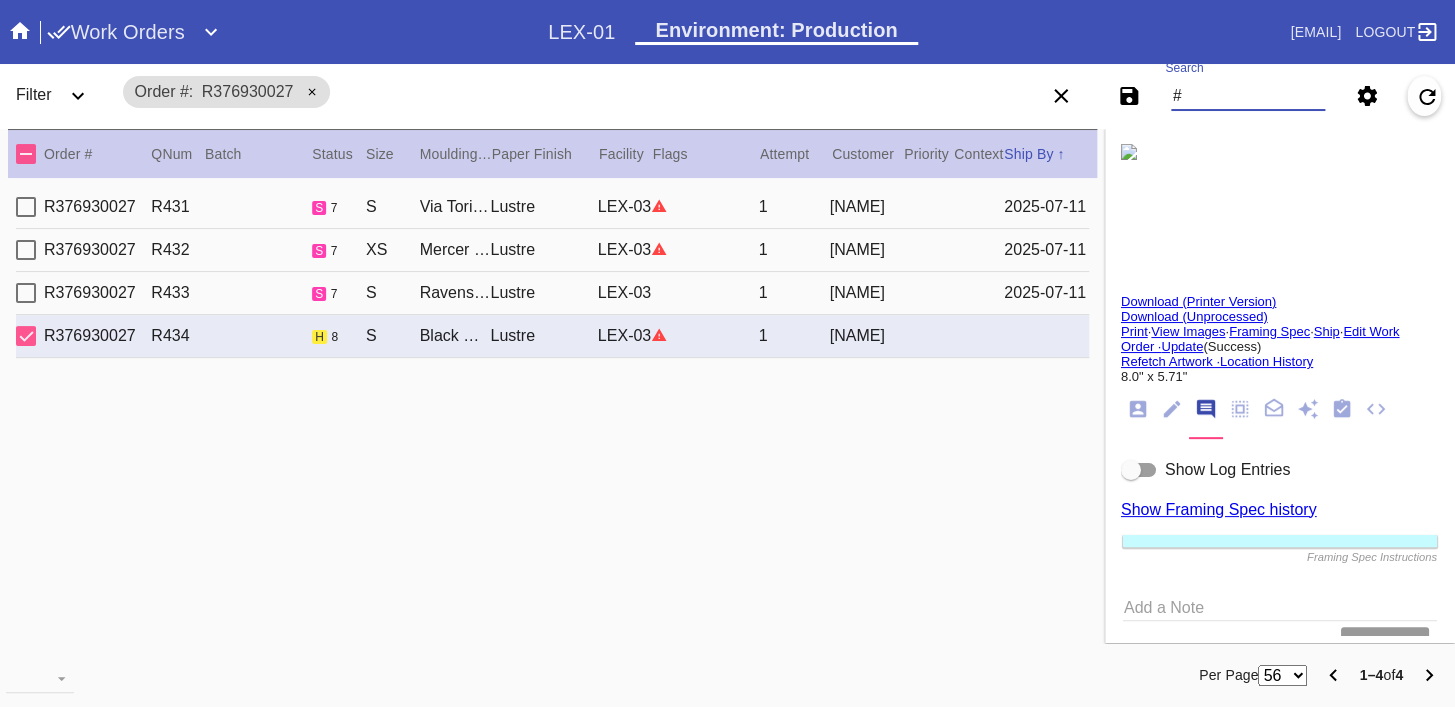 paste on "M761716899" 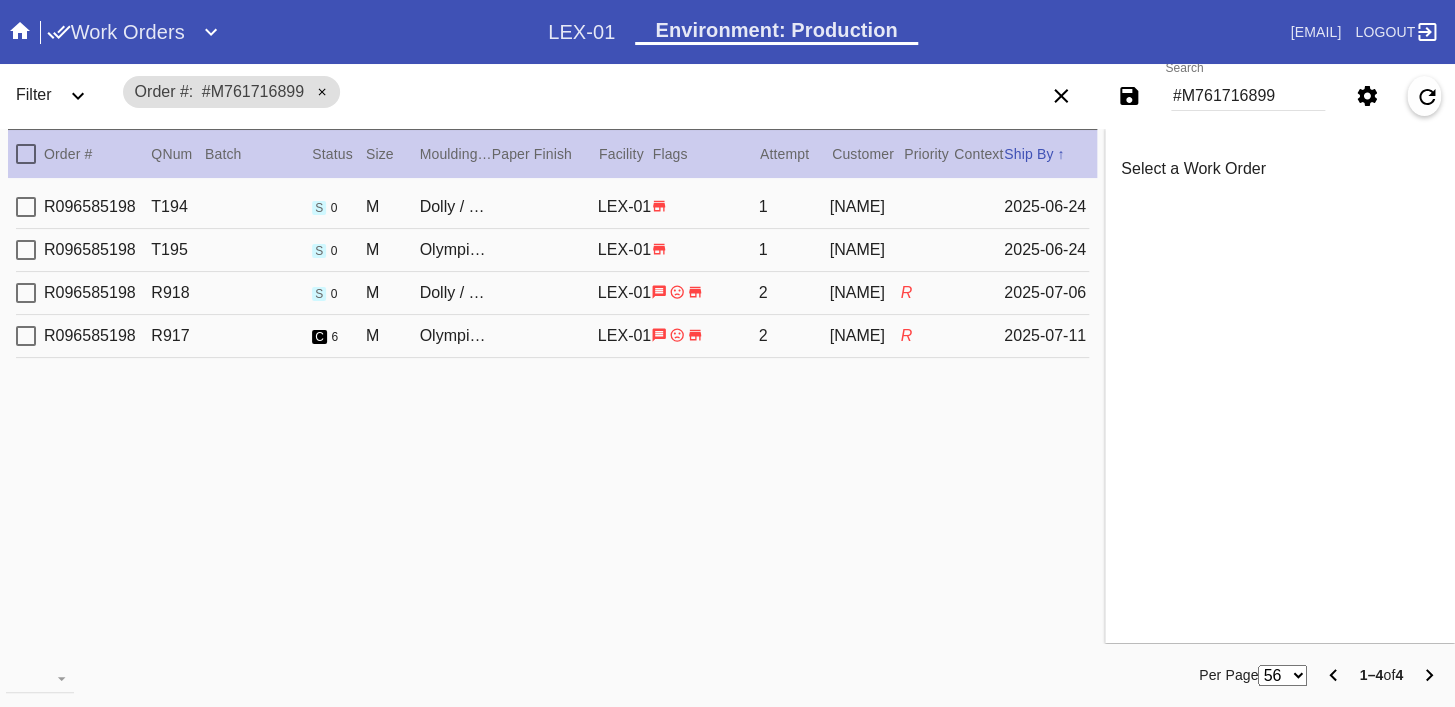 click on "R096585198 R917 c   6 M Olympia / No Mat LEX-01 2 [FIRST] [LAST]
R
2025-07-11" at bounding box center (552, 336) 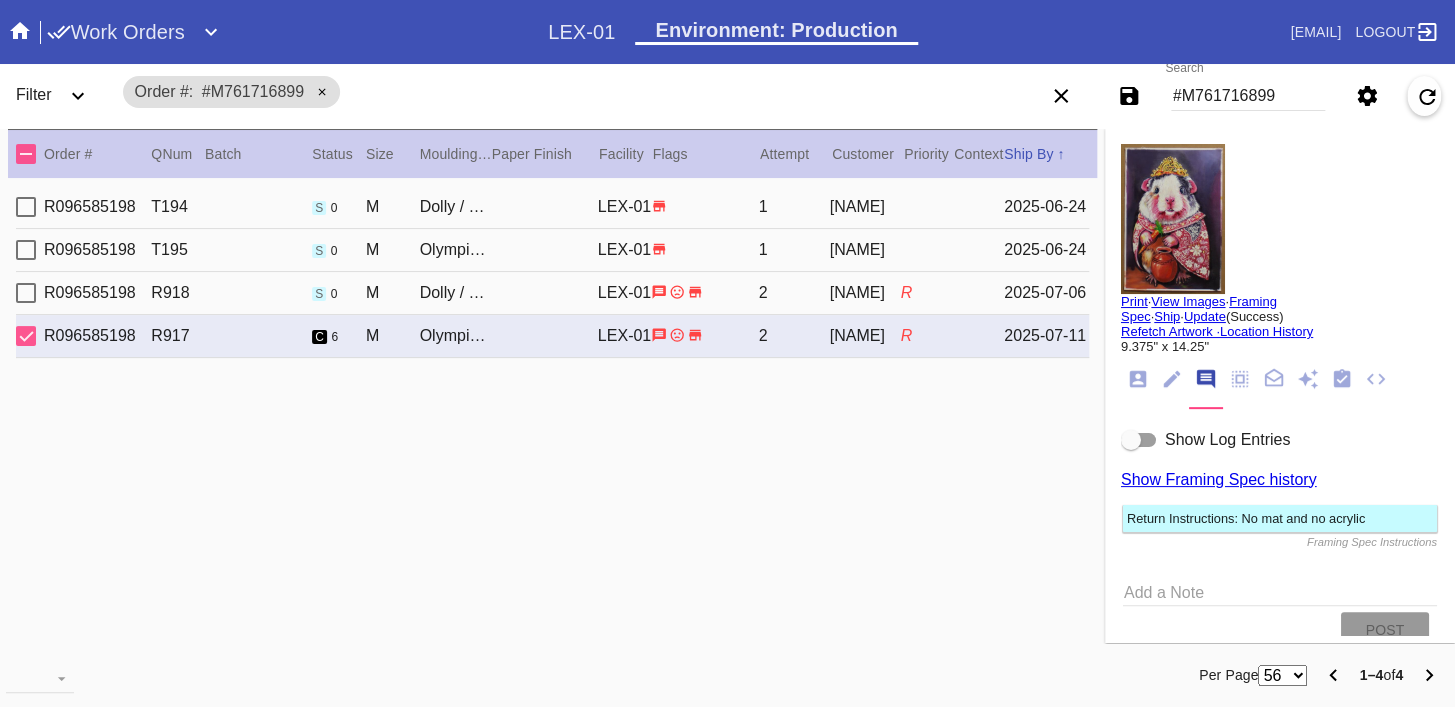 click at bounding box center (1173, 219) 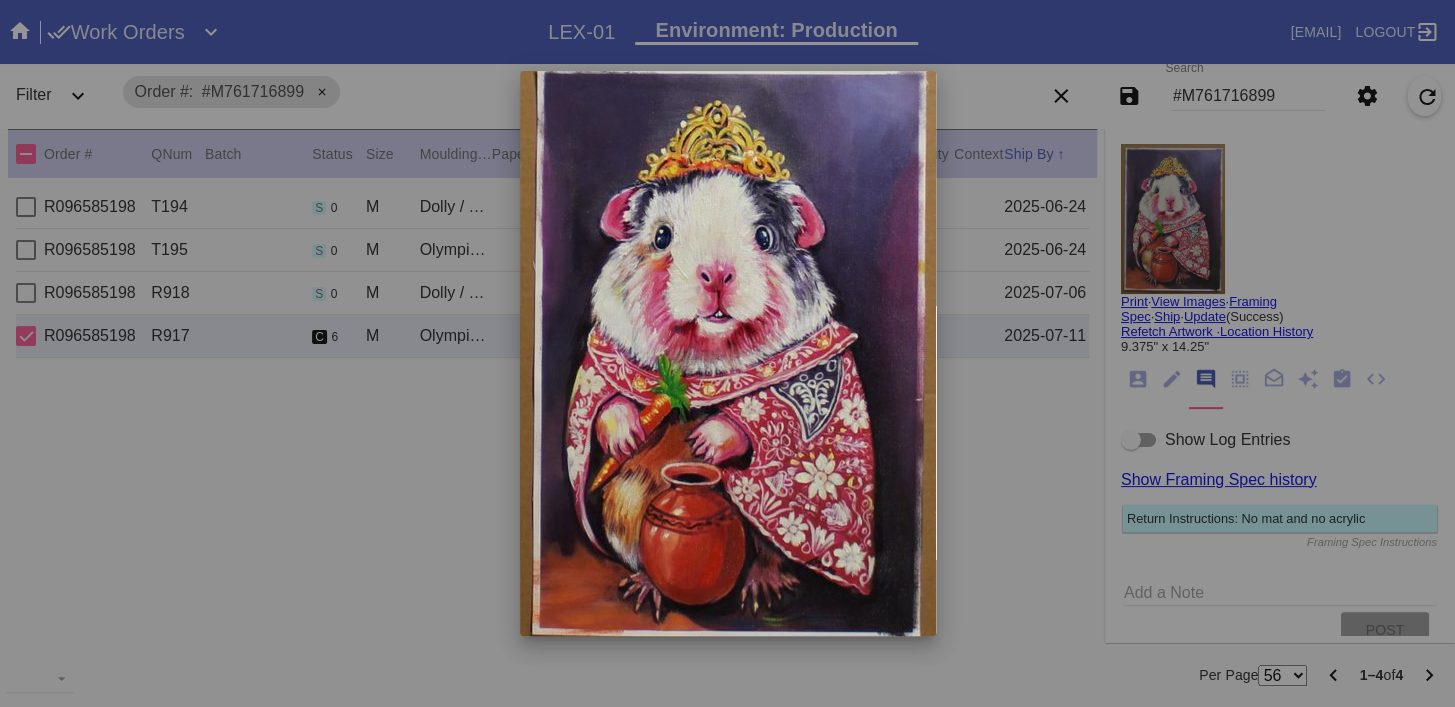scroll, scrollTop: 34, scrollLeft: 0, axis: vertical 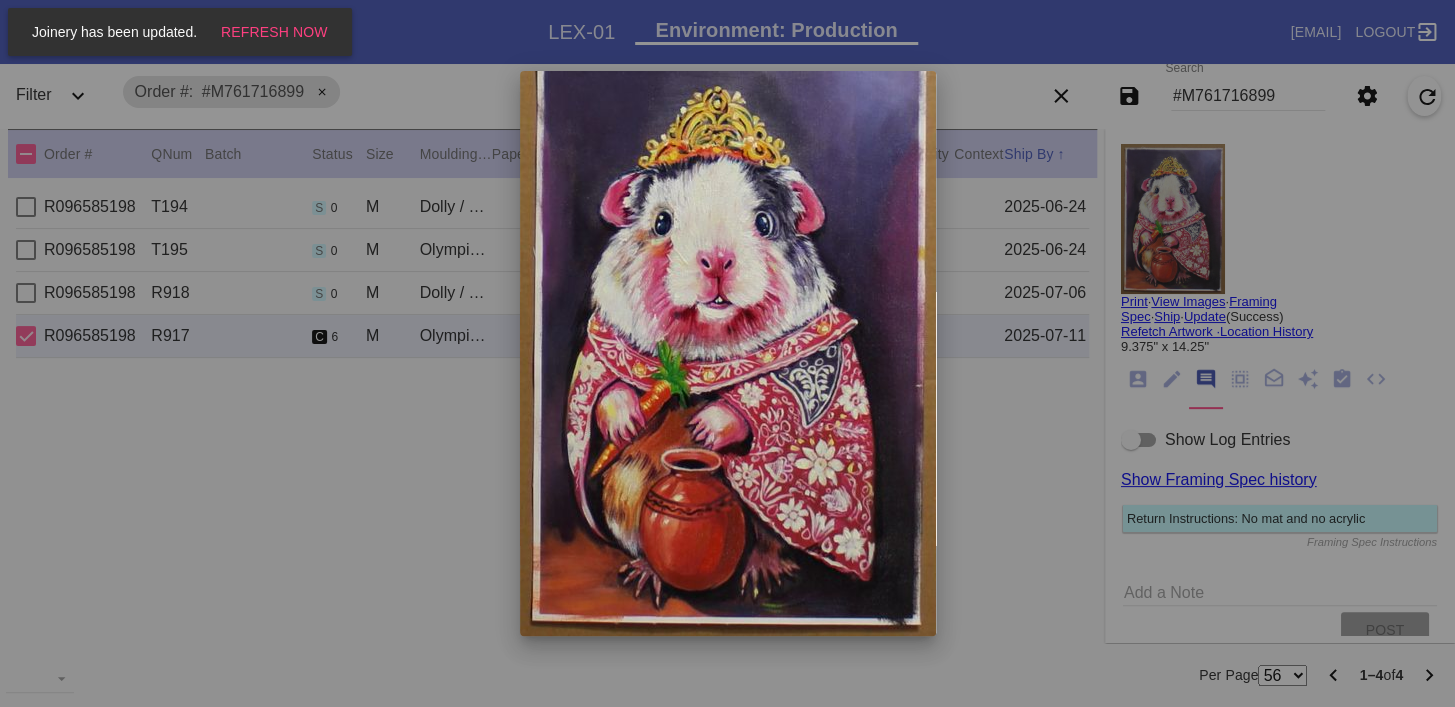click at bounding box center (727, 353) 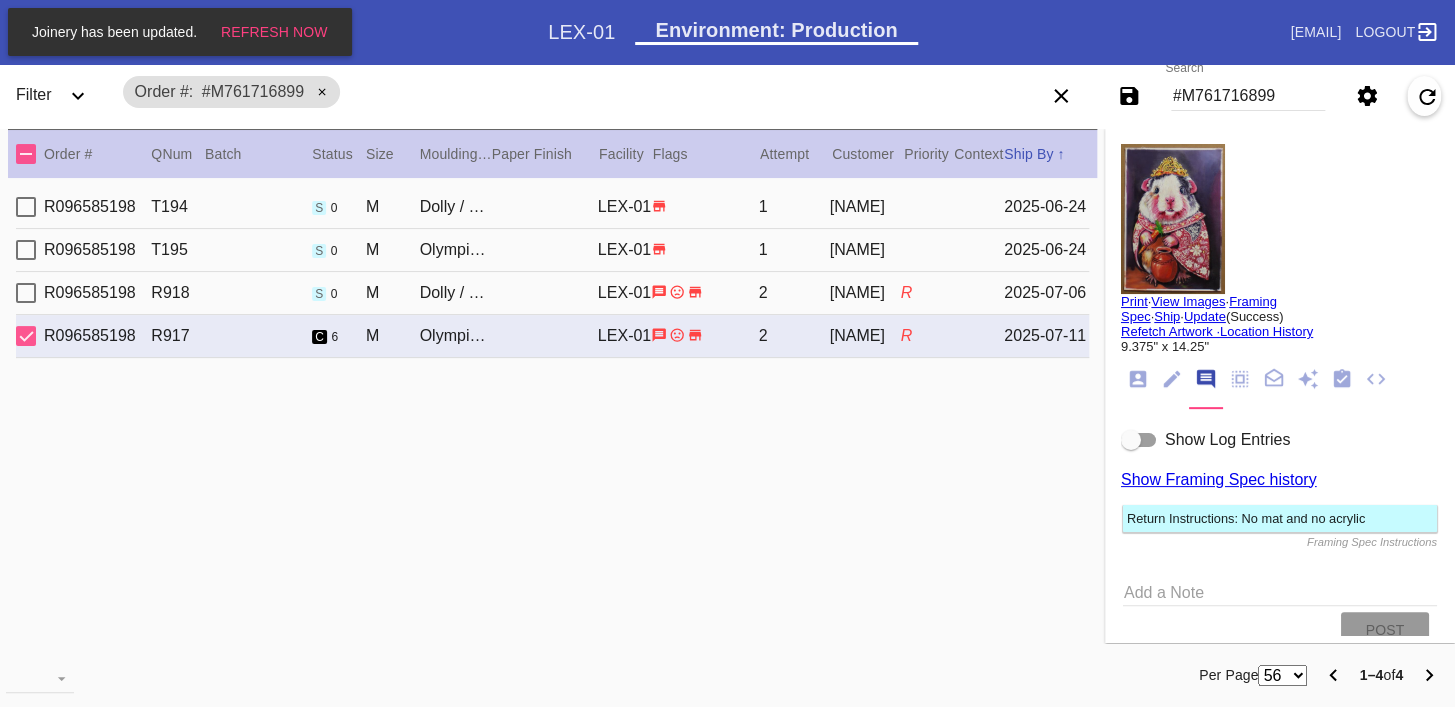 click at bounding box center (1173, 219) 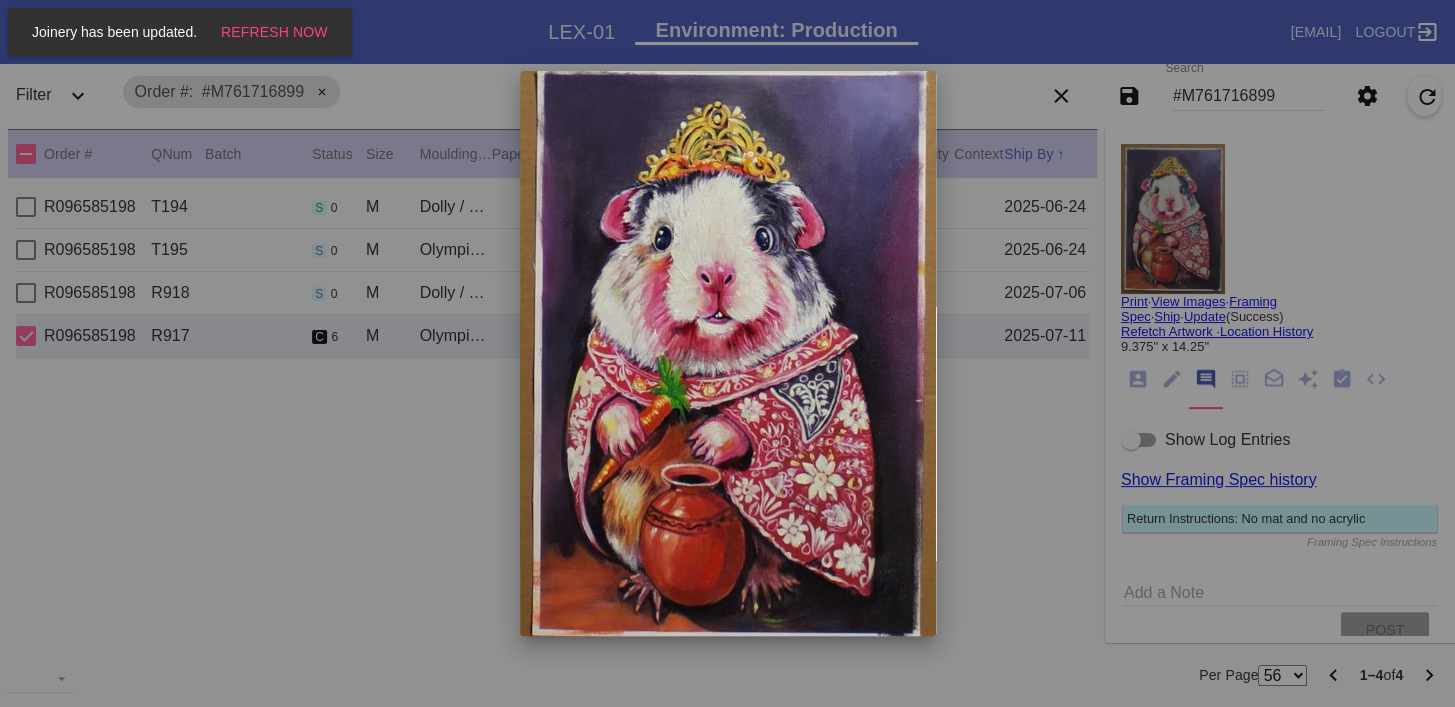 scroll, scrollTop: 34, scrollLeft: 0, axis: vertical 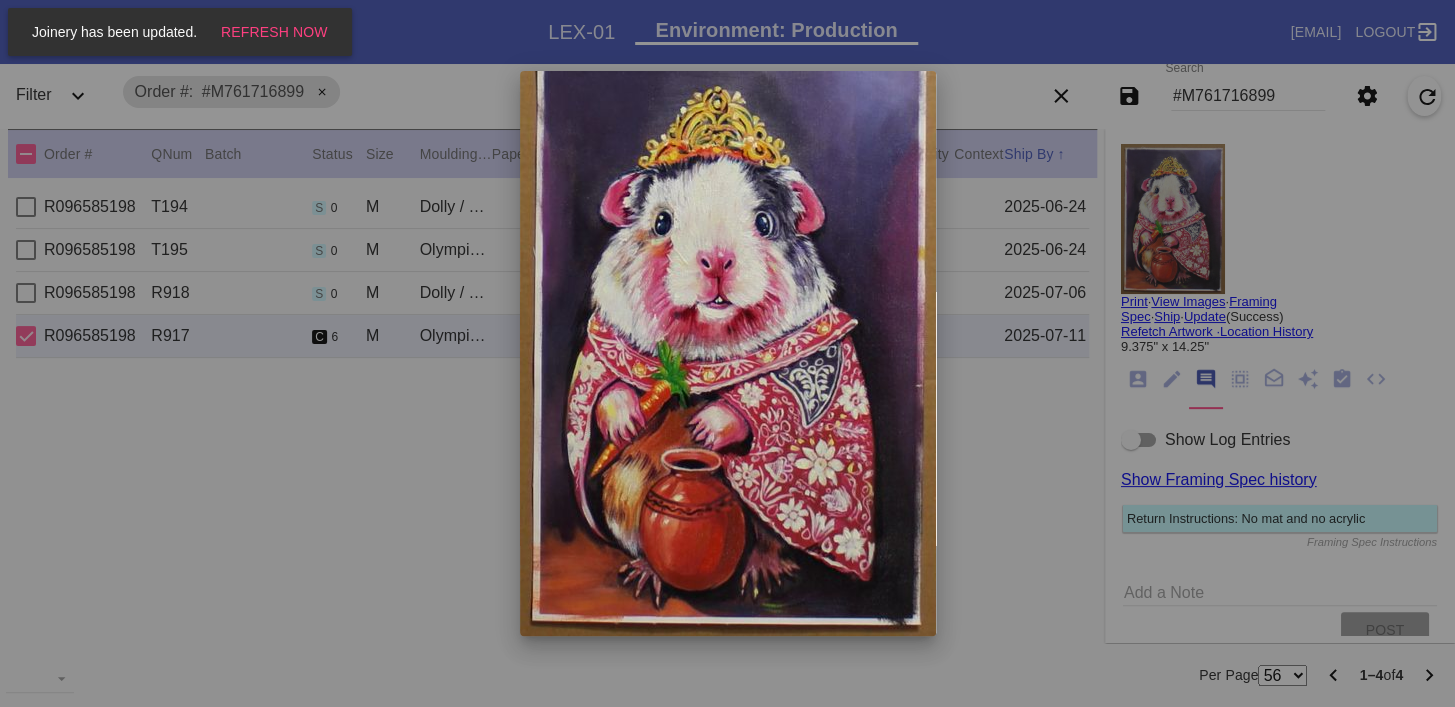 click at bounding box center [727, 353] 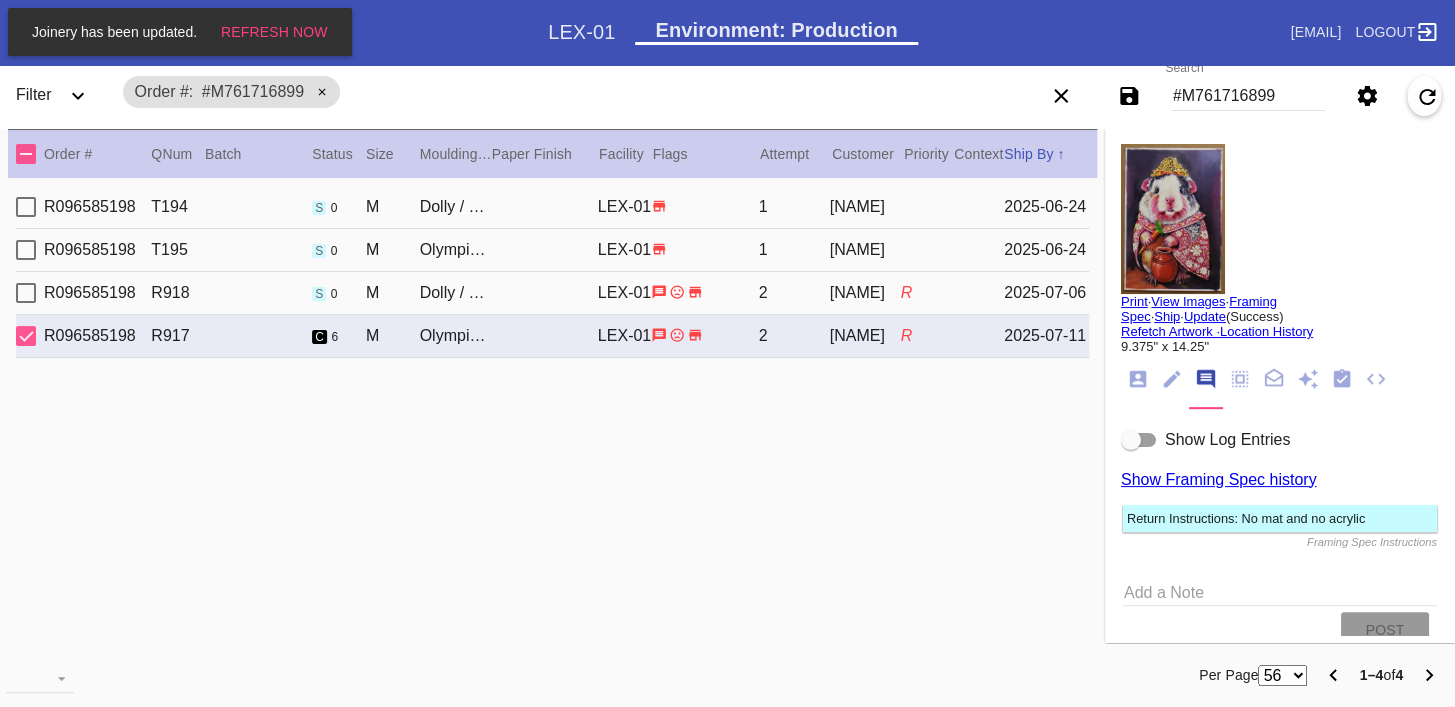 click on "#M761716899" at bounding box center (1248, 96) 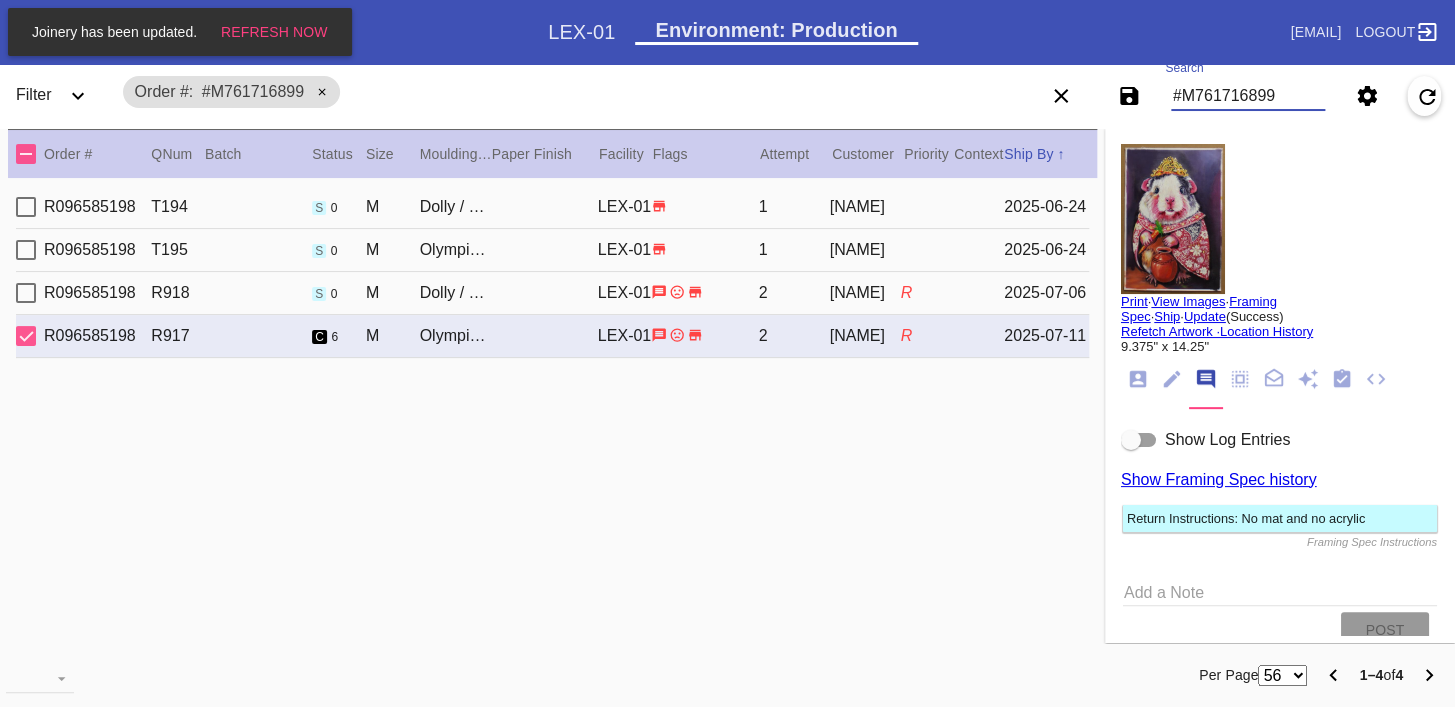 click on "#M761716899" at bounding box center (1248, 96) 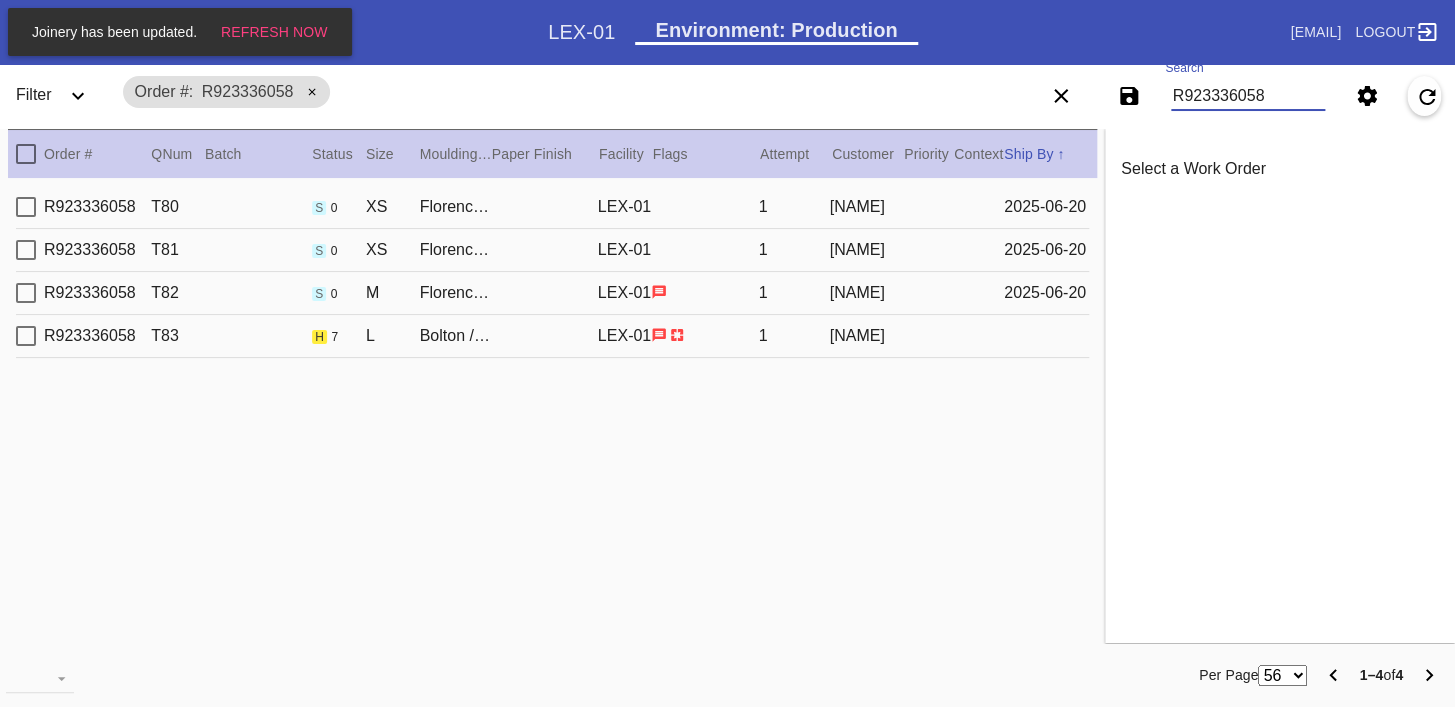 click on "R923336058 T83 h   7 L Bolton / No Mat LEX-01 1 [NAME]" at bounding box center [552, 336] 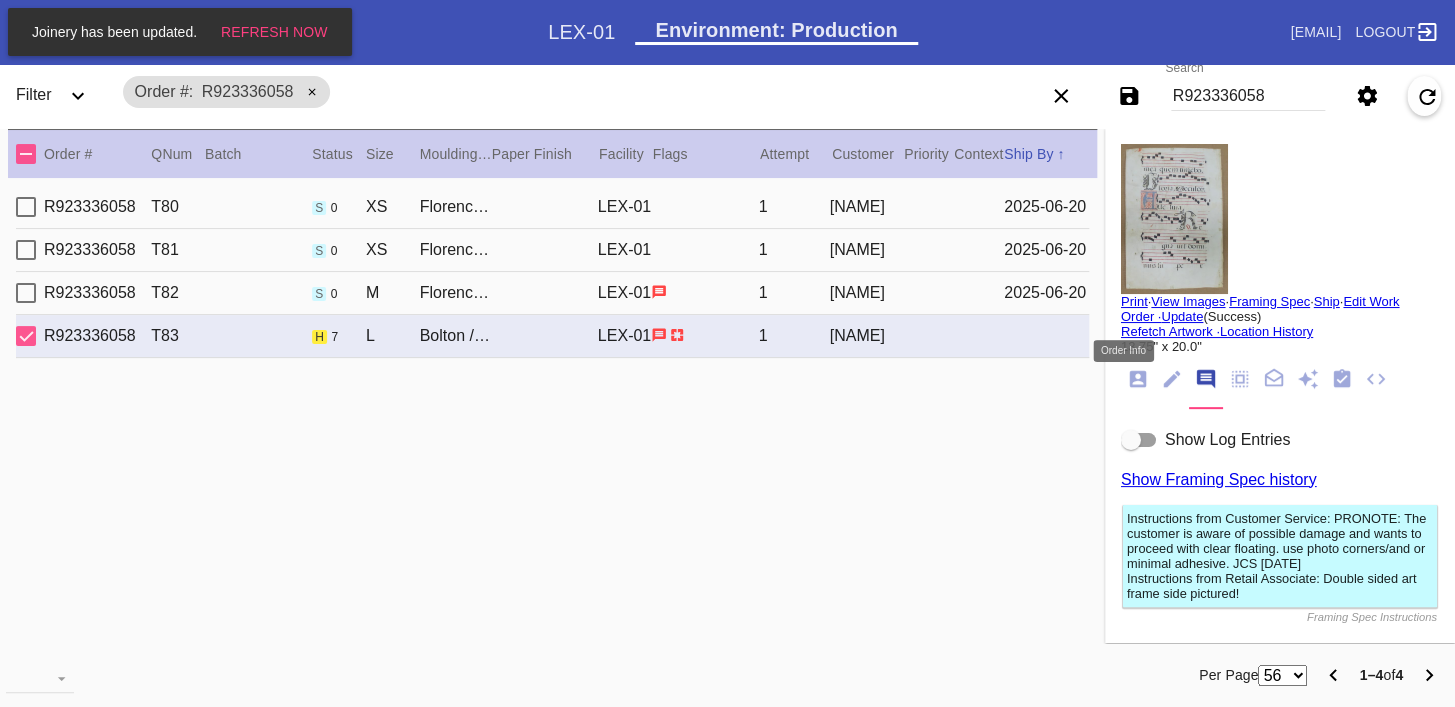 click at bounding box center [1138, 379] 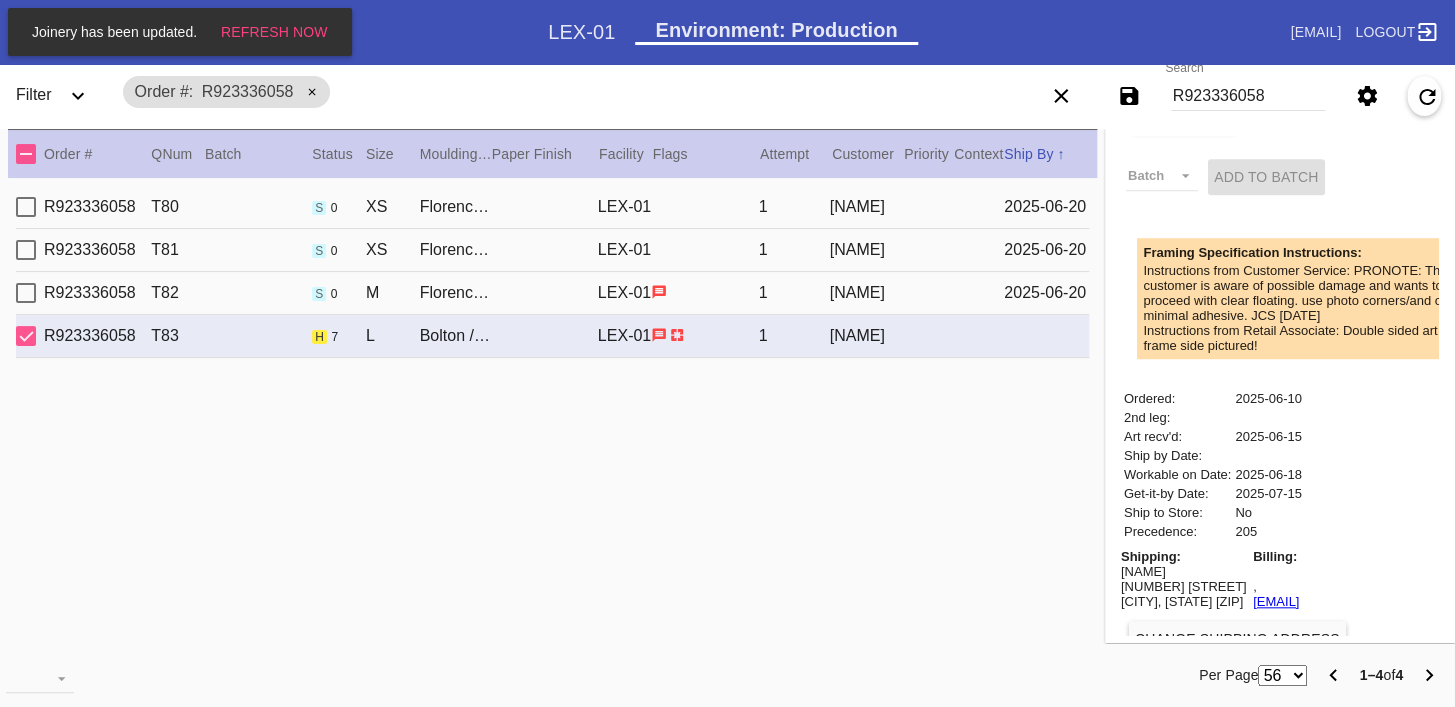 scroll, scrollTop: 640, scrollLeft: 0, axis: vertical 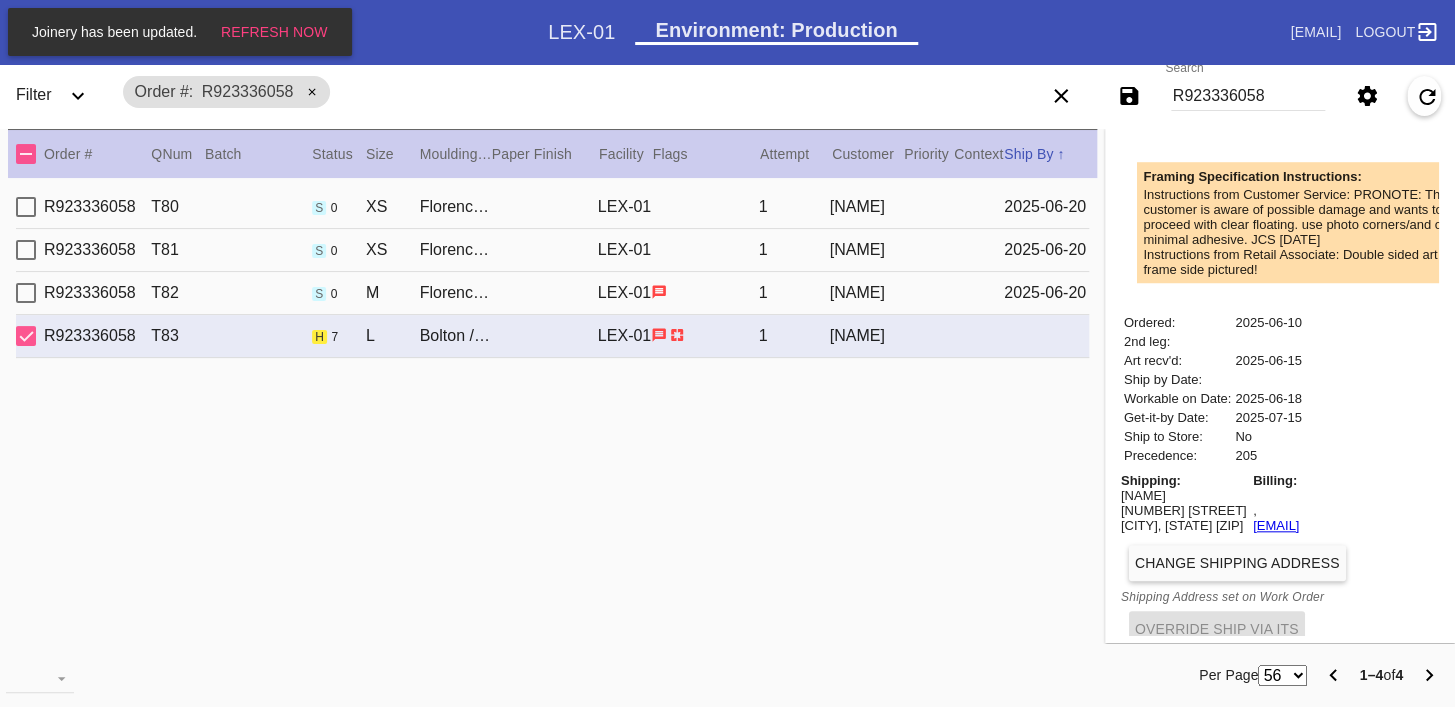 copy on "[EMAIL]" 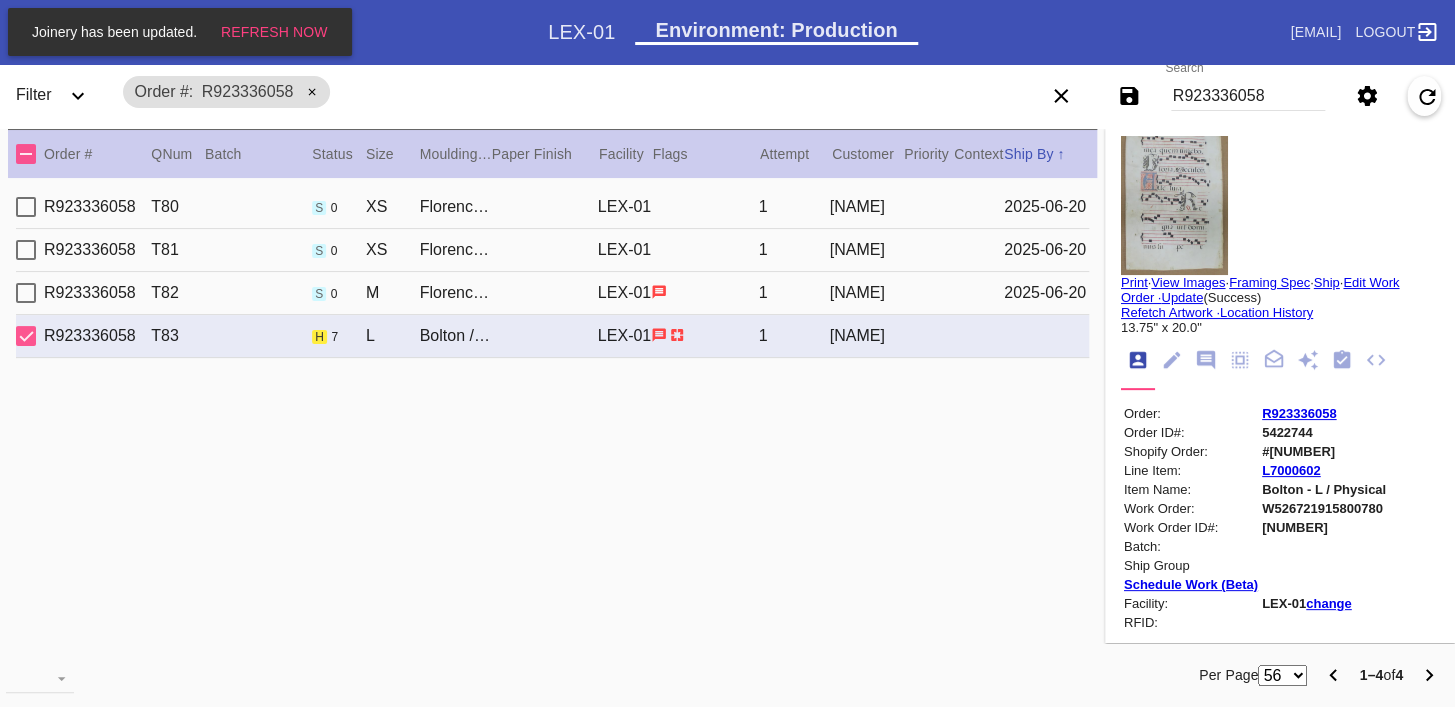 scroll, scrollTop: 0, scrollLeft: 0, axis: both 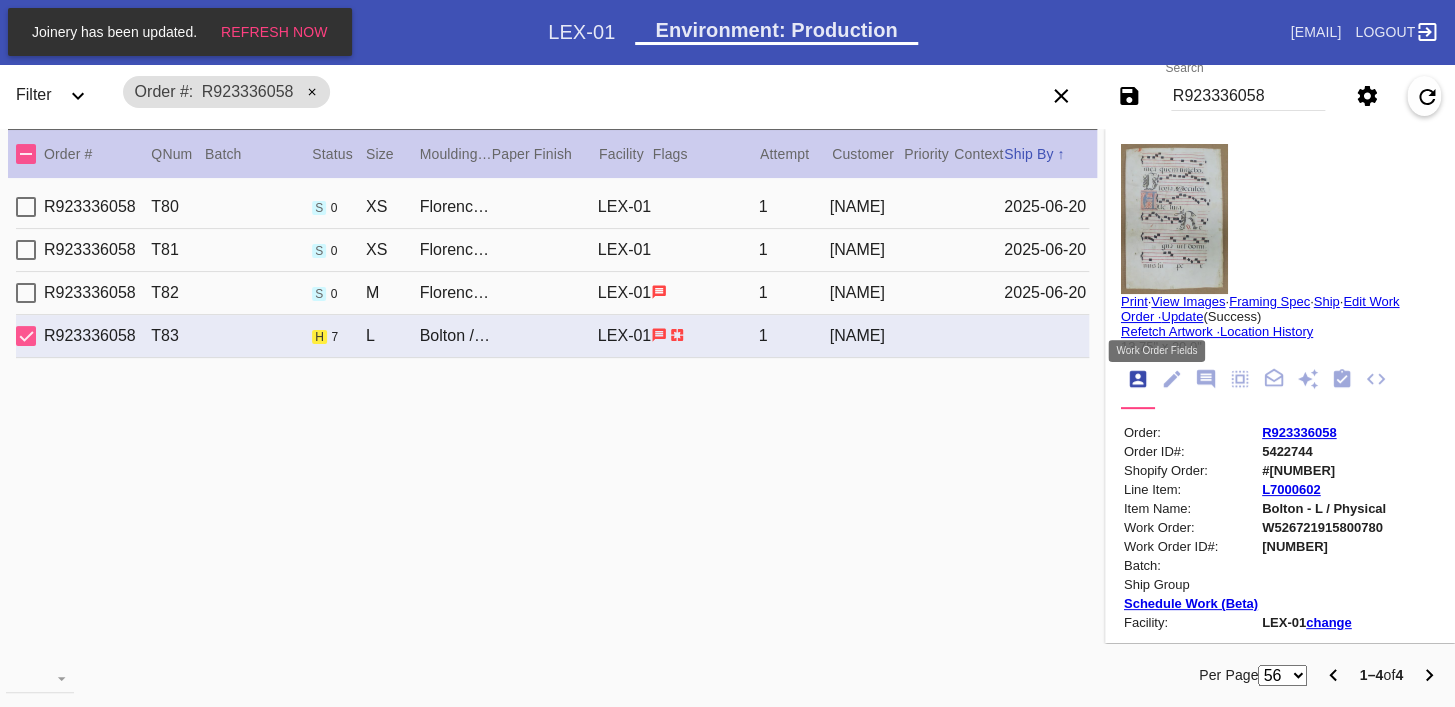 click at bounding box center [1172, 379] 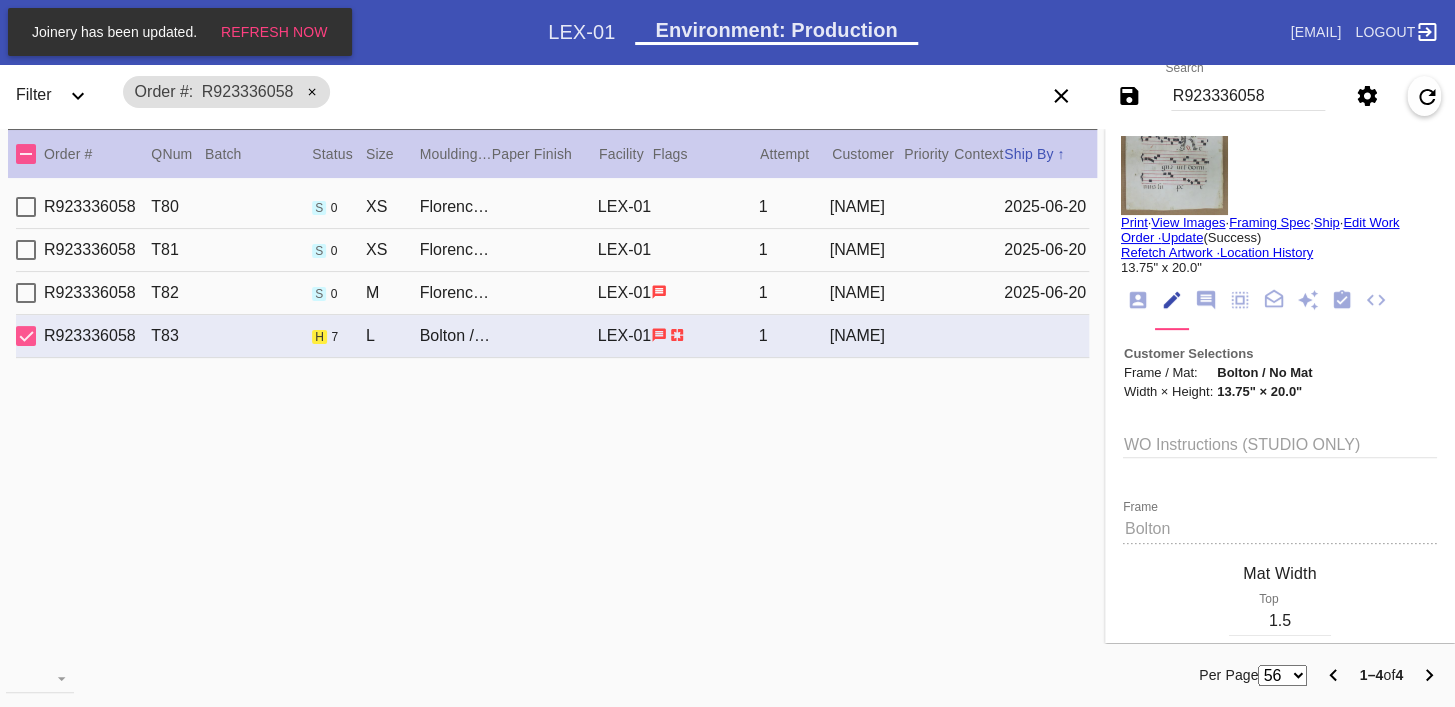 scroll, scrollTop: 170, scrollLeft: 0, axis: vertical 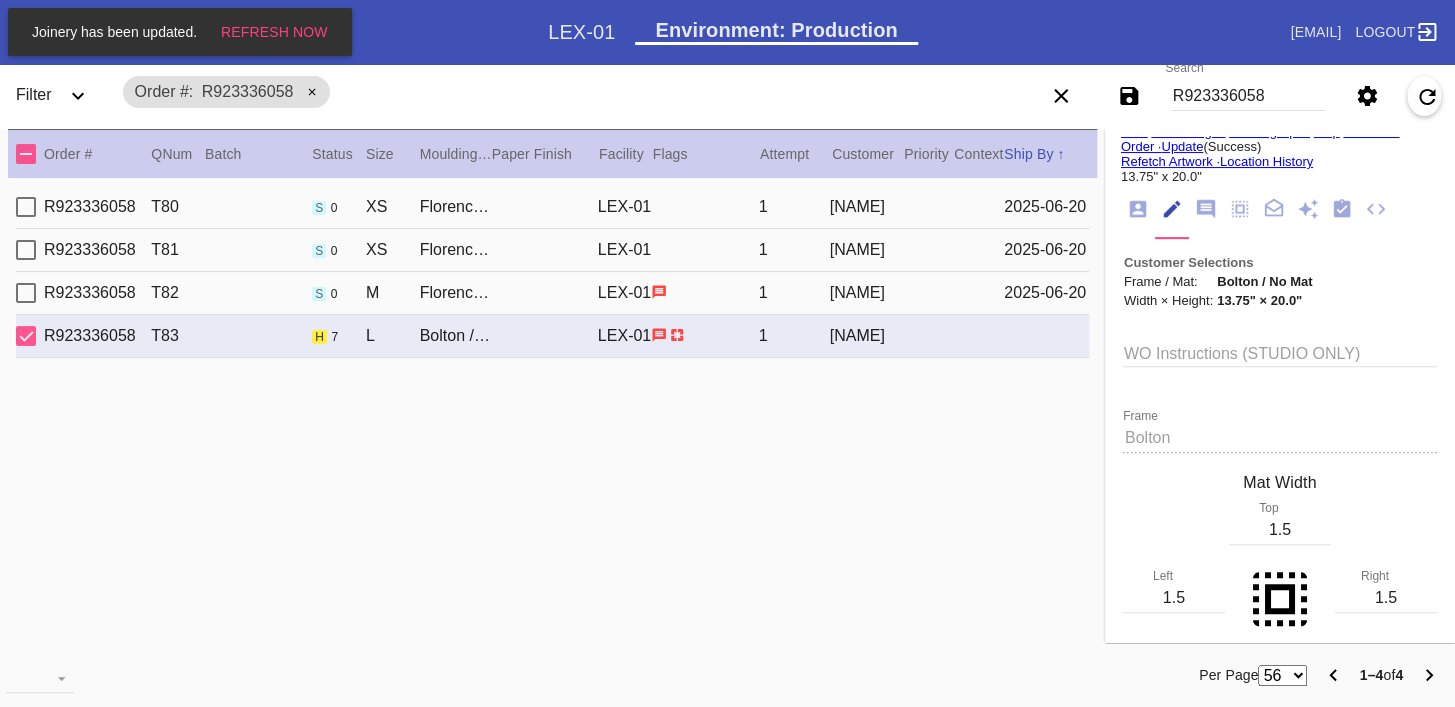 click at bounding box center [1138, 209] 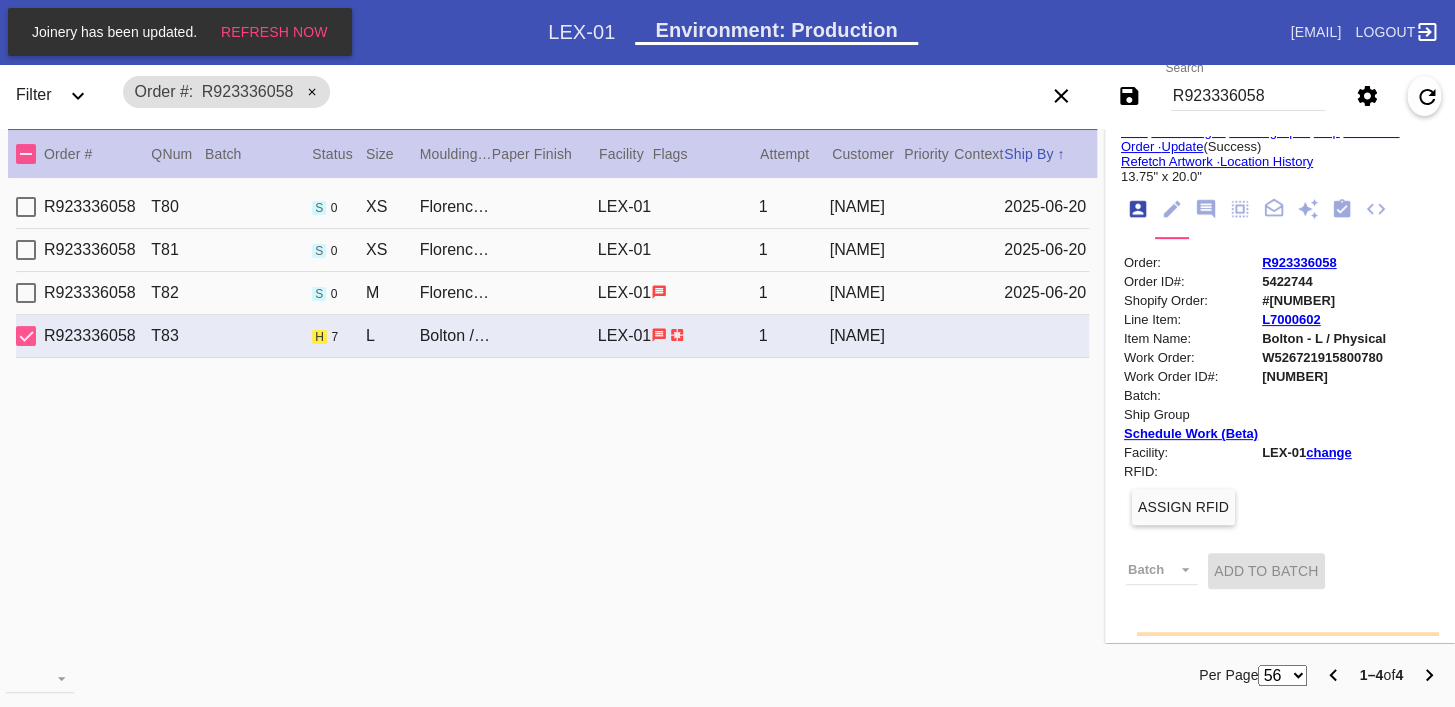 scroll, scrollTop: 24, scrollLeft: 0, axis: vertical 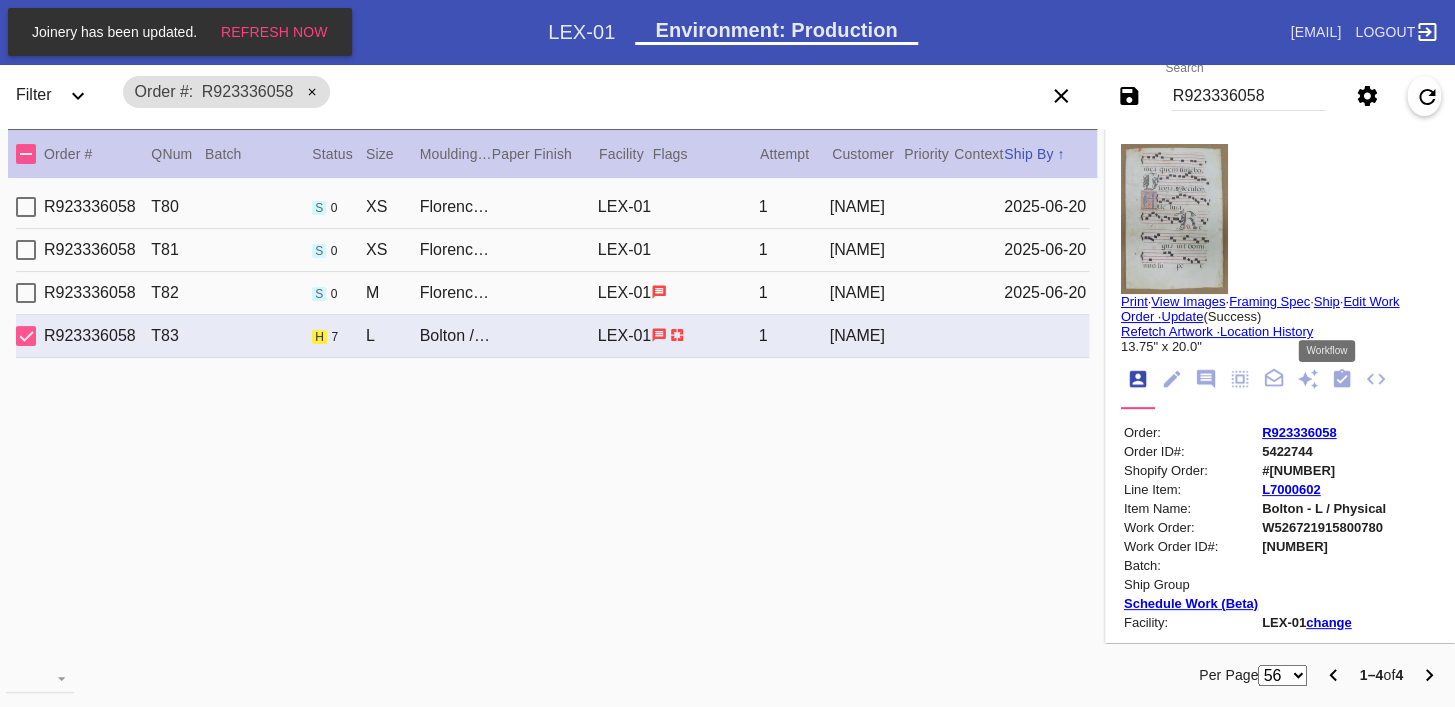 click at bounding box center (1342, 378) 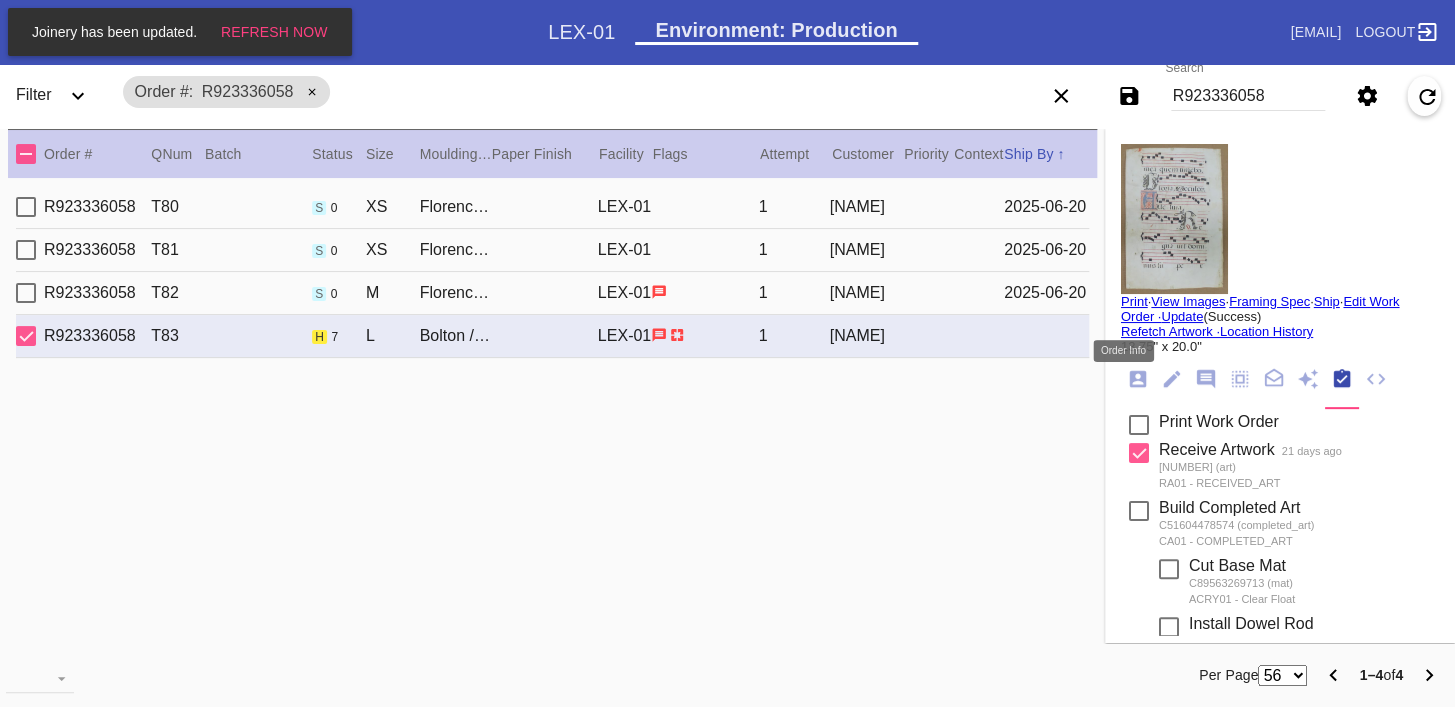 click at bounding box center (1138, 379) 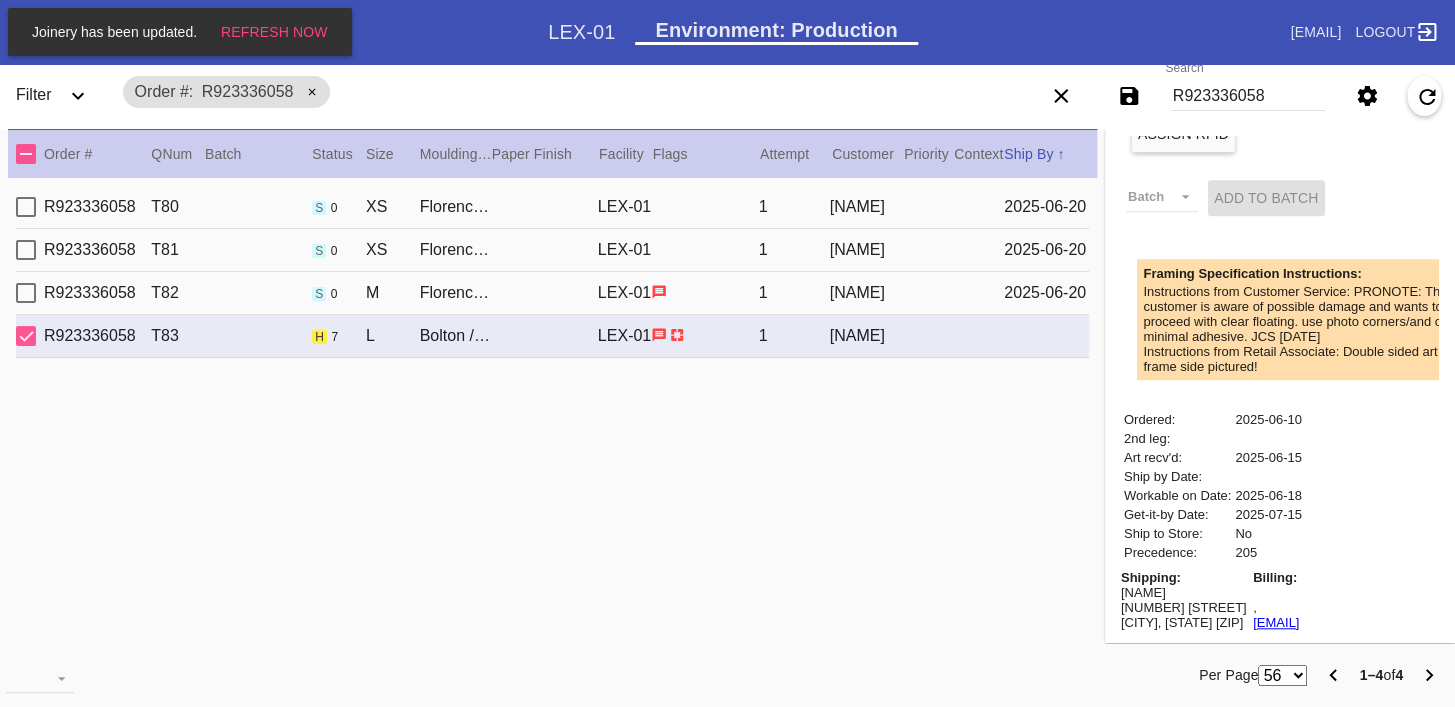 scroll, scrollTop: 677, scrollLeft: 0, axis: vertical 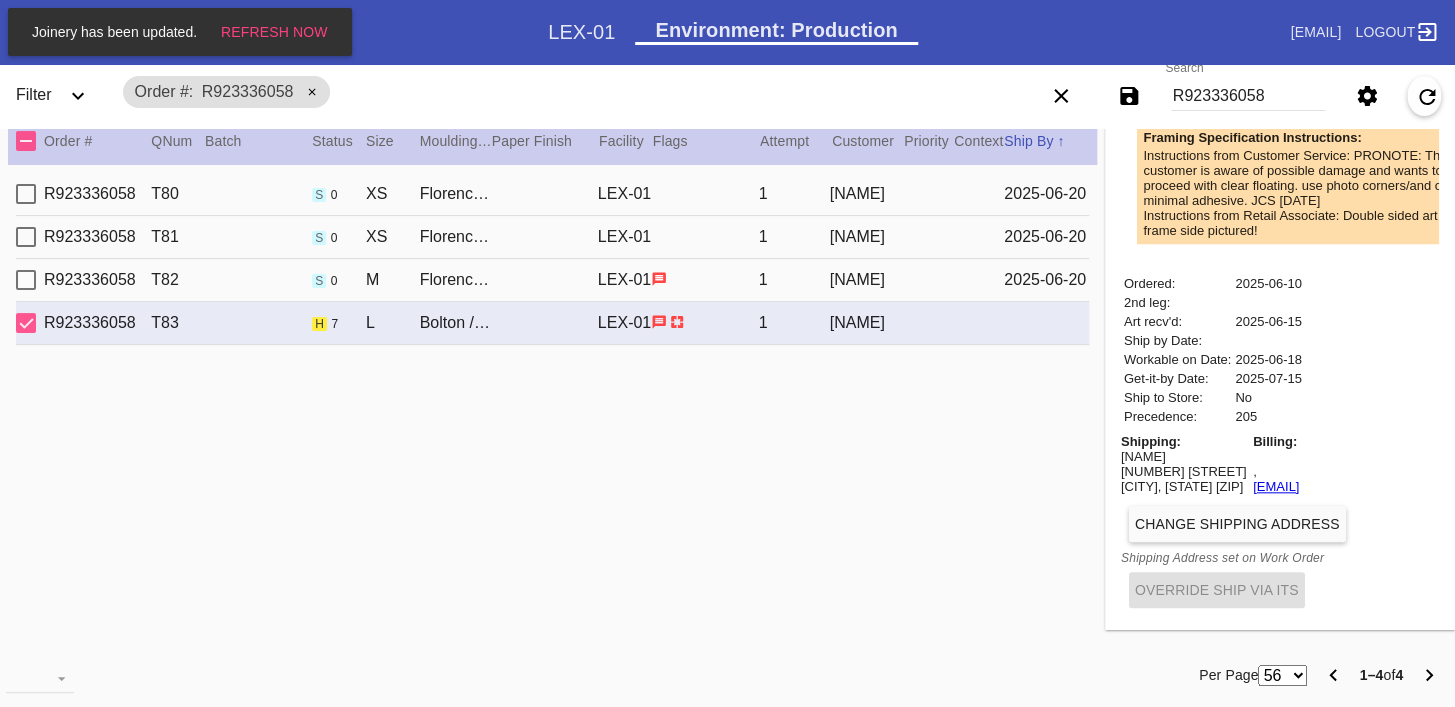 copy on "[EMAIL]" 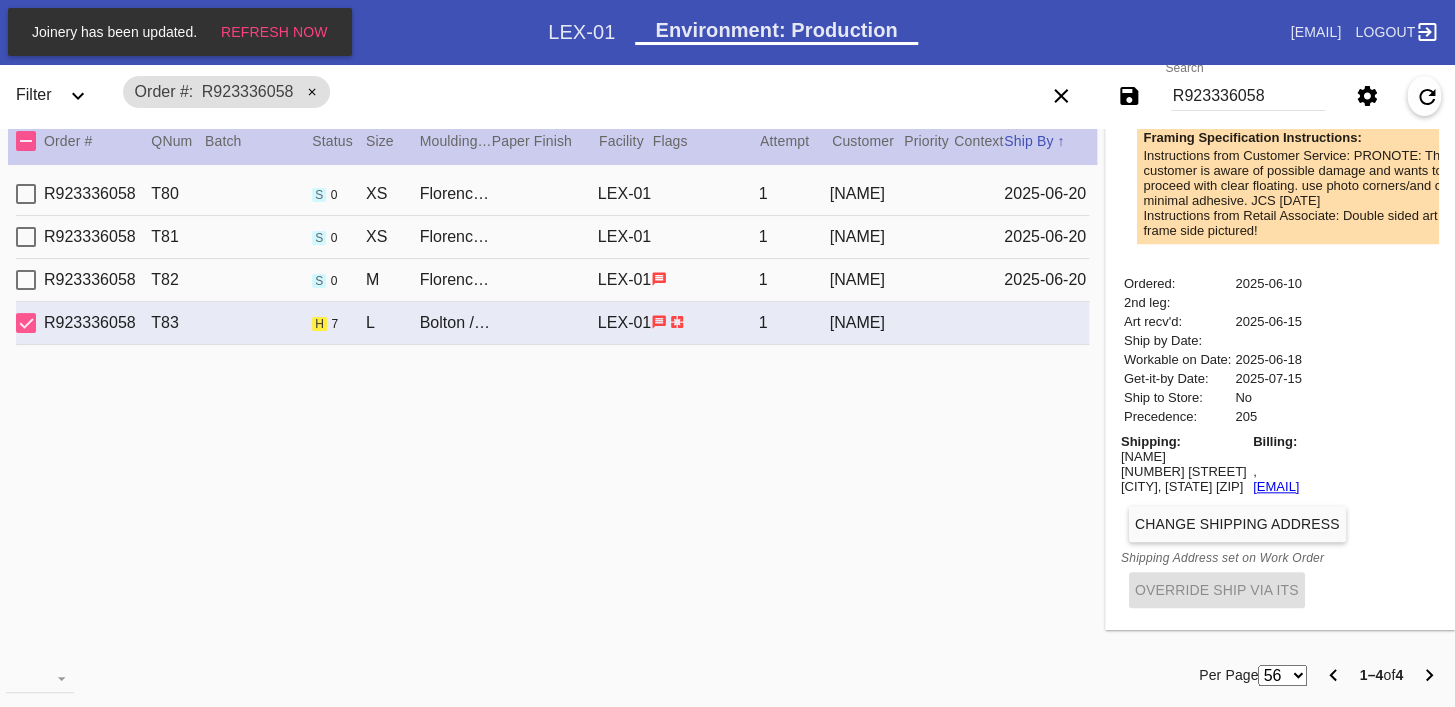 scroll, scrollTop: 0, scrollLeft: 0, axis: both 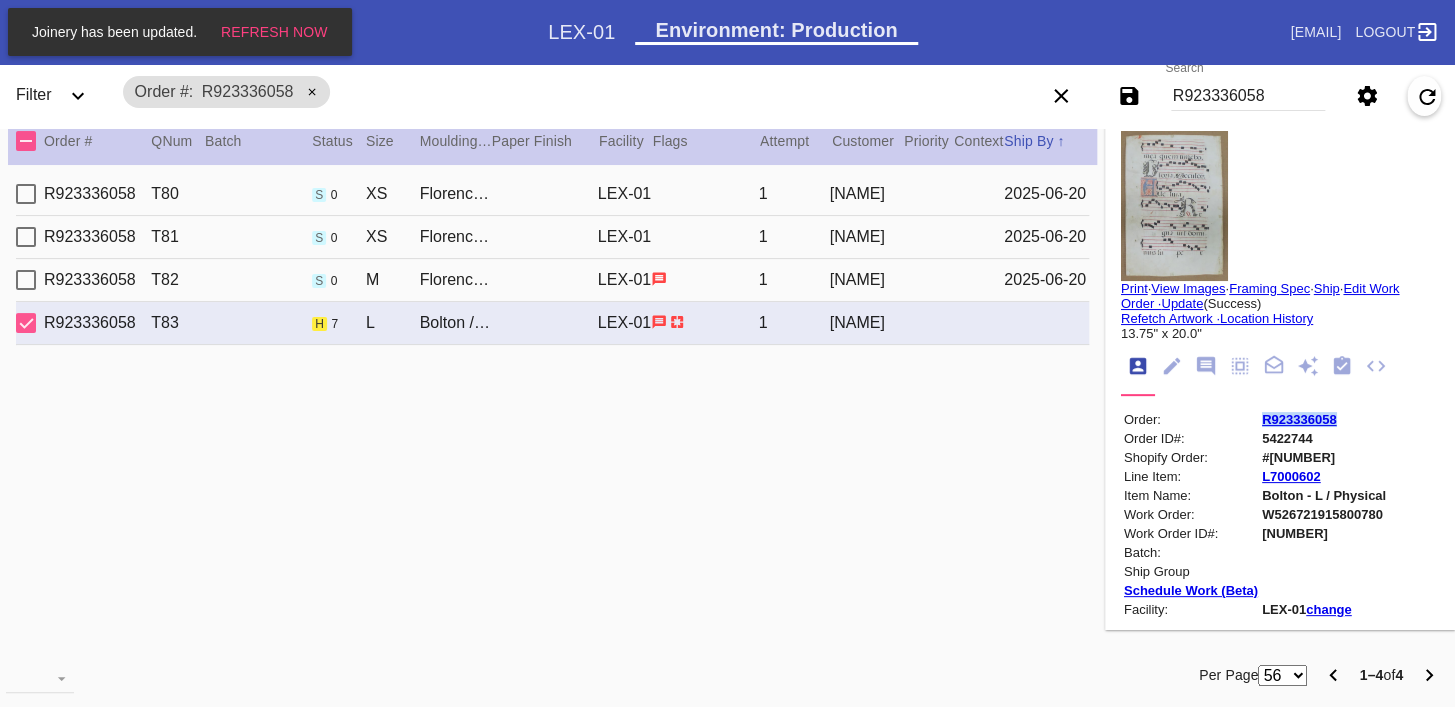 copy on "R923336058" 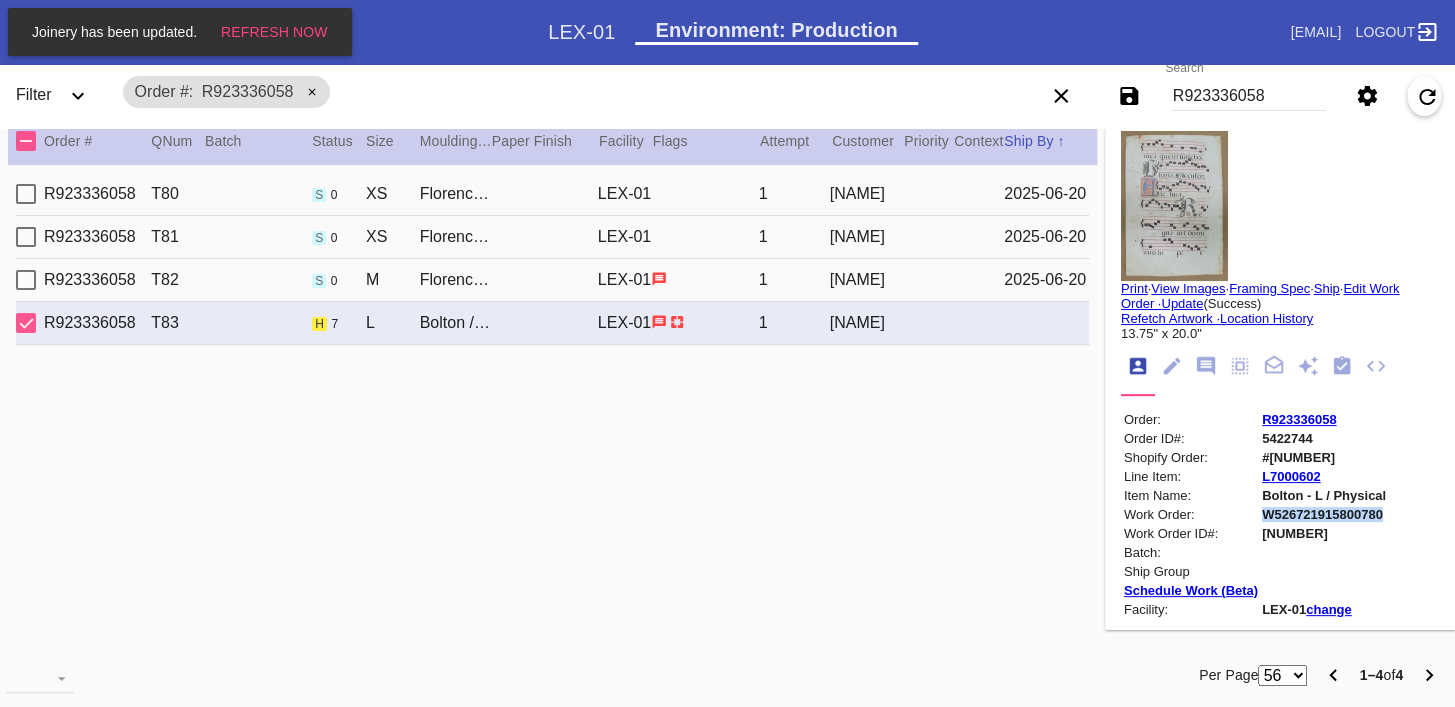 copy on "W526721915800780" 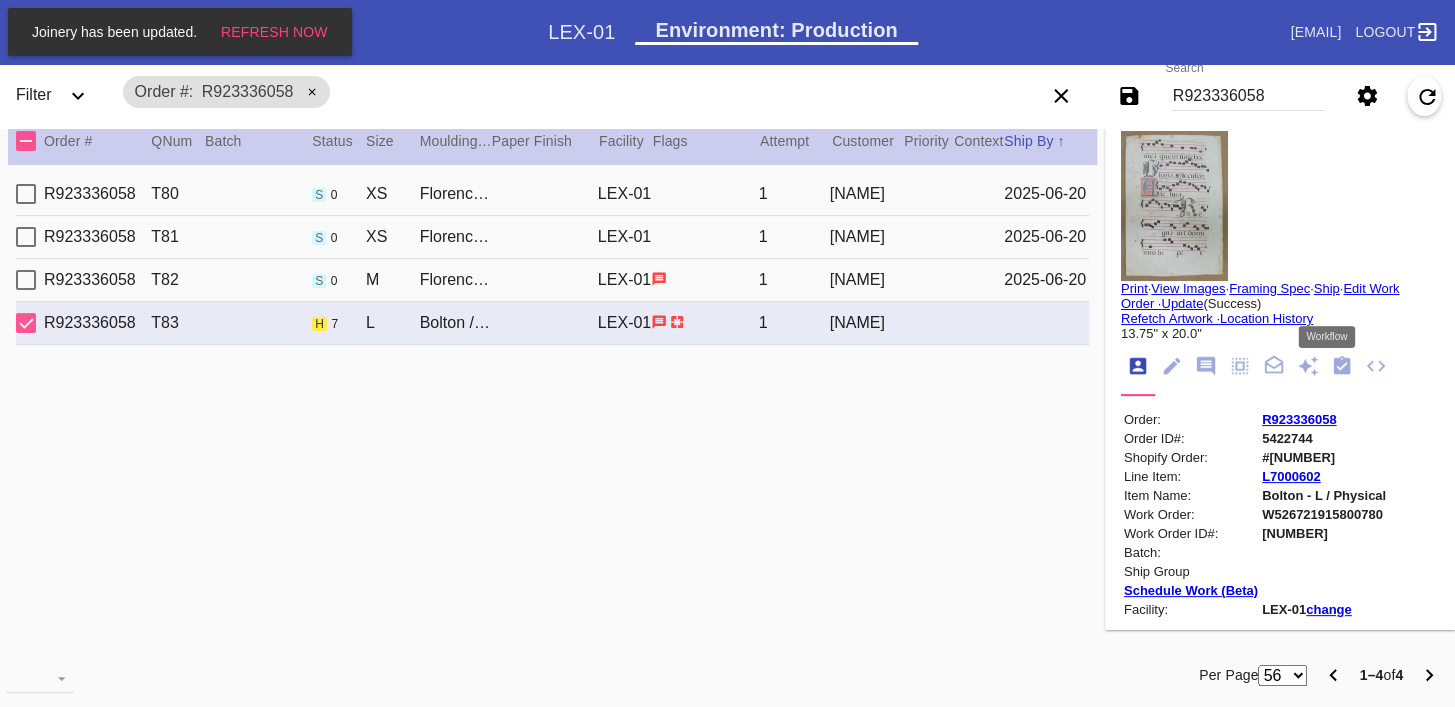 drag, startPoint x: 1319, startPoint y: 371, endPoint x: 1312, endPoint y: 412, distance: 41.59327 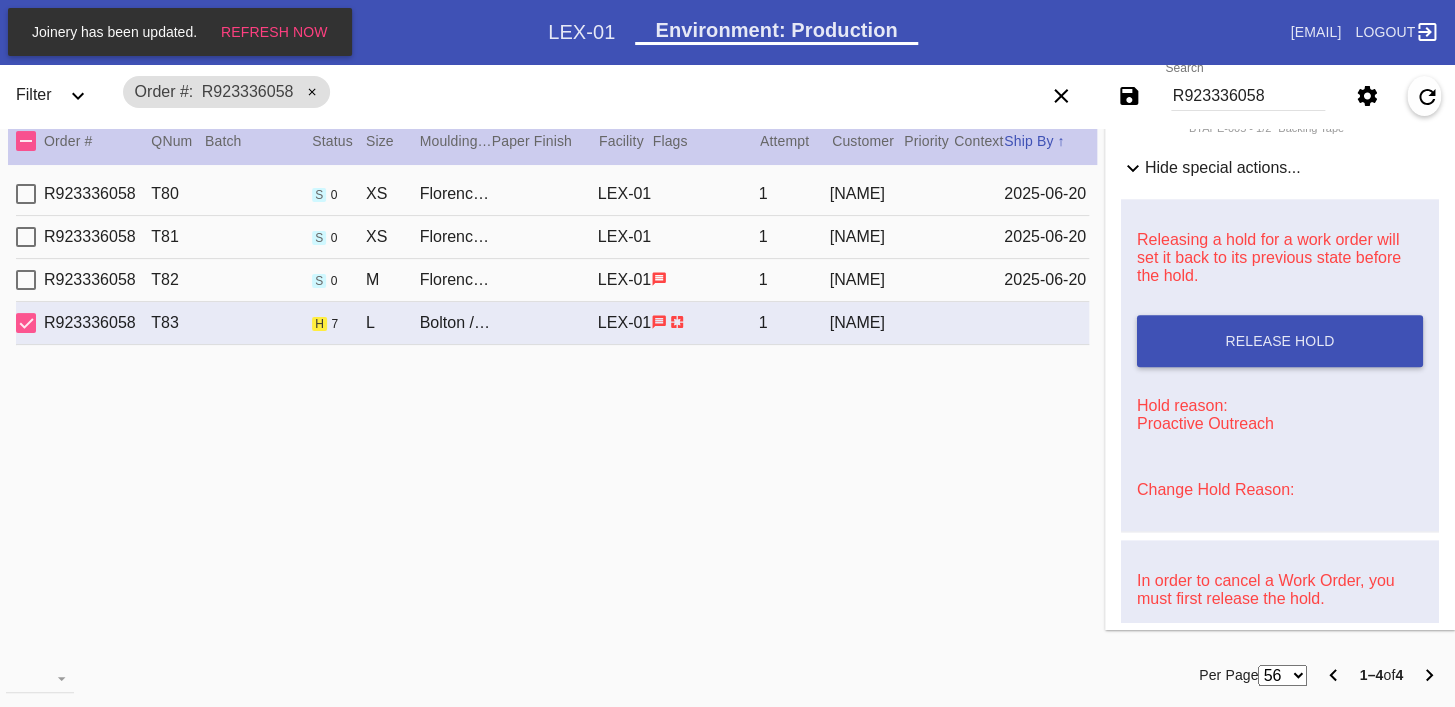 scroll, scrollTop: 973, scrollLeft: 0, axis: vertical 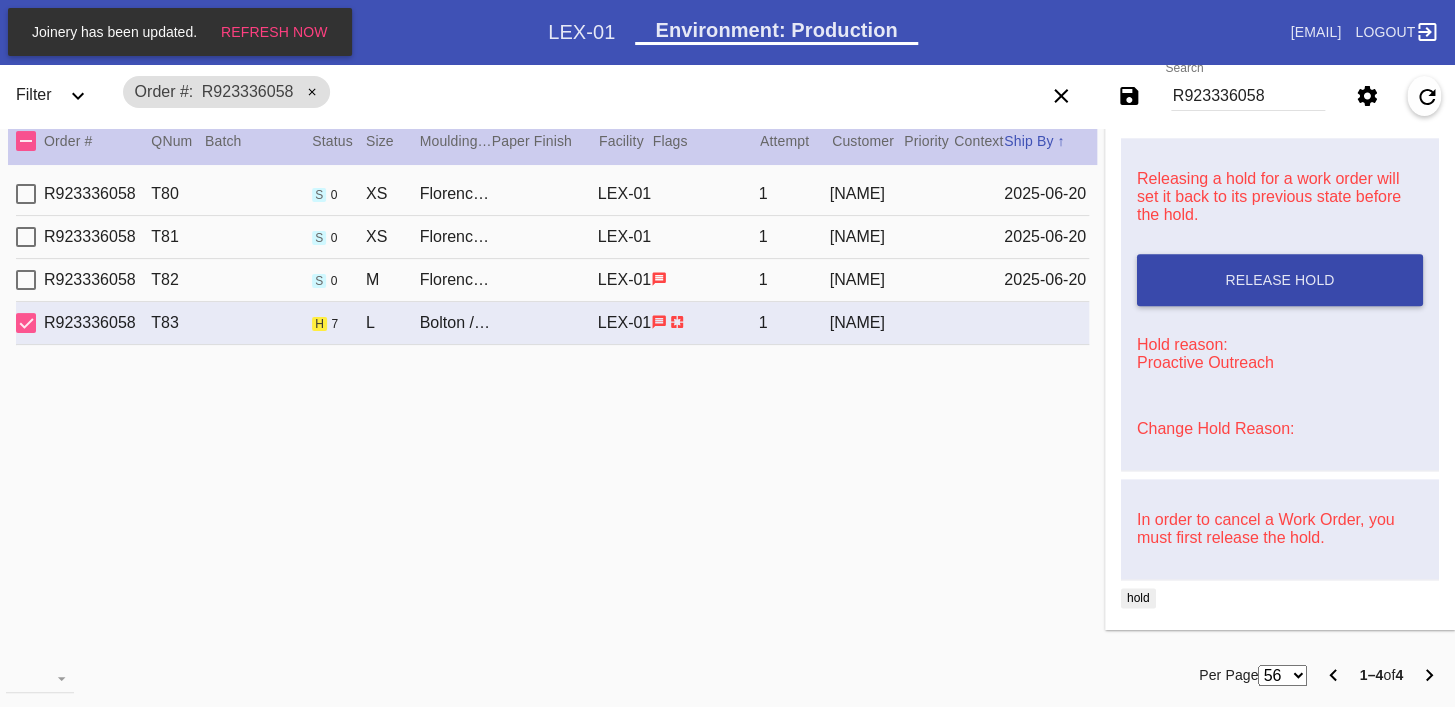 click on "Release Hold" at bounding box center (1280, 280) 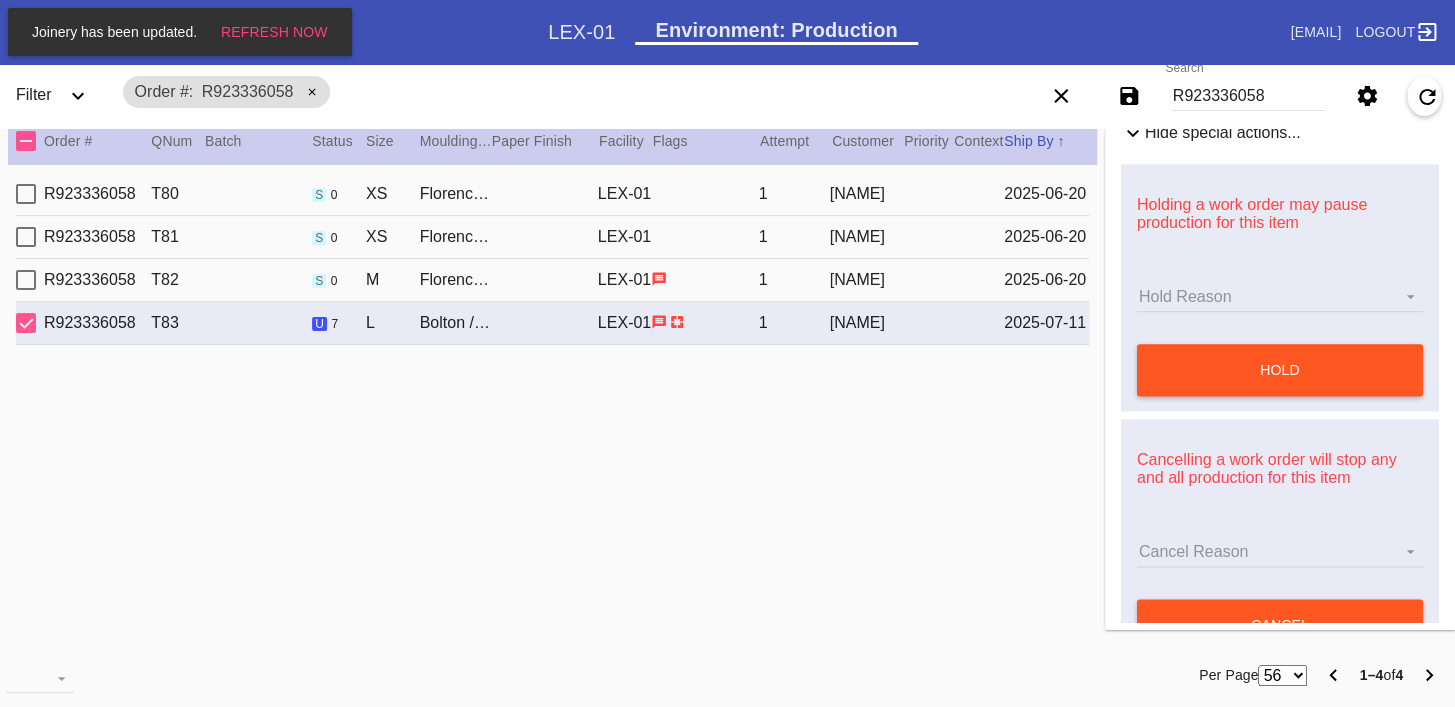 scroll, scrollTop: 1077, scrollLeft: 0, axis: vertical 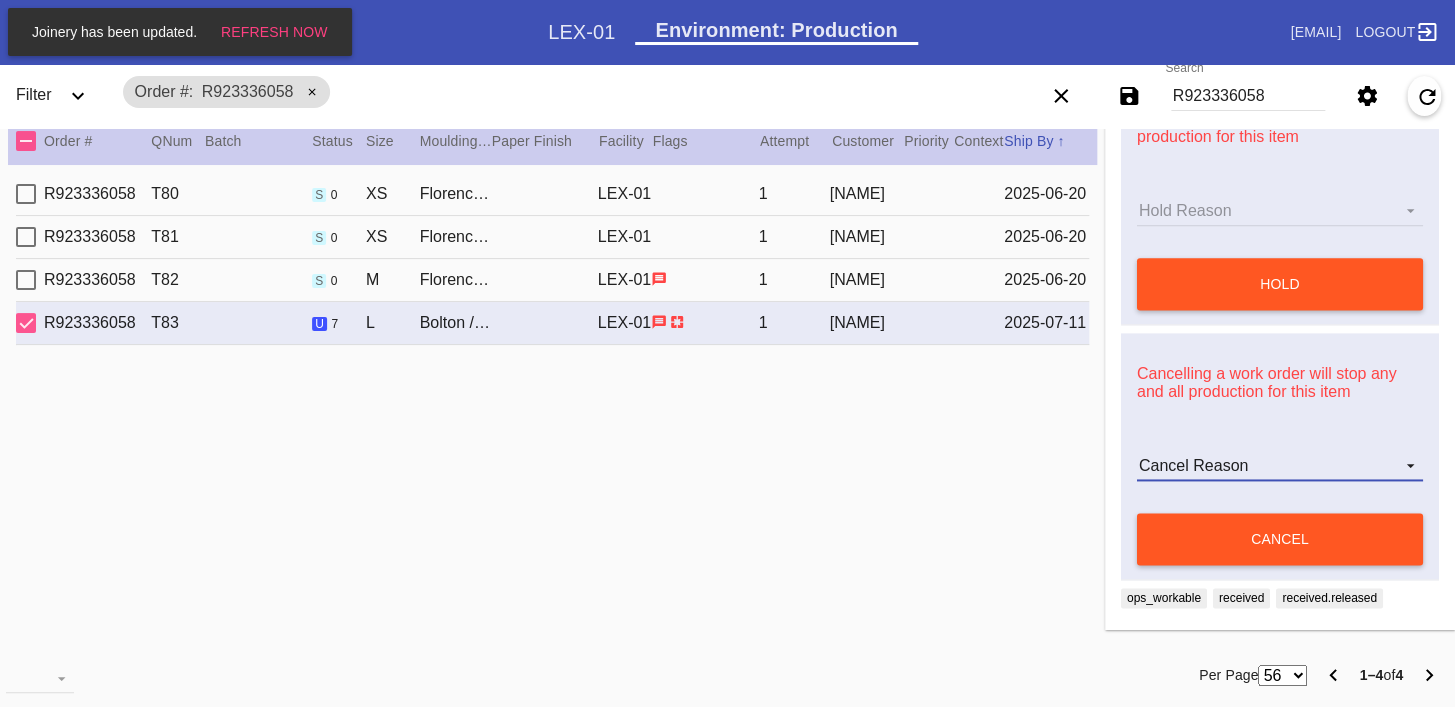 click on "Cancel Reason" at bounding box center [1280, 466] 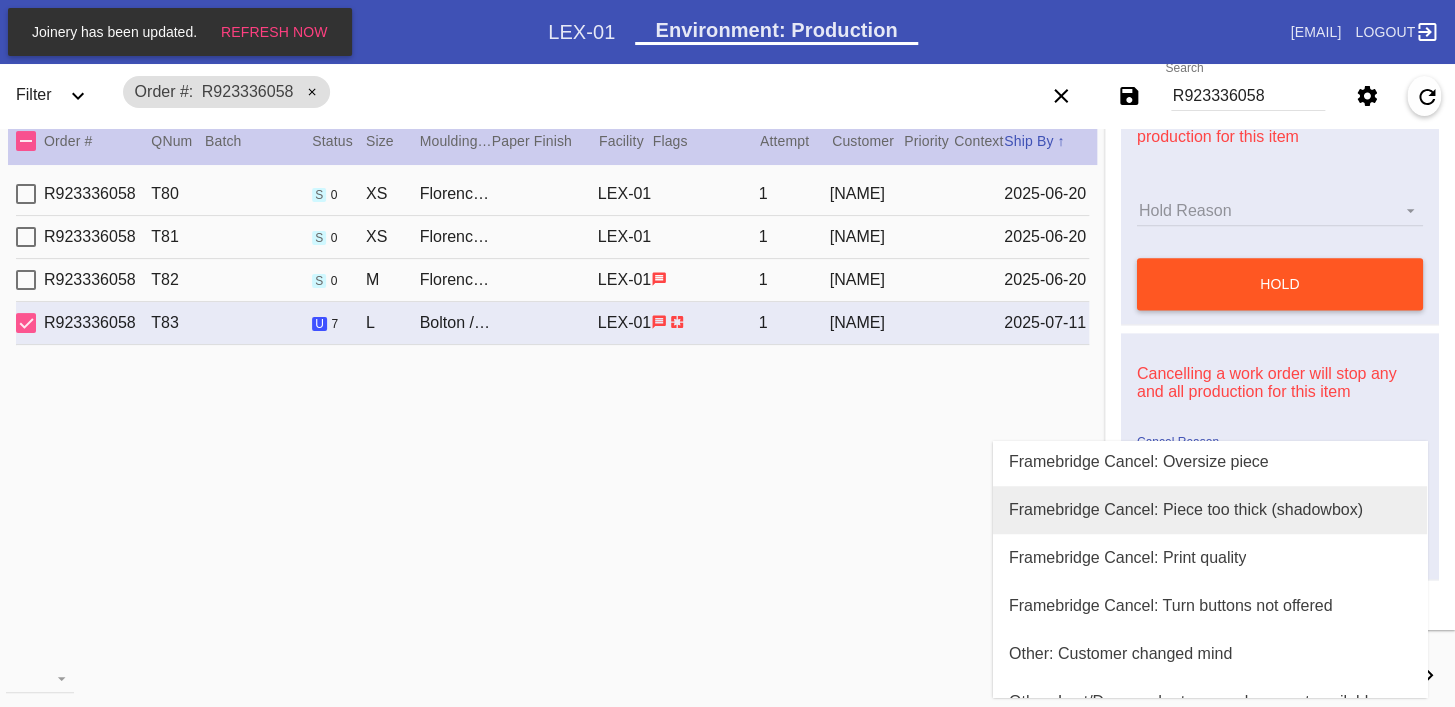 scroll, scrollTop: 756, scrollLeft: 0, axis: vertical 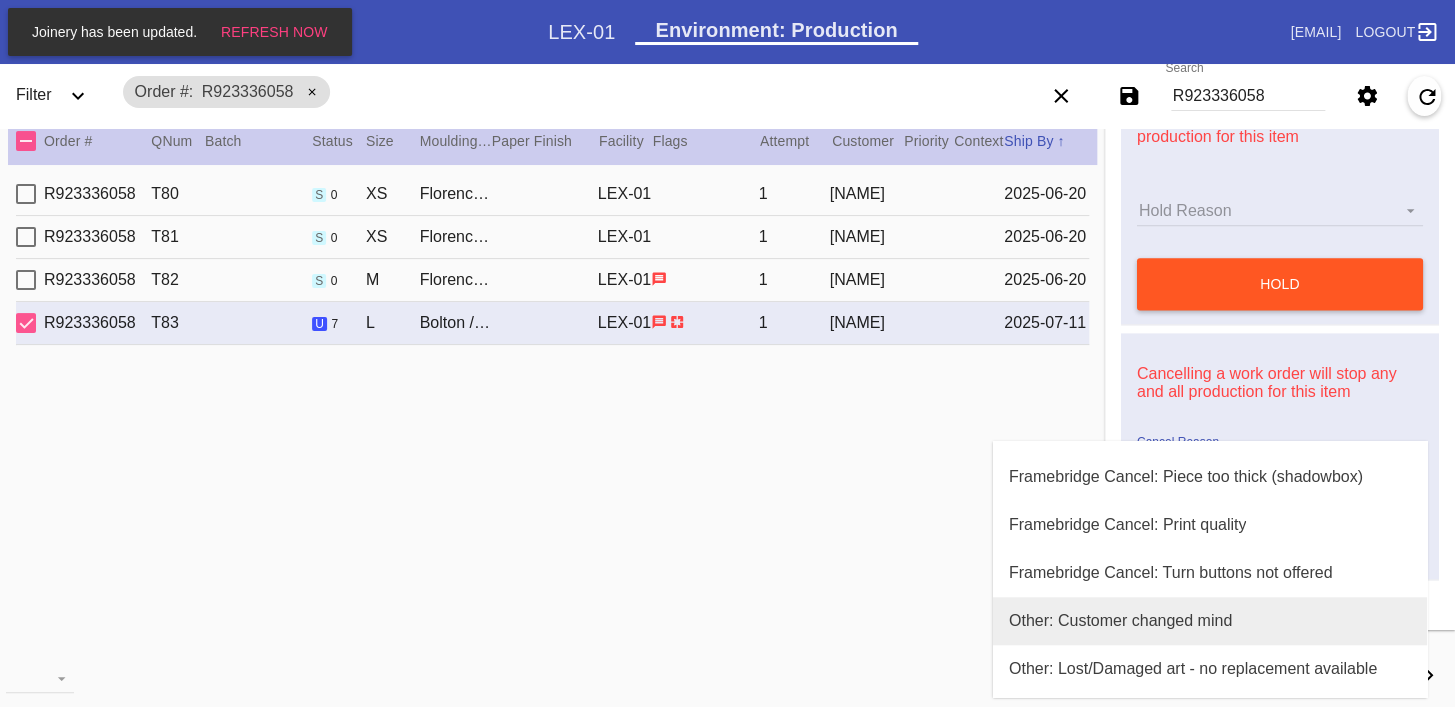 click on "Other: Customer changed mind" at bounding box center (1120, 621) 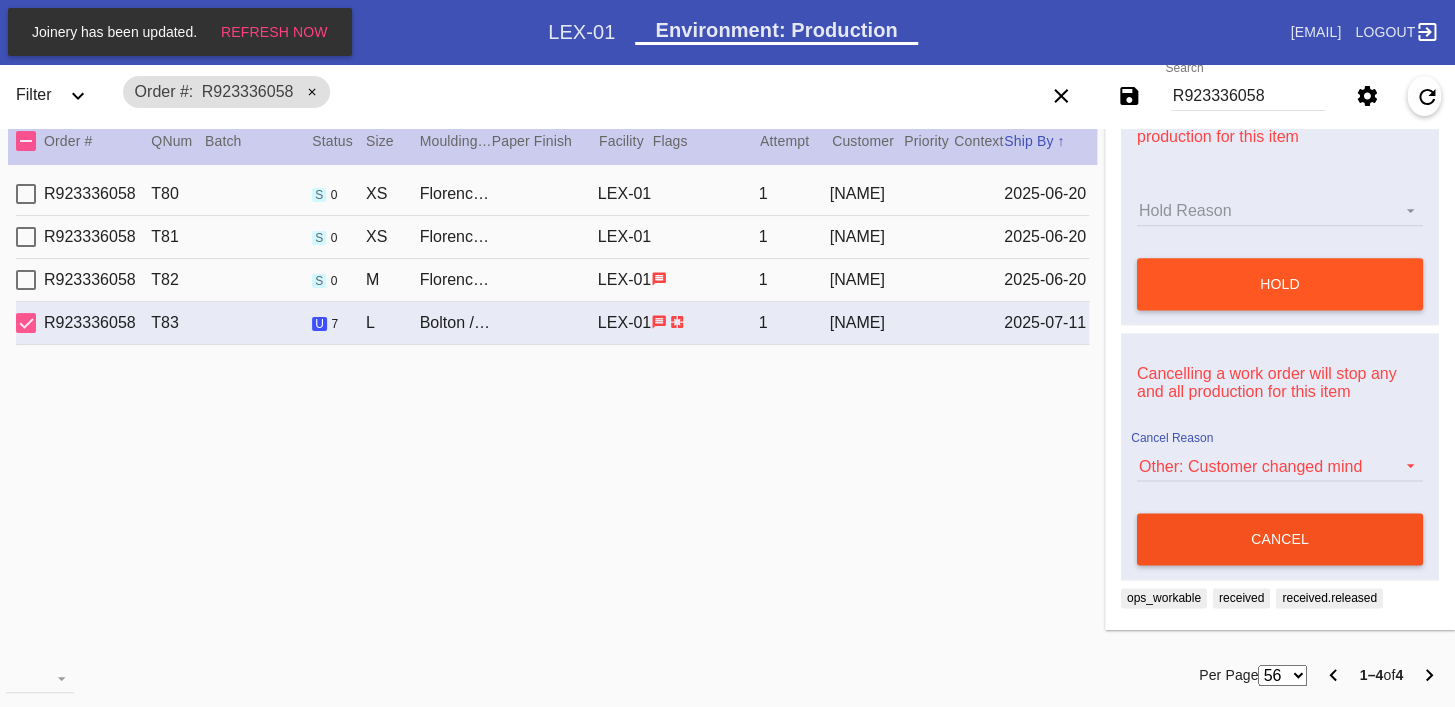 click on "cancel" at bounding box center (1280, 539) 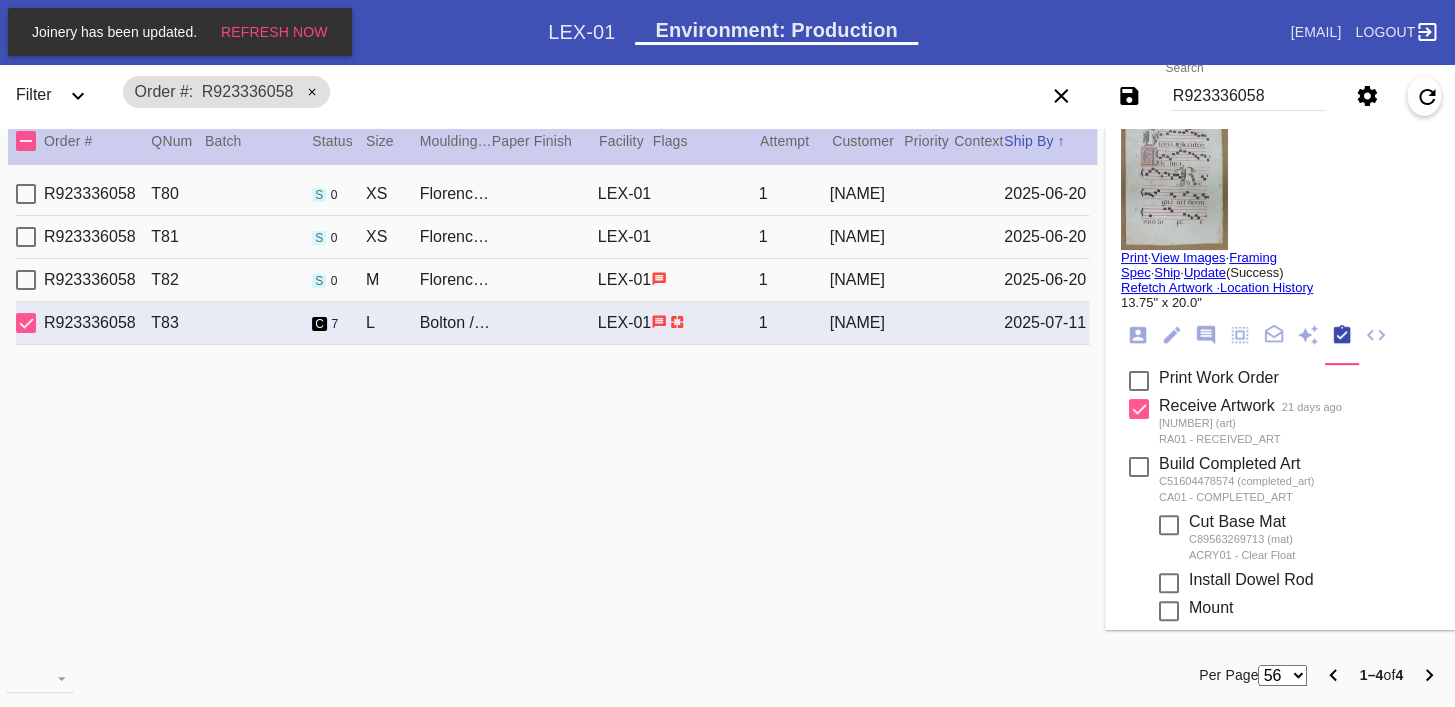 scroll, scrollTop: 0, scrollLeft: 0, axis: both 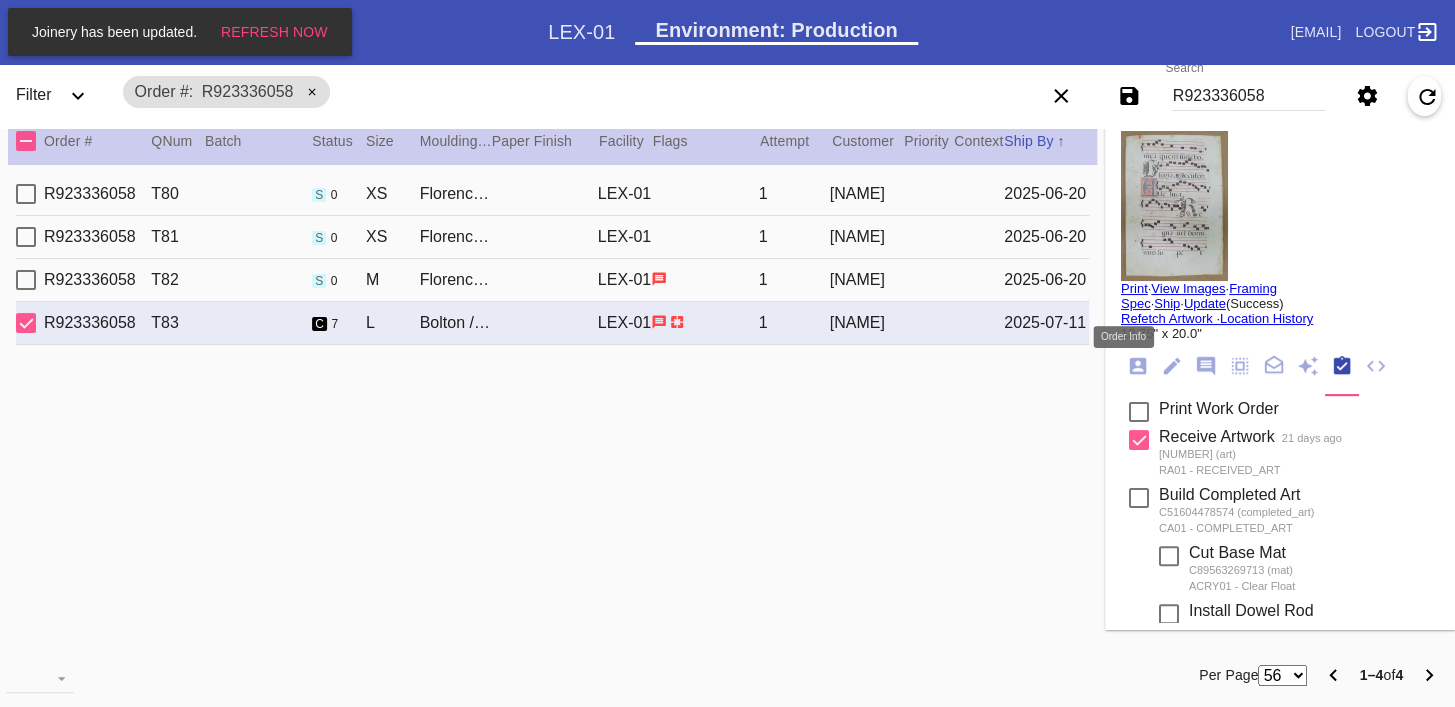 click at bounding box center [1138, 366] 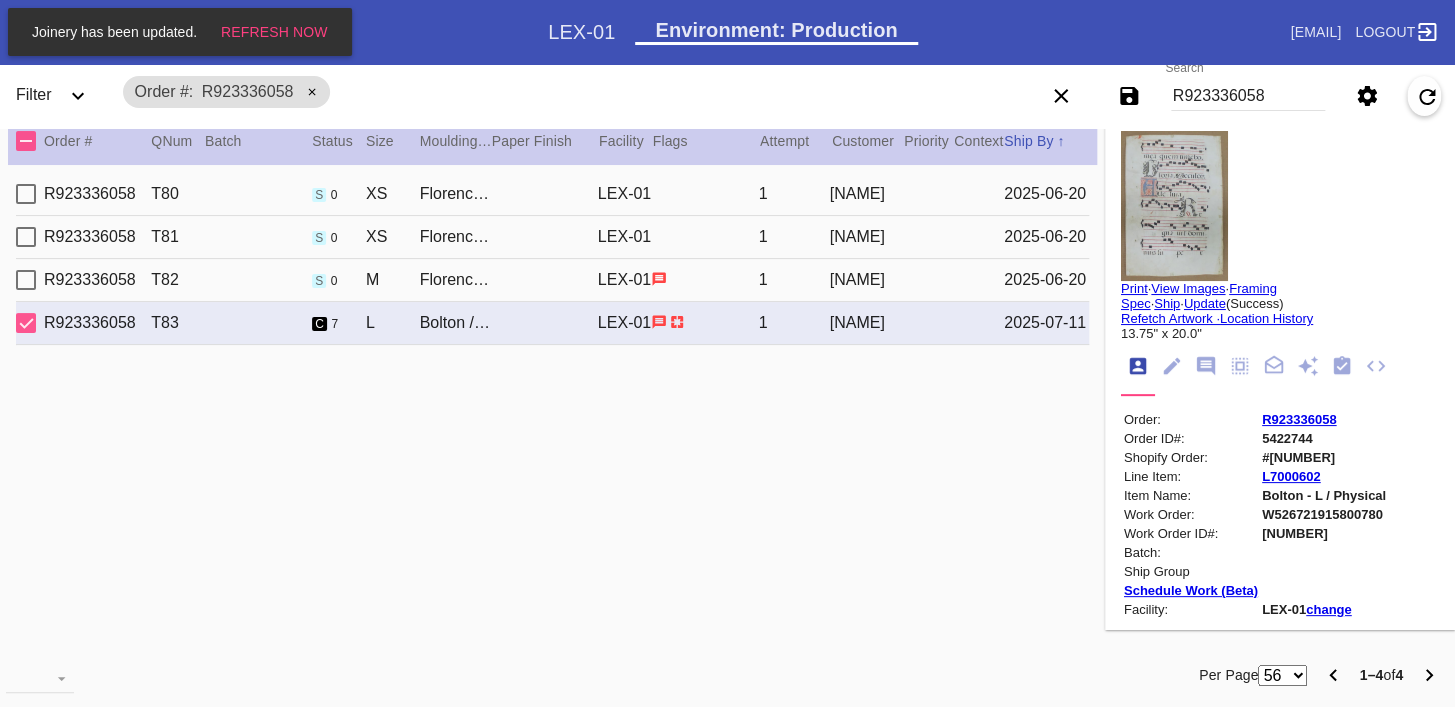 copy on "M761710828" 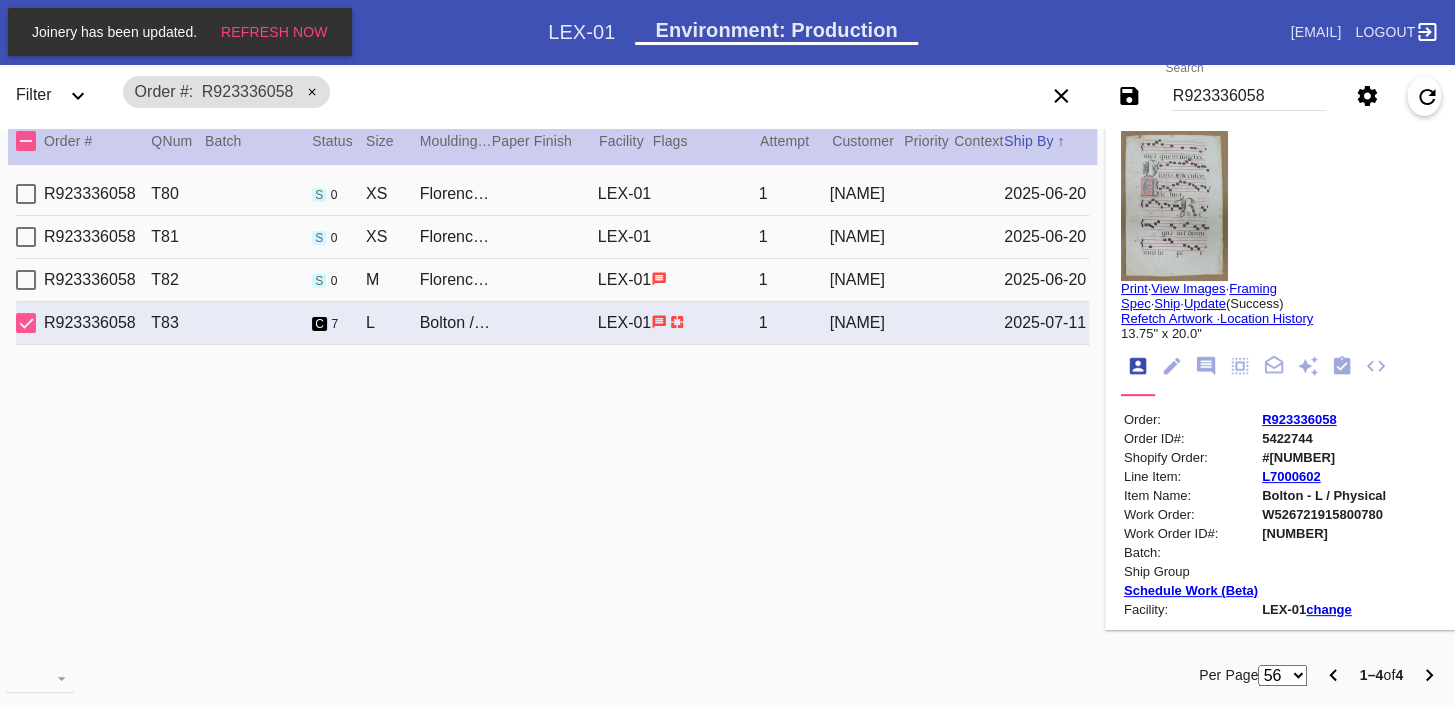 click at bounding box center [1172, 366] 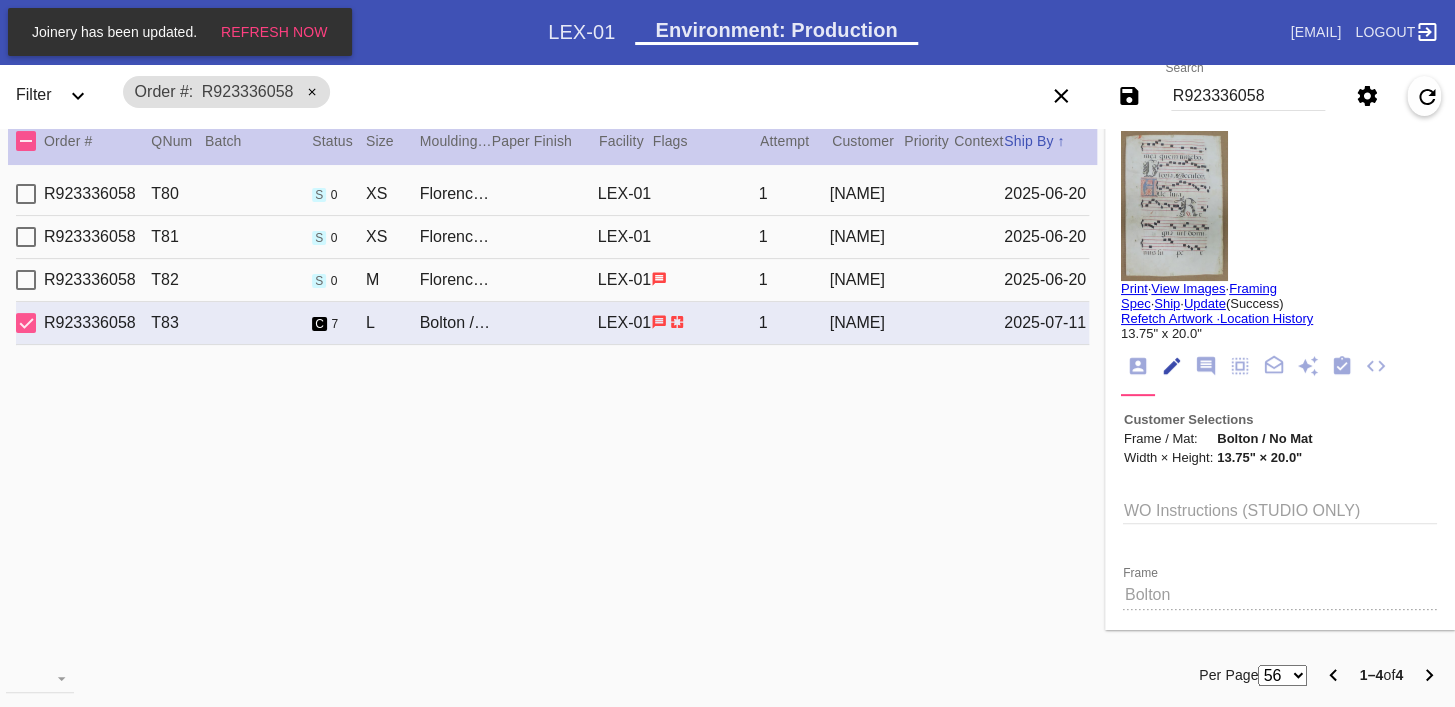 scroll, scrollTop: 73, scrollLeft: 0, axis: vertical 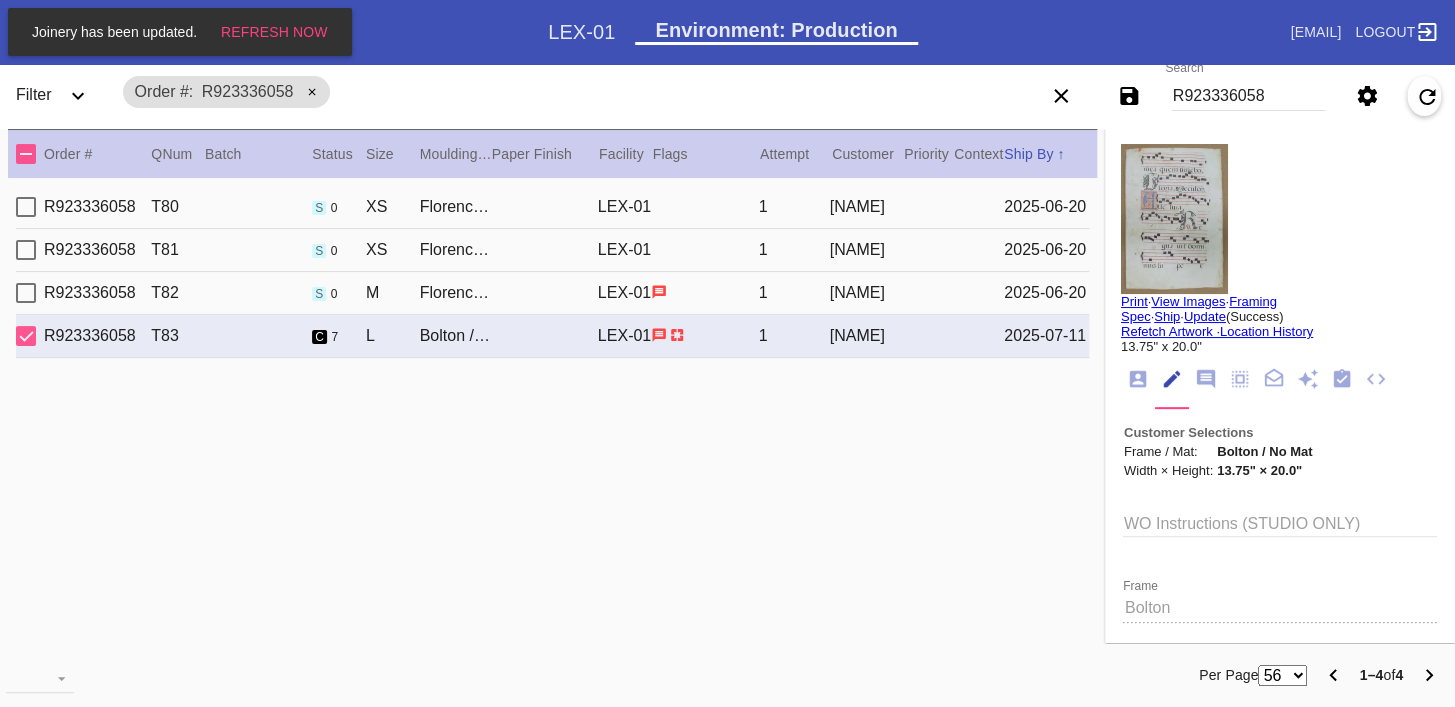 click at bounding box center (1174, 219) 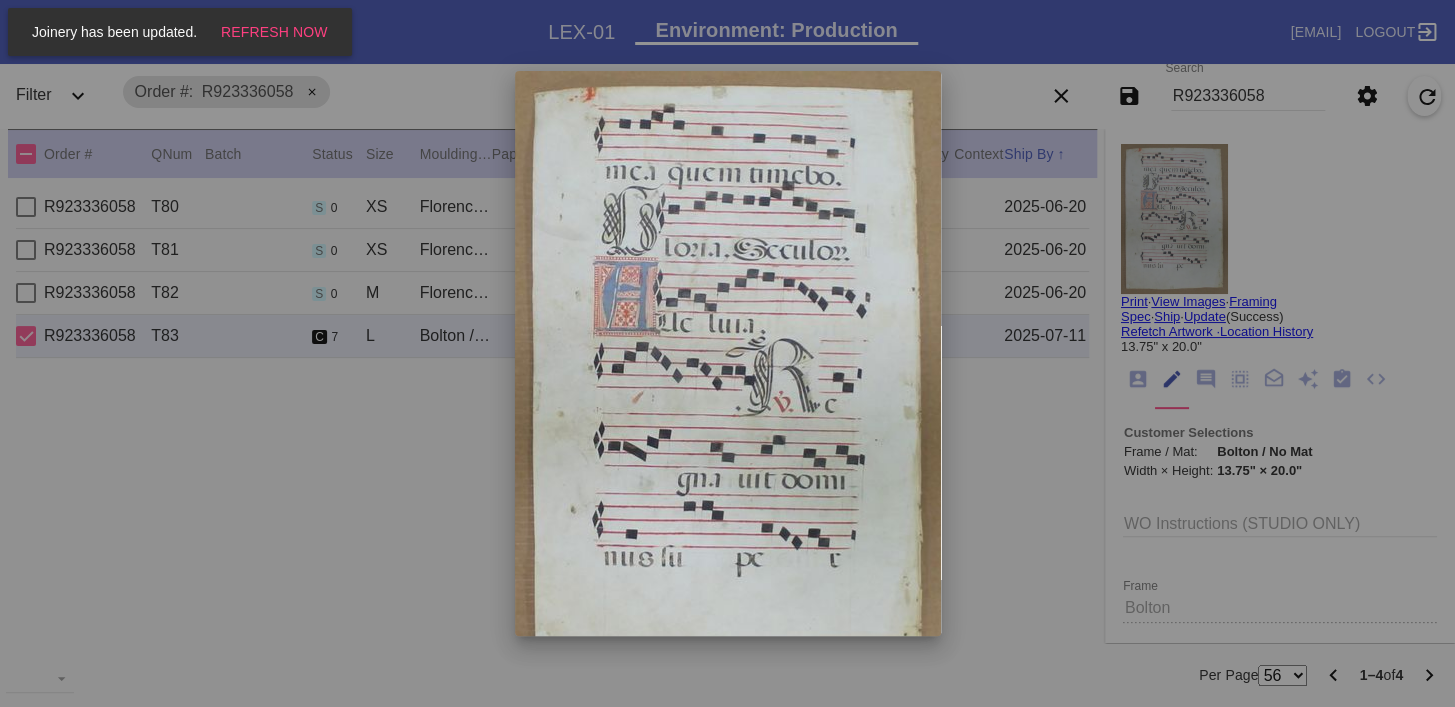 click at bounding box center [727, 353] 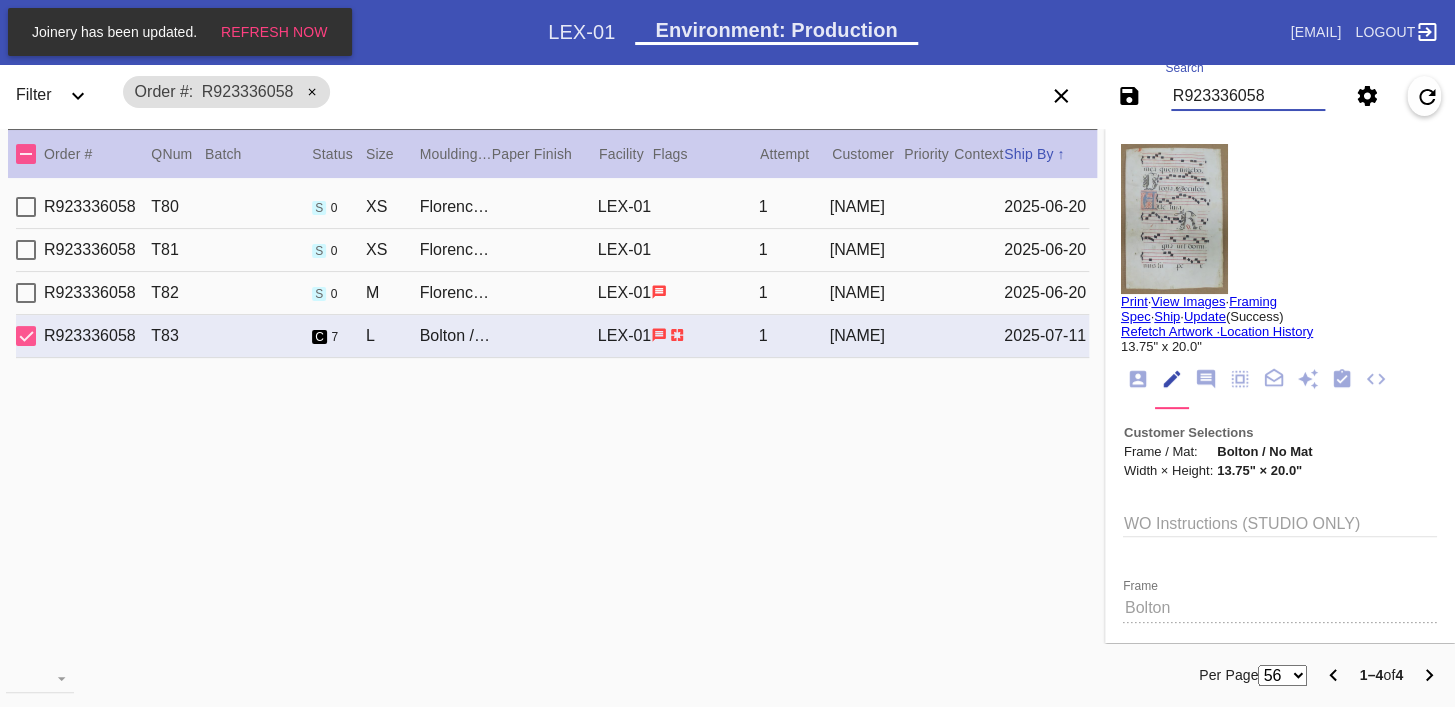 click on "R923336058" at bounding box center [1248, 96] 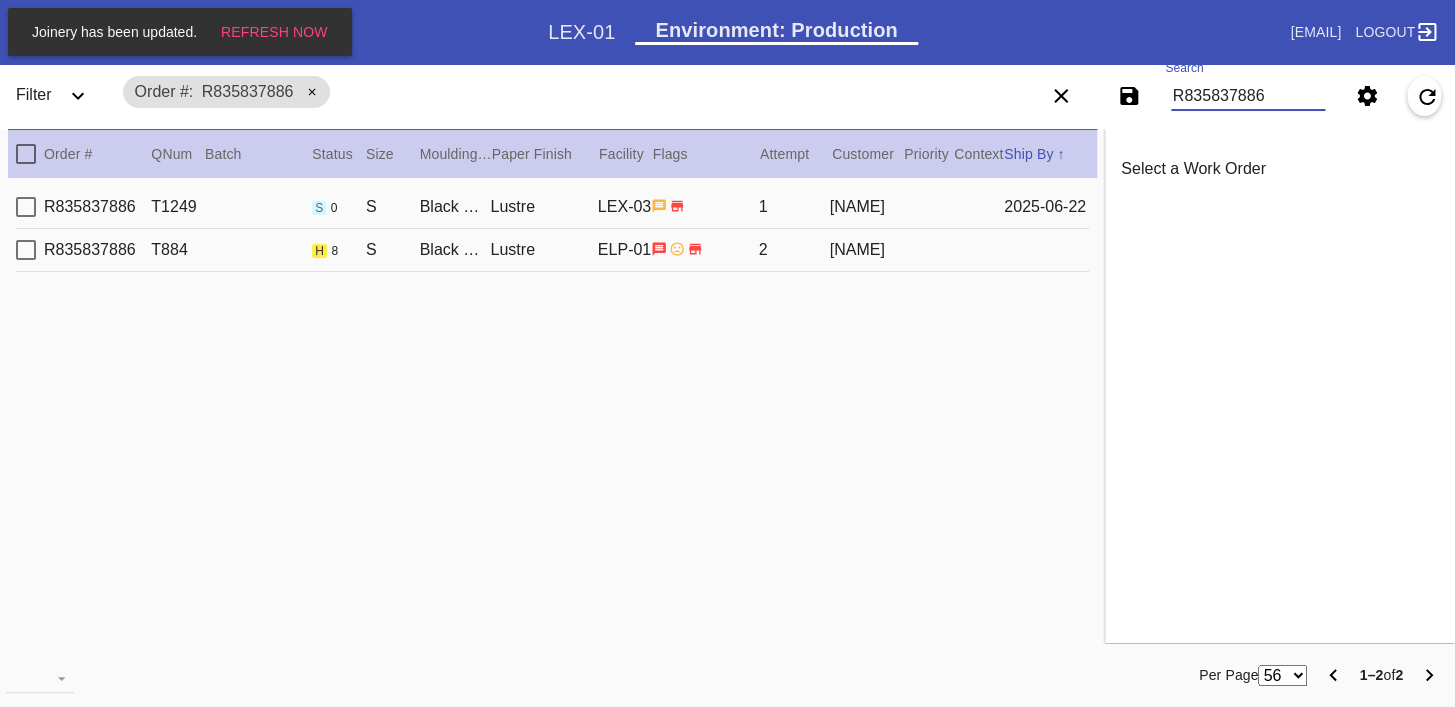 click on "R835837886 T884 h   8 S Black Walnut (Gallery) / The Photo Strip Lustre ELP-01 2 [NAME]" at bounding box center [552, 250] 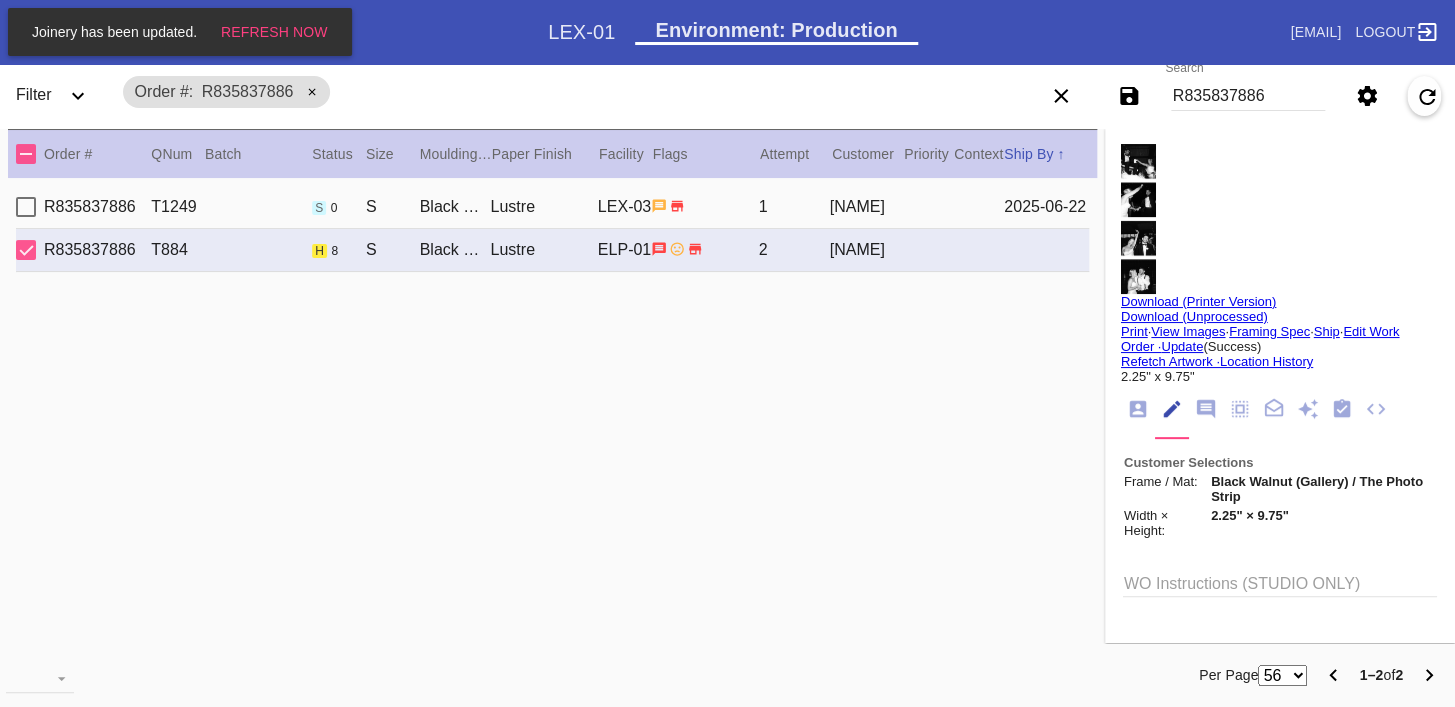 click on "R835837886" at bounding box center [1248, 96] 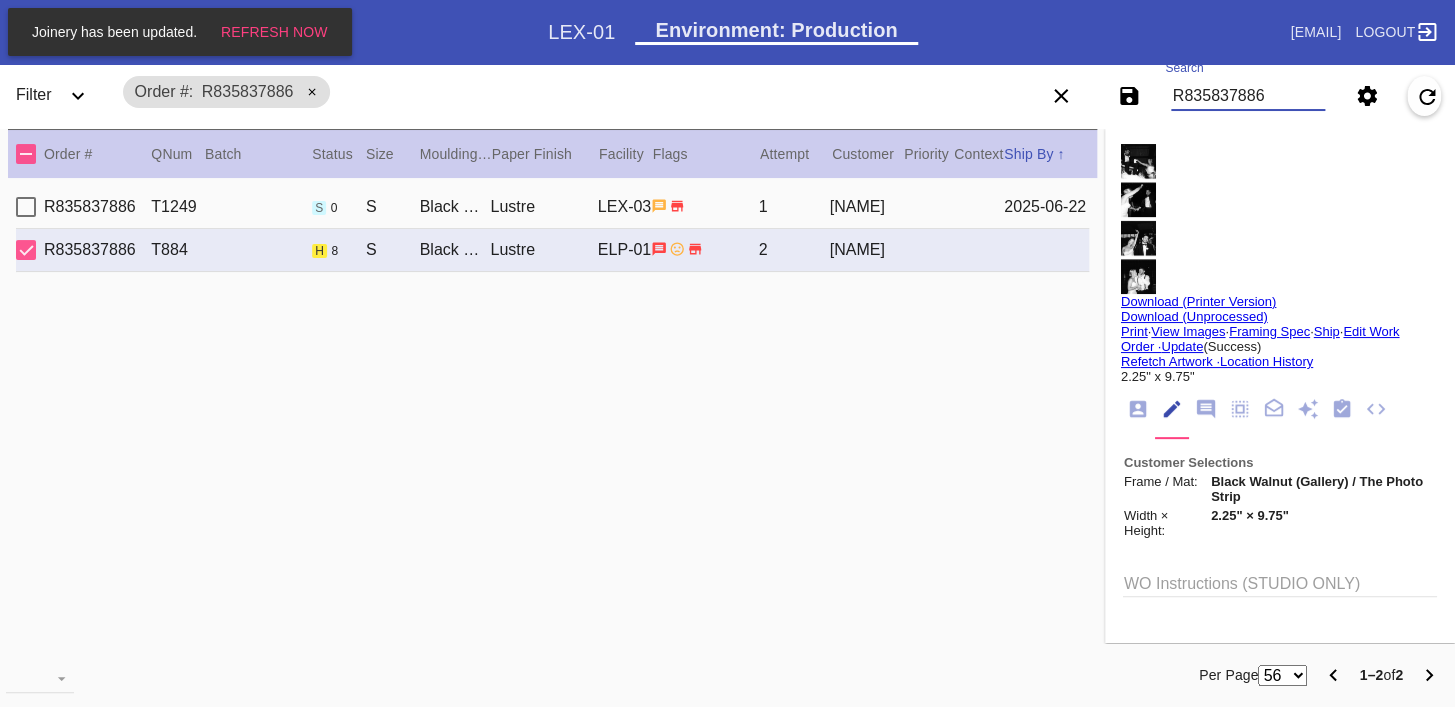 click on "R835837886" at bounding box center (1248, 96) 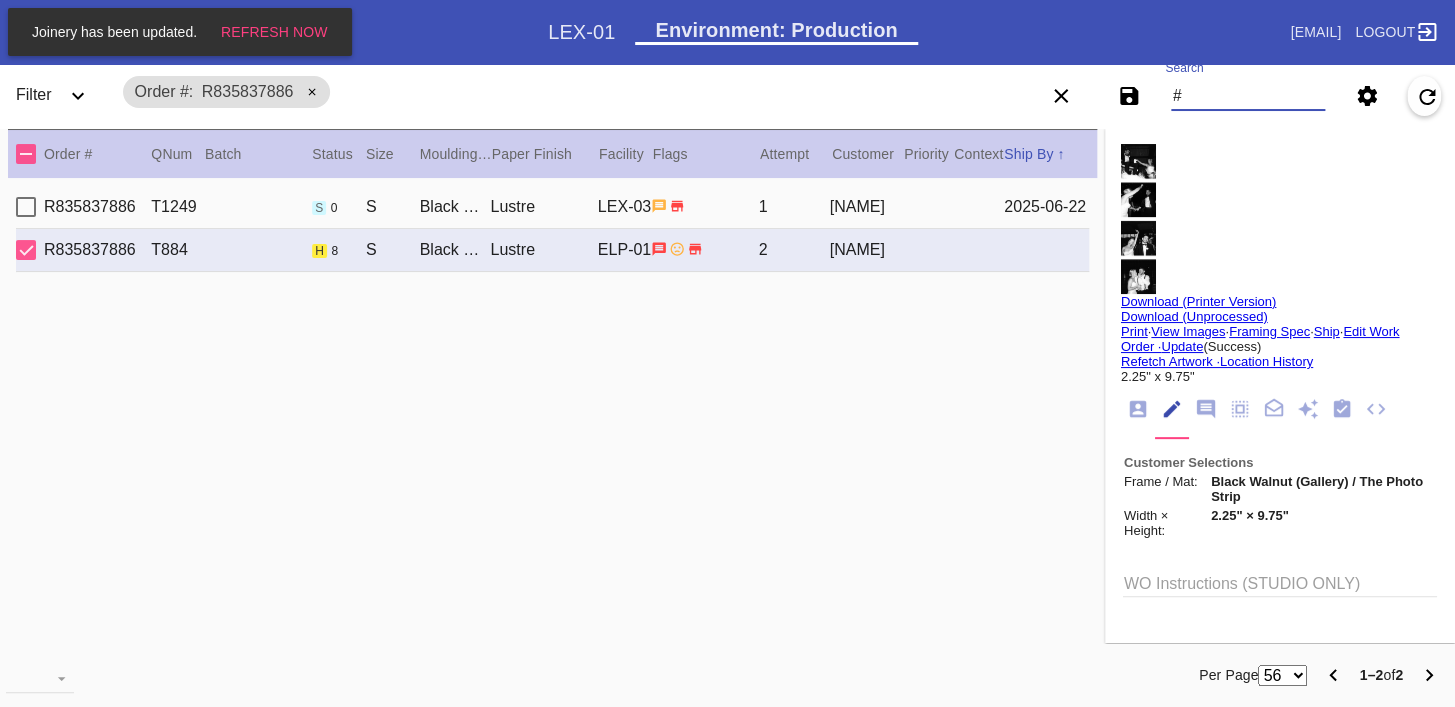 paste on "M761723308" 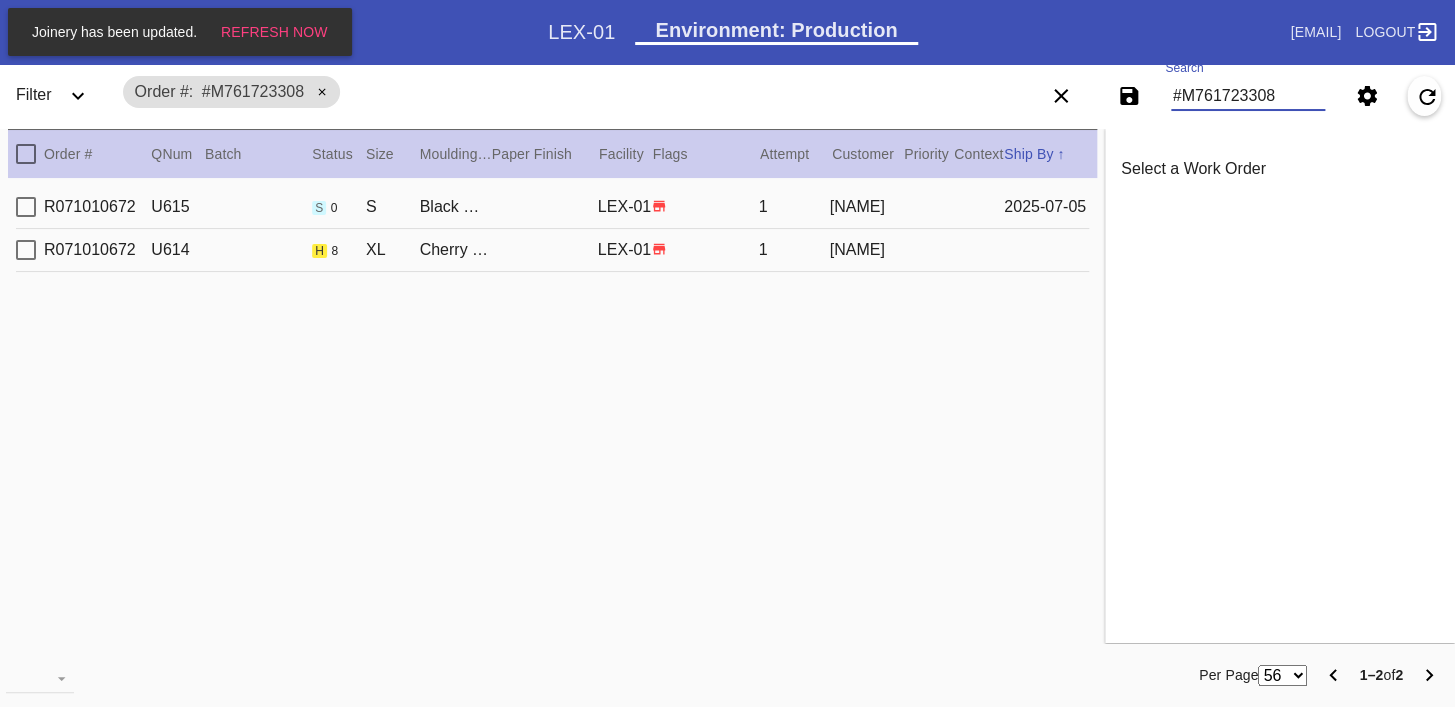 click on "R071010672 U614 h   8 XL Cherry (Gallery) / No Mat LEX-01 1 [NAME]" at bounding box center (552, 250) 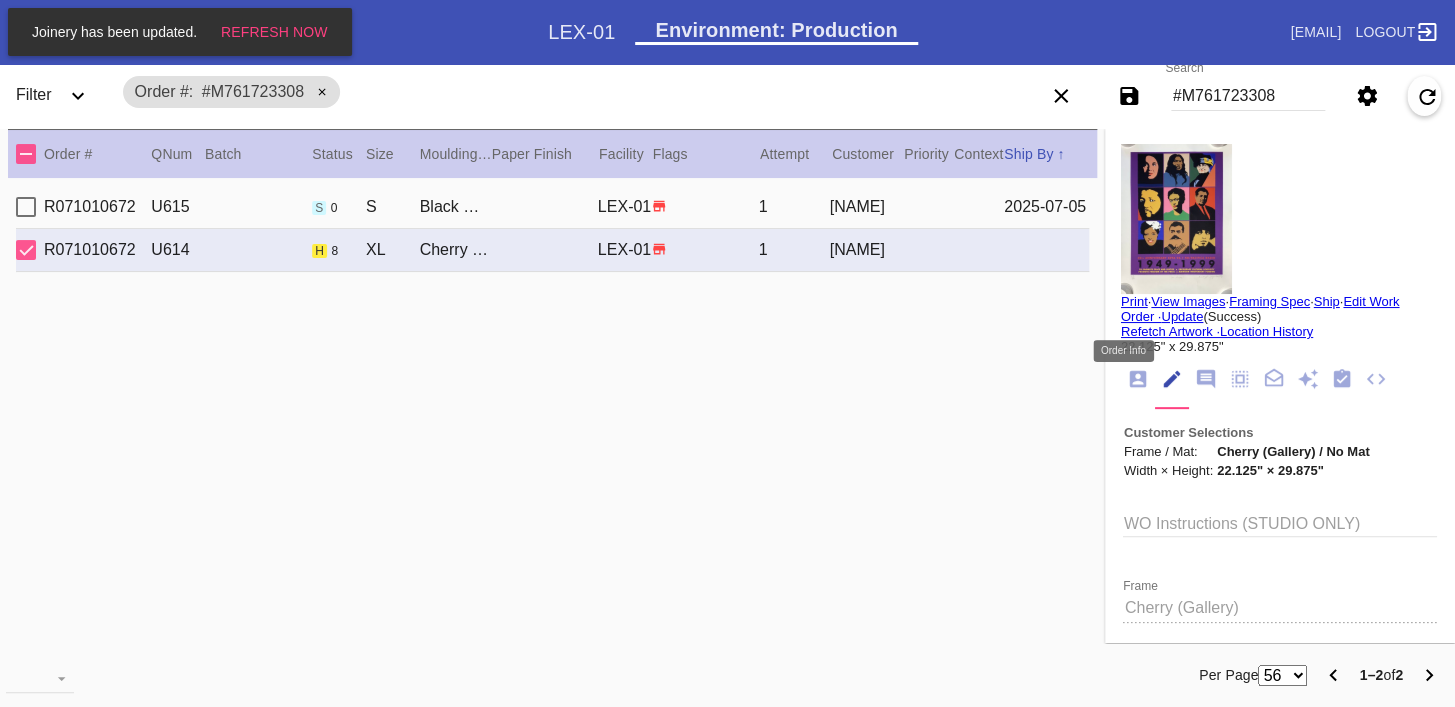 click at bounding box center (1138, 379) 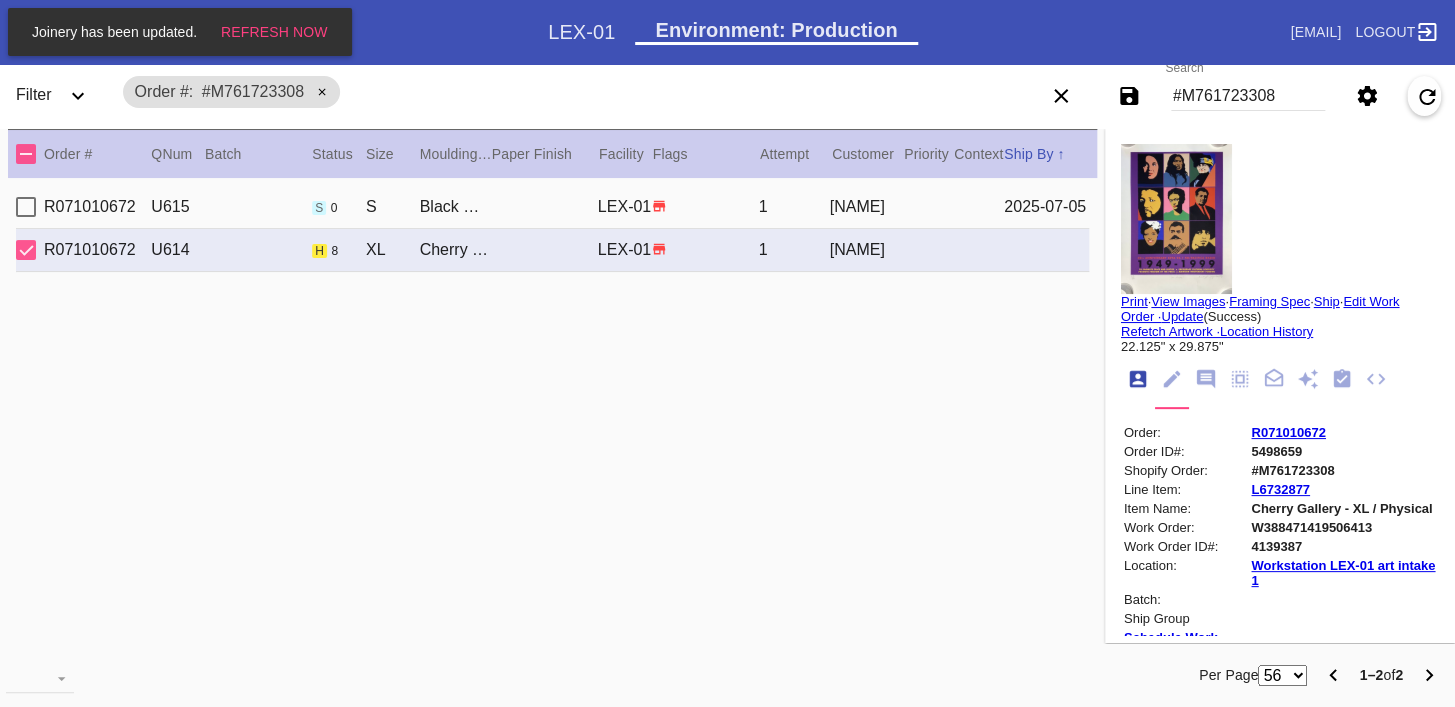 scroll, scrollTop: 24, scrollLeft: 0, axis: vertical 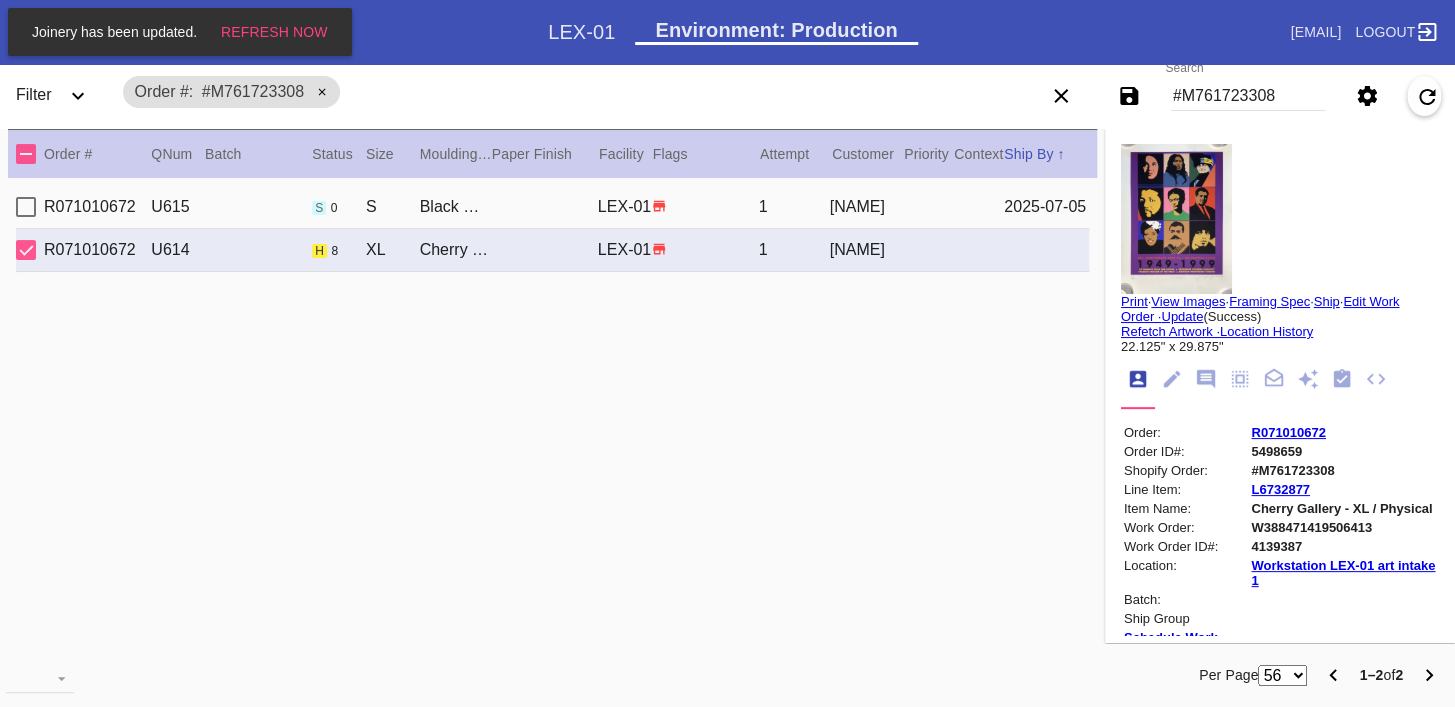 click on "R071010672" at bounding box center (1288, 432) 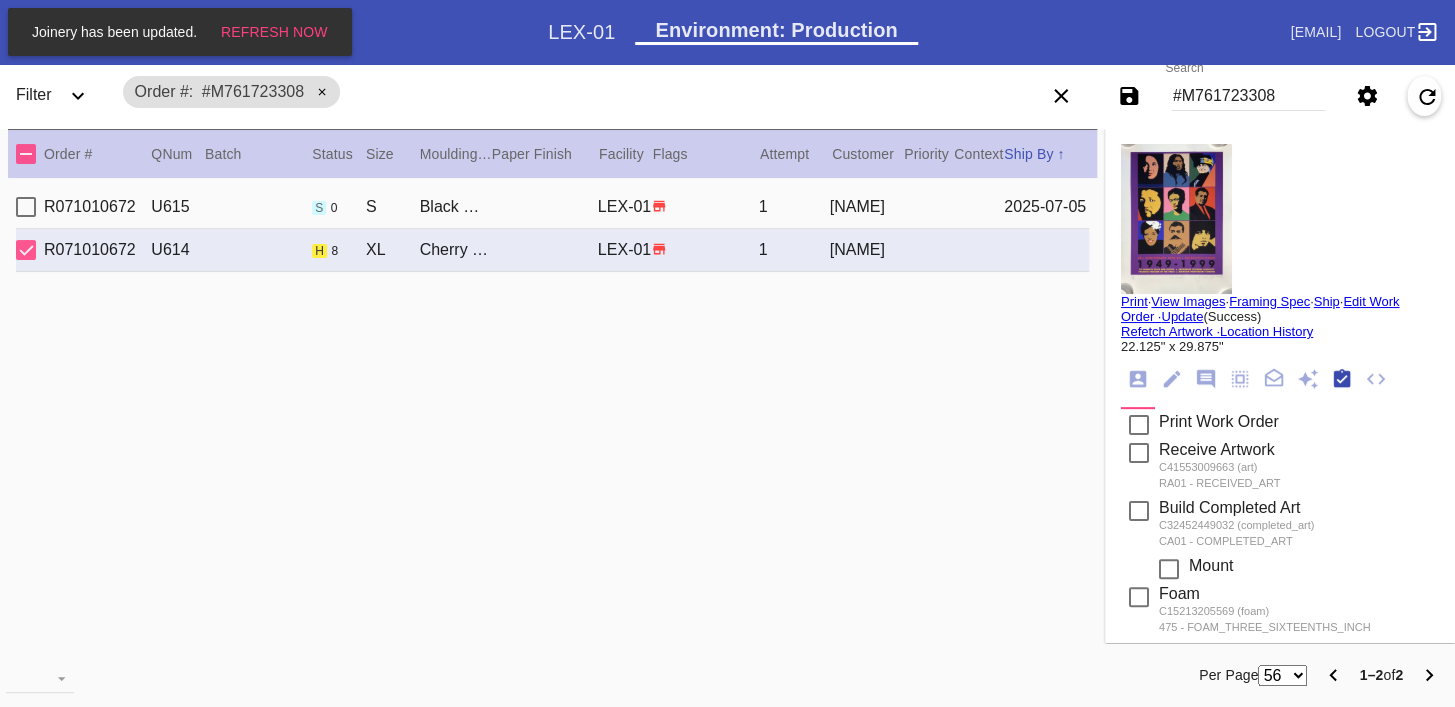 scroll, scrollTop: 322, scrollLeft: 0, axis: vertical 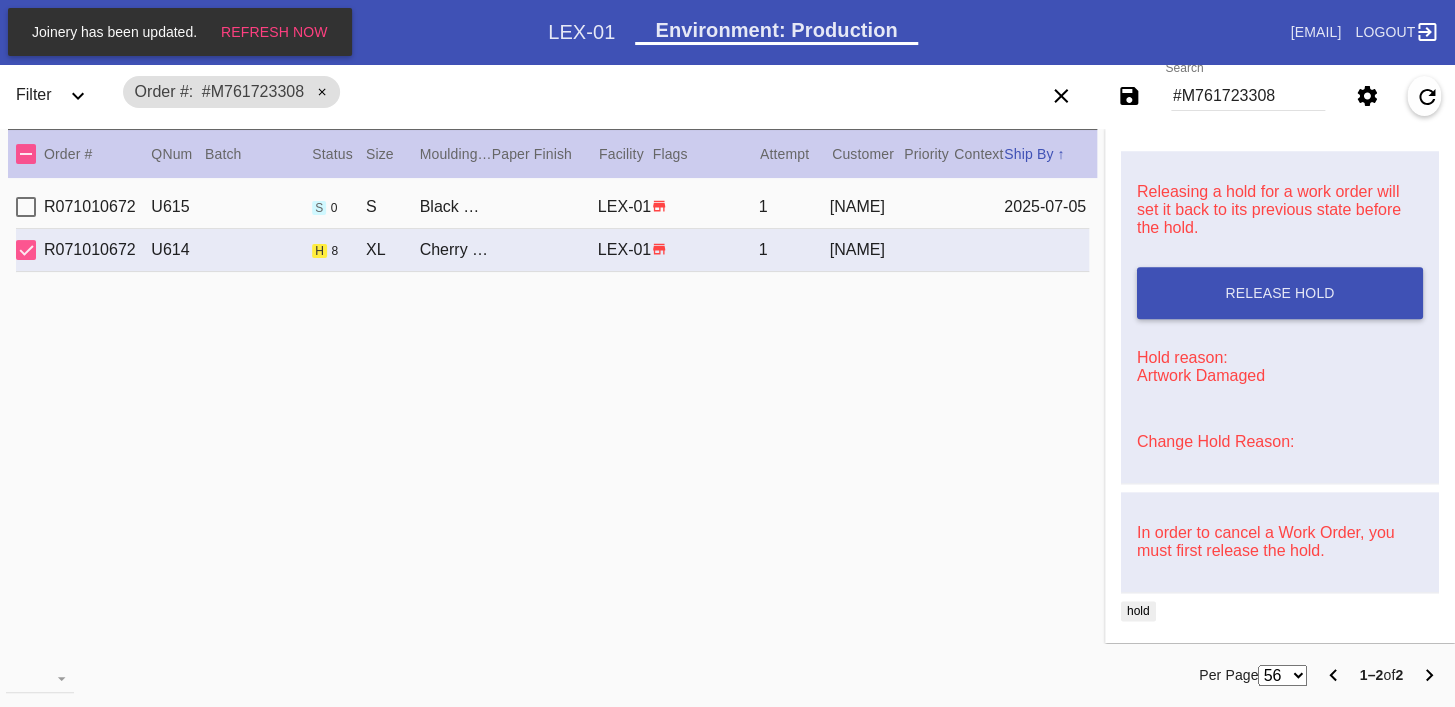 drag, startPoint x: 1165, startPoint y: 439, endPoint x: 1185, endPoint y: 465, distance: 32.80244 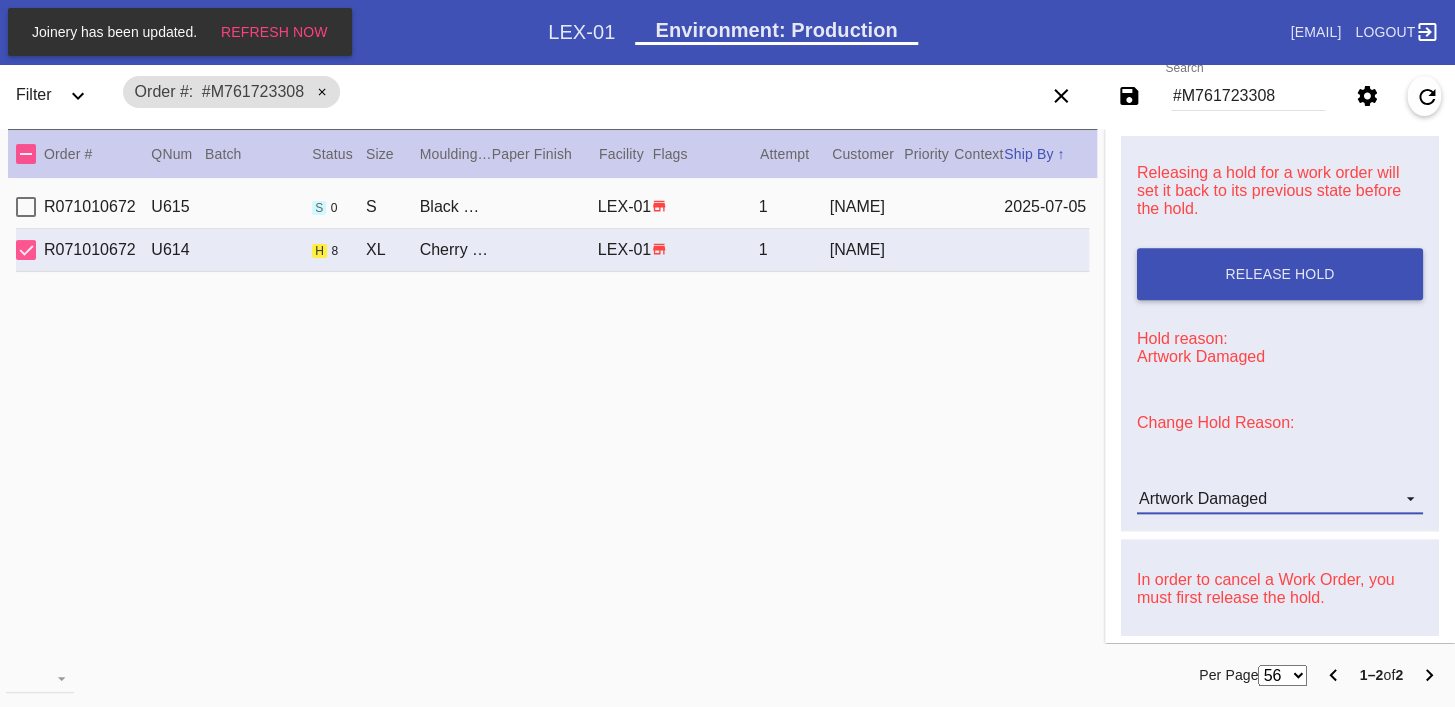 click on "Artwork Damaged" at bounding box center (1203, 498) 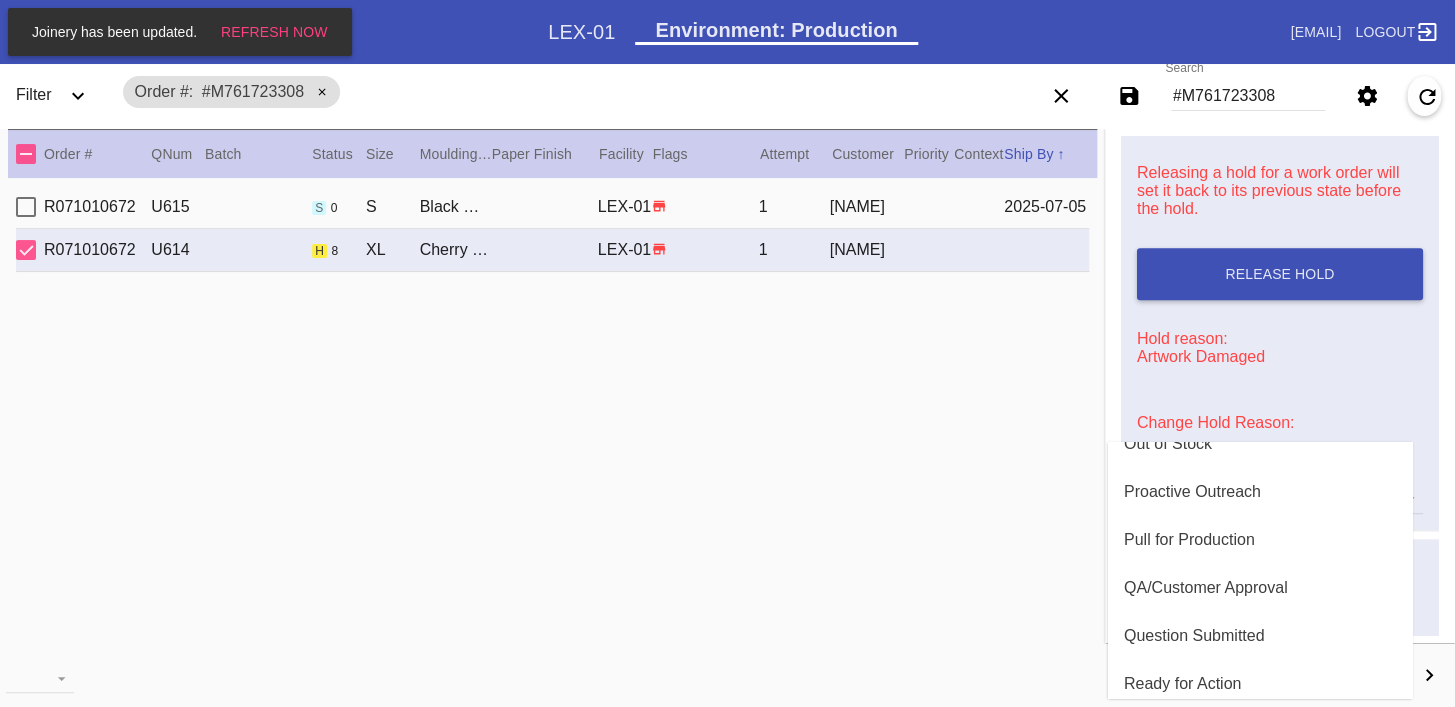 scroll, scrollTop: 551, scrollLeft: 0, axis: vertical 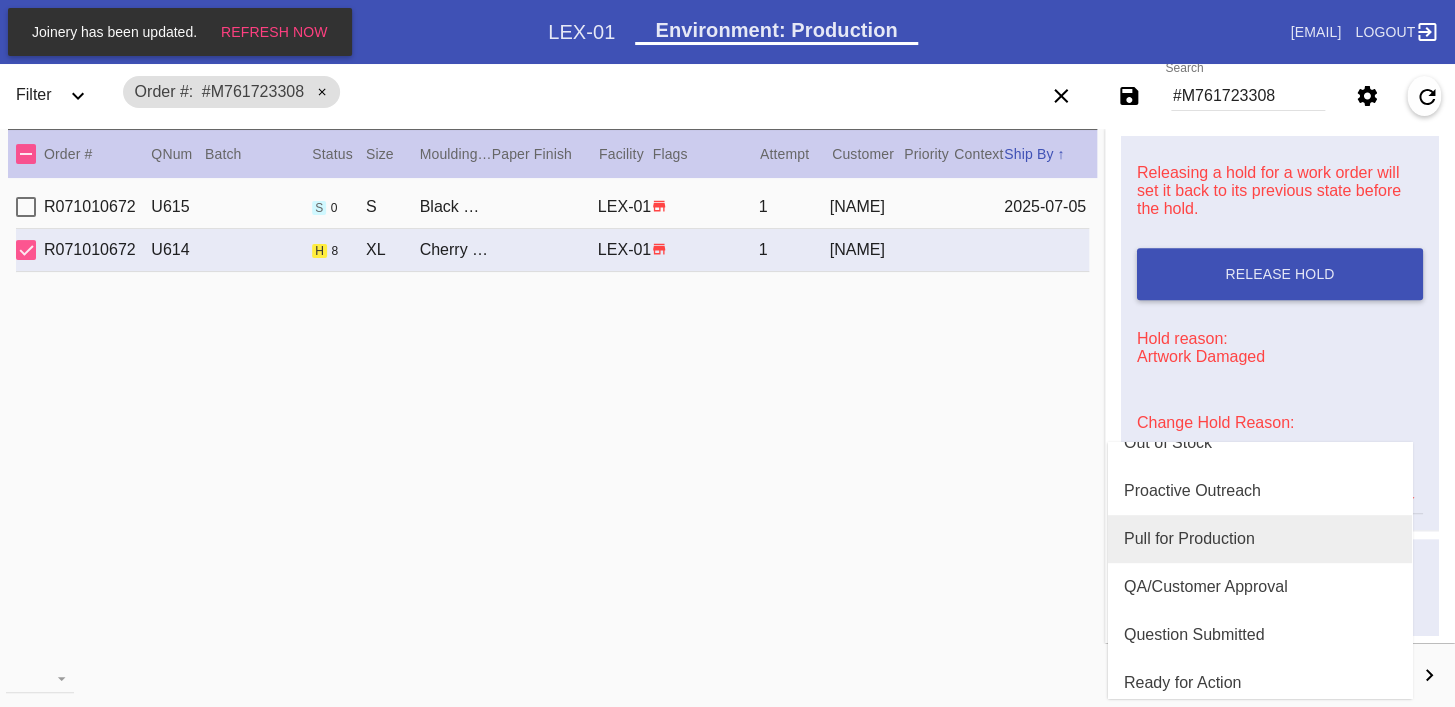 click on "Pull for Production" at bounding box center (1189, 539) 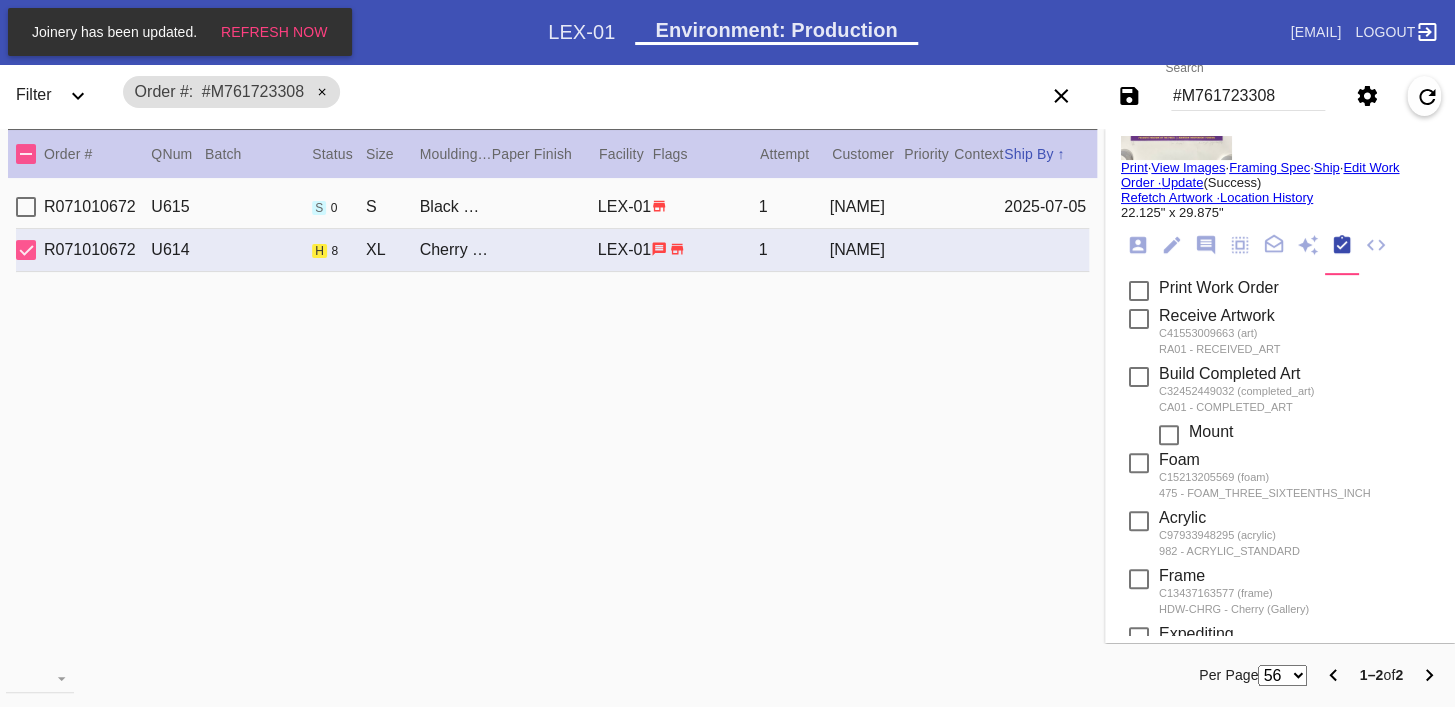 scroll, scrollTop: 0, scrollLeft: 0, axis: both 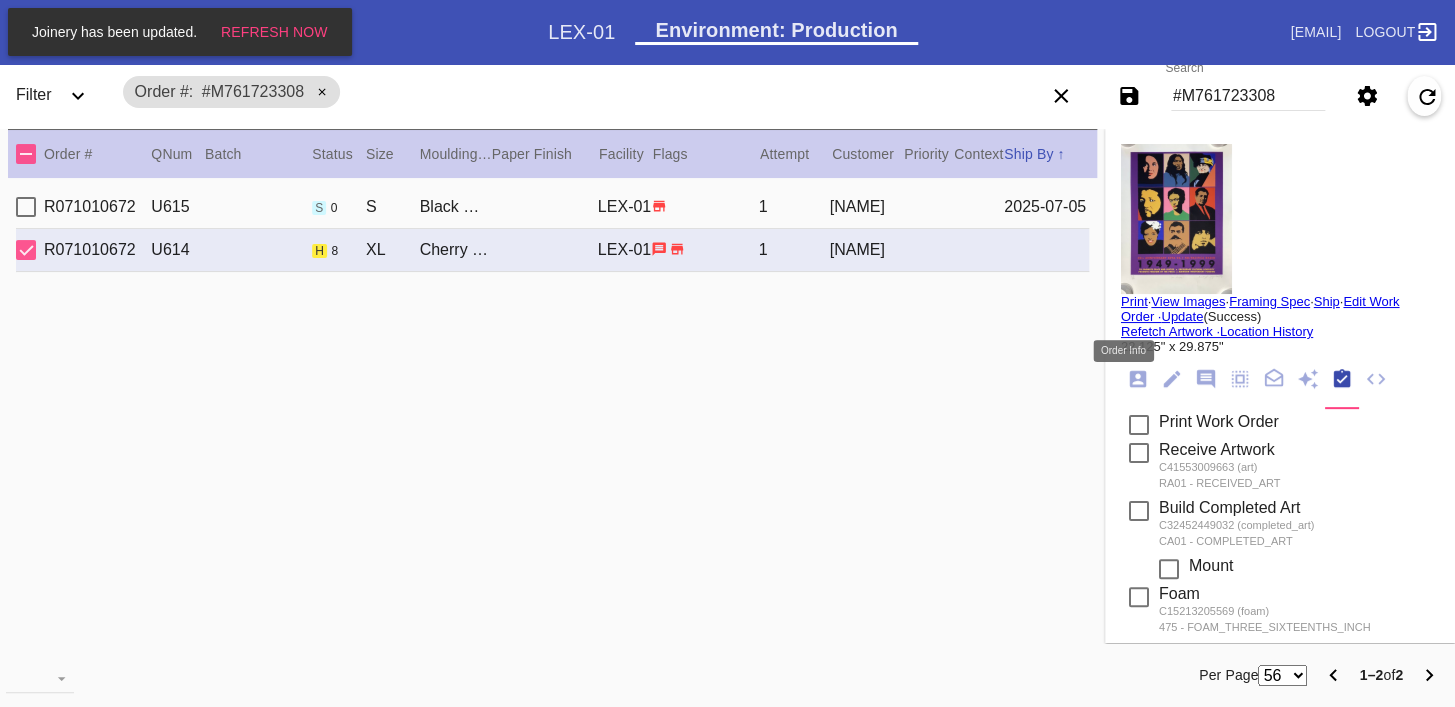 click at bounding box center [1138, 379] 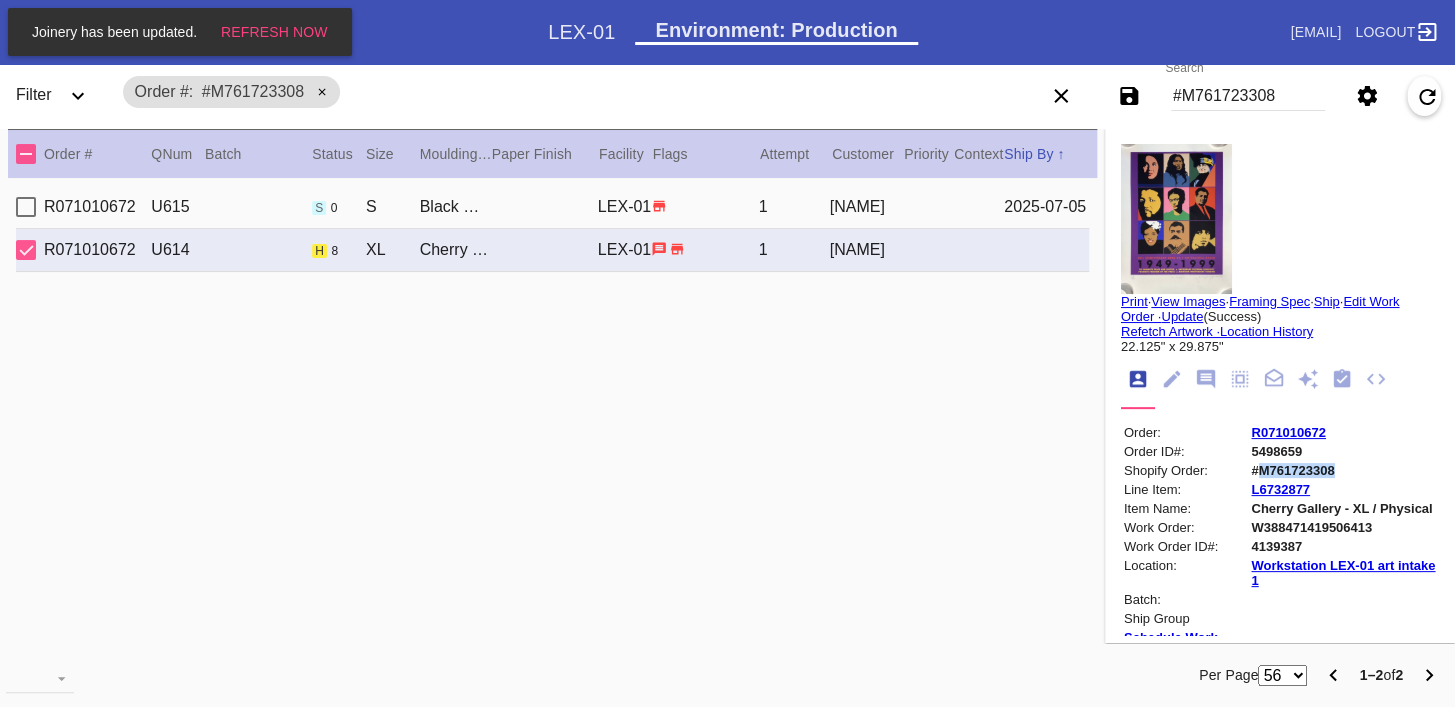 copy on "M761723308" 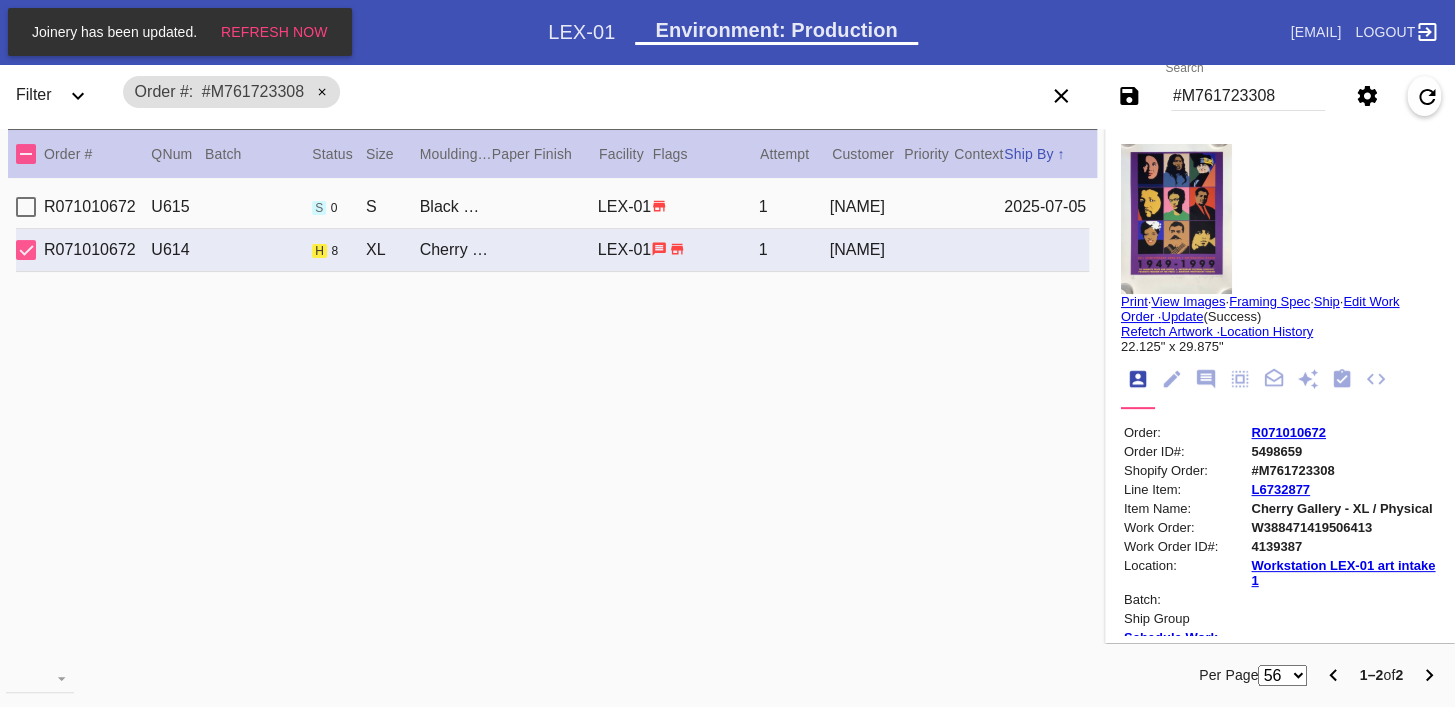 click on "R071010672 U615 s   0 S Black Walnut (Gallery) / Camel - Linen LEX-01 1 [NAME]
[DATE]" at bounding box center [552, 207] 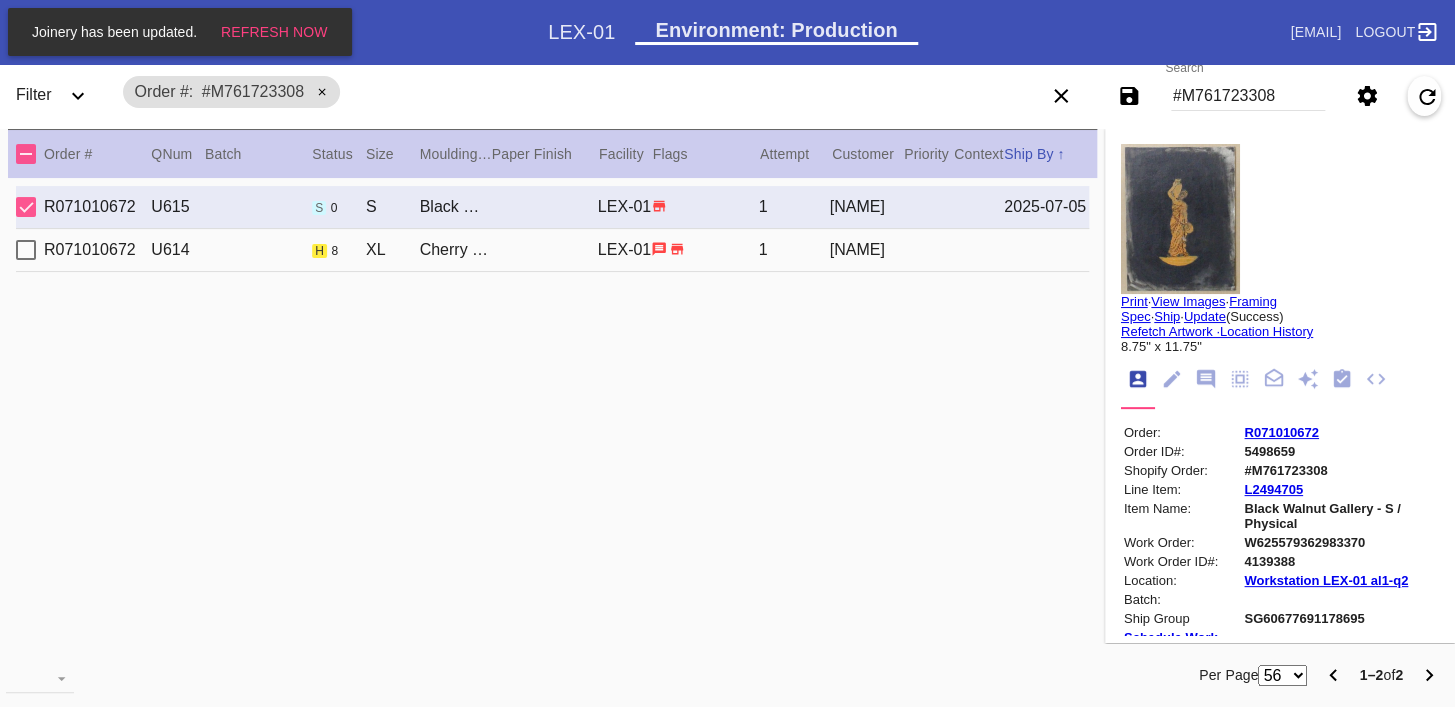 click at bounding box center [1172, 379] 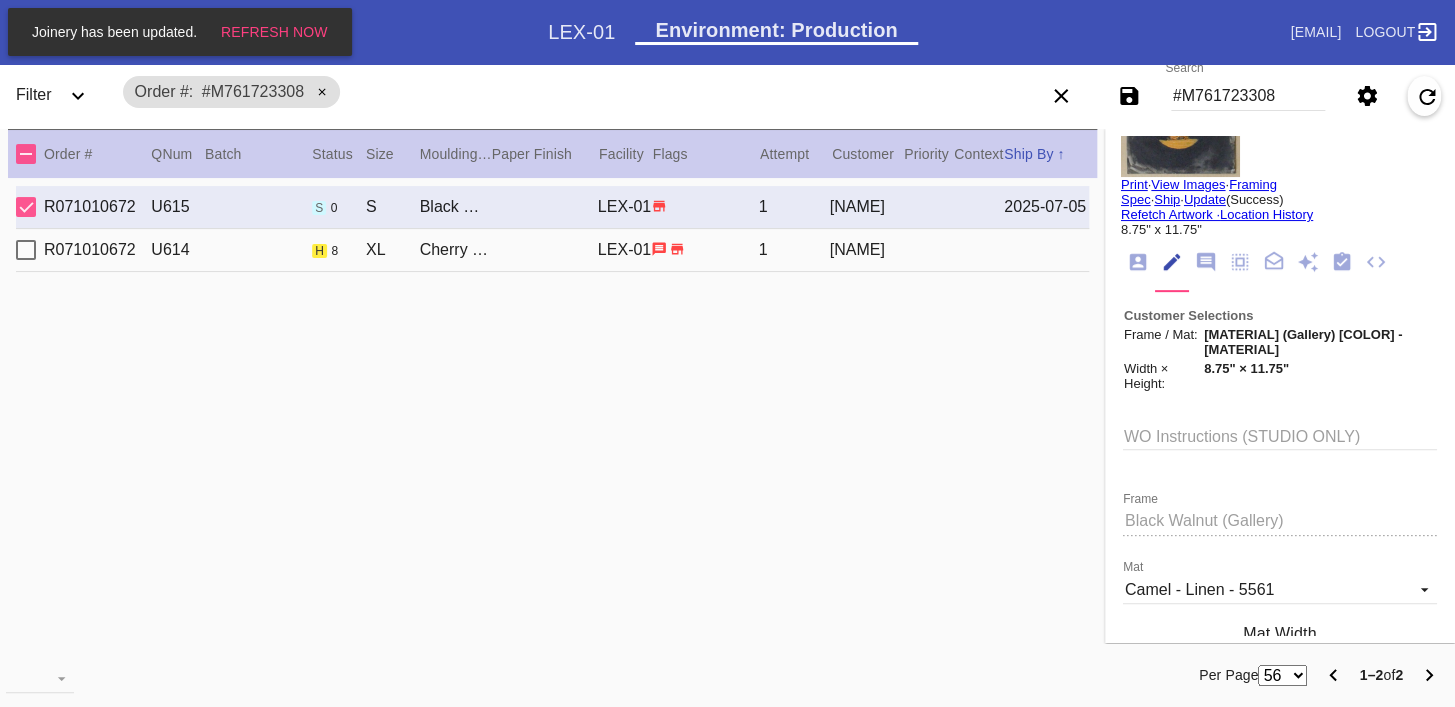 scroll, scrollTop: 285, scrollLeft: 0, axis: vertical 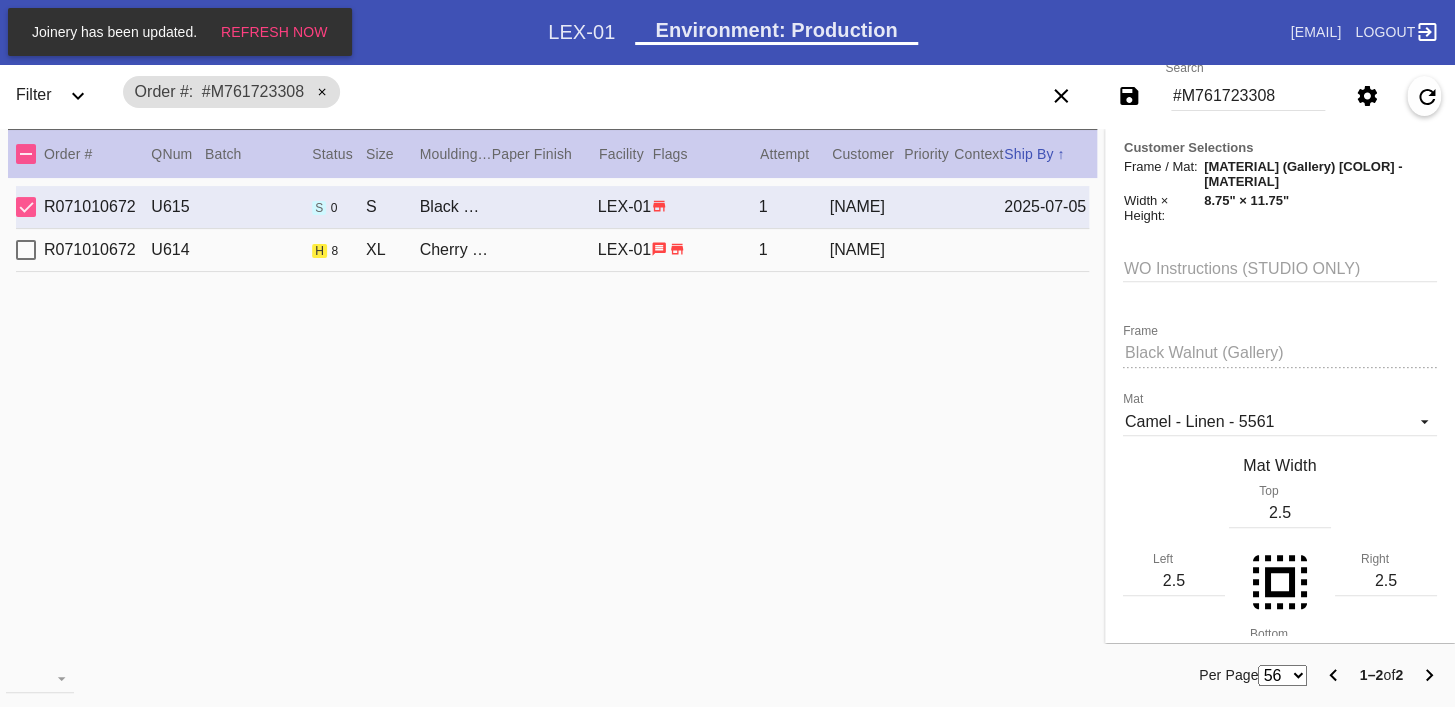 click on "R071010672 U614 h   8 XL Cherry (Gallery) / No Mat LEX-01 1 [NAME]" at bounding box center (552, 250) 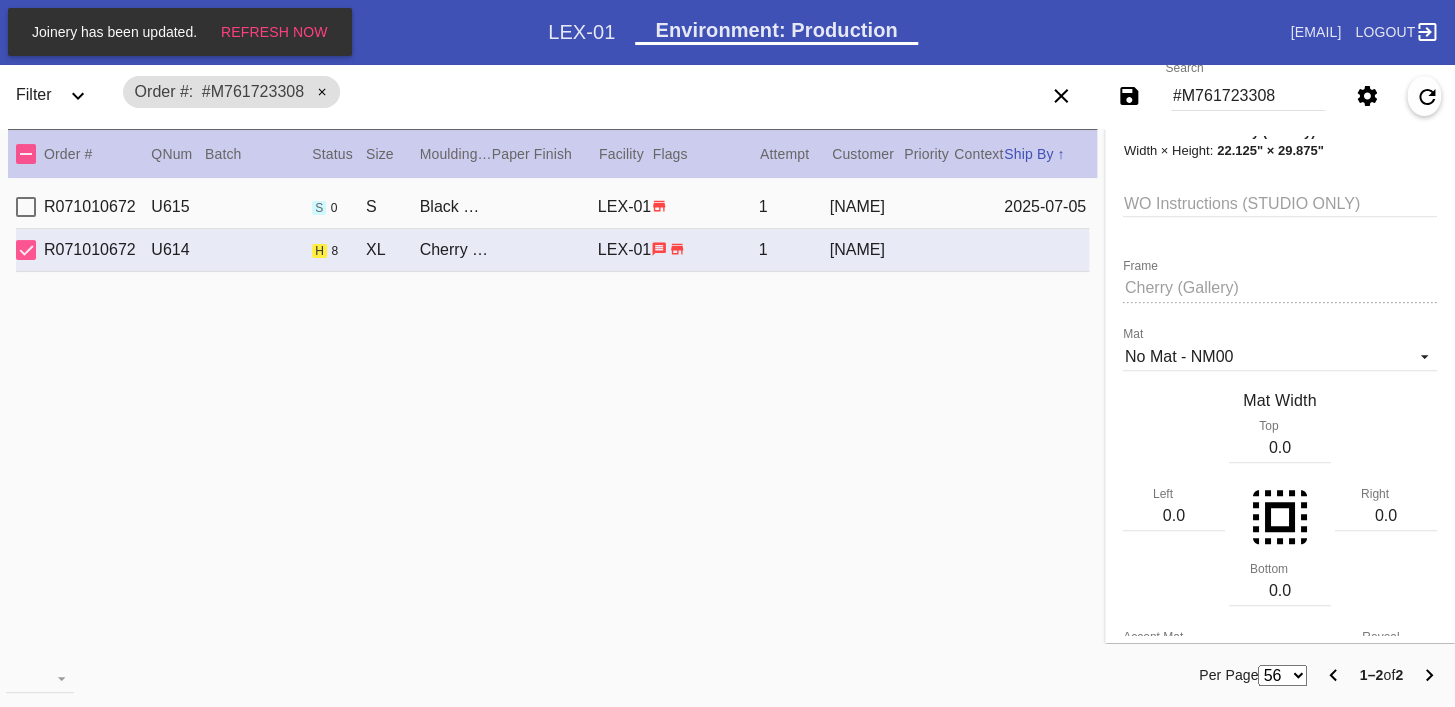 scroll, scrollTop: 322, scrollLeft: 0, axis: vertical 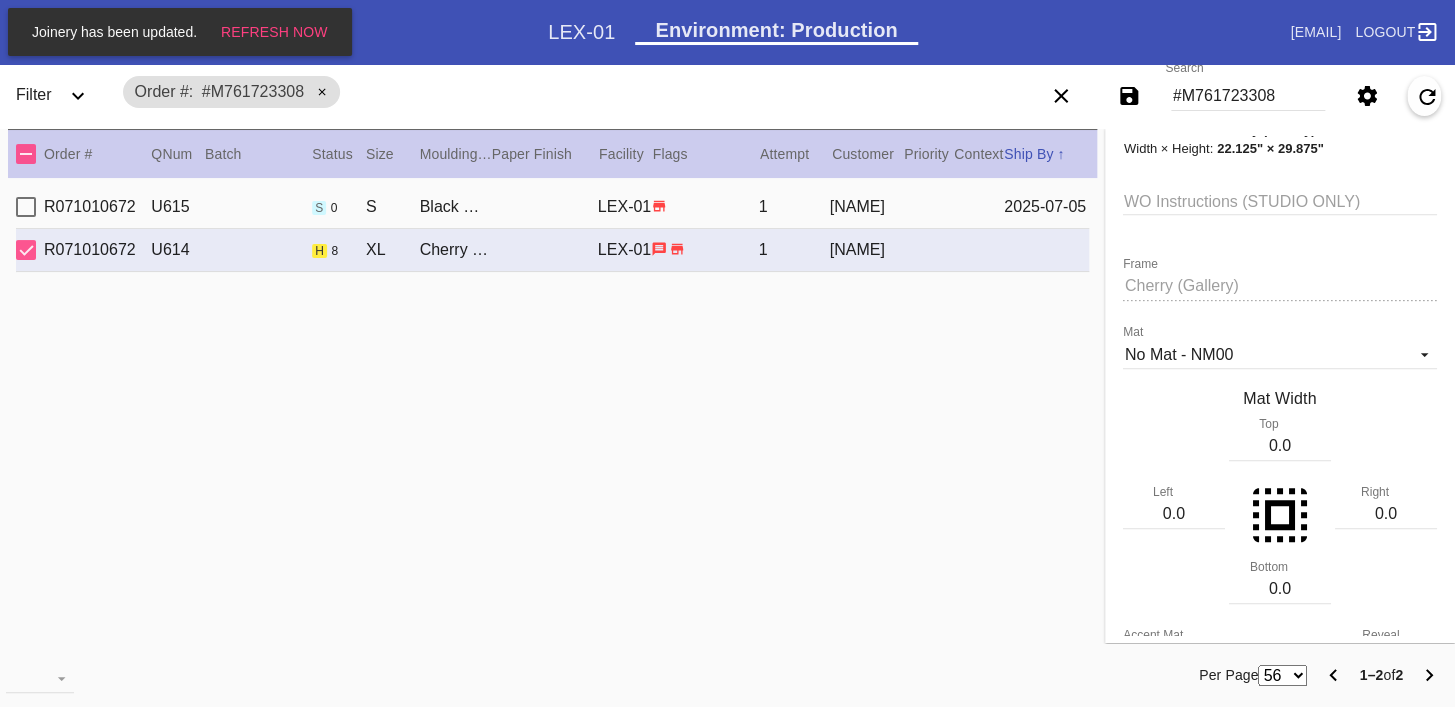 click on "#M761723308" at bounding box center [1248, 96] 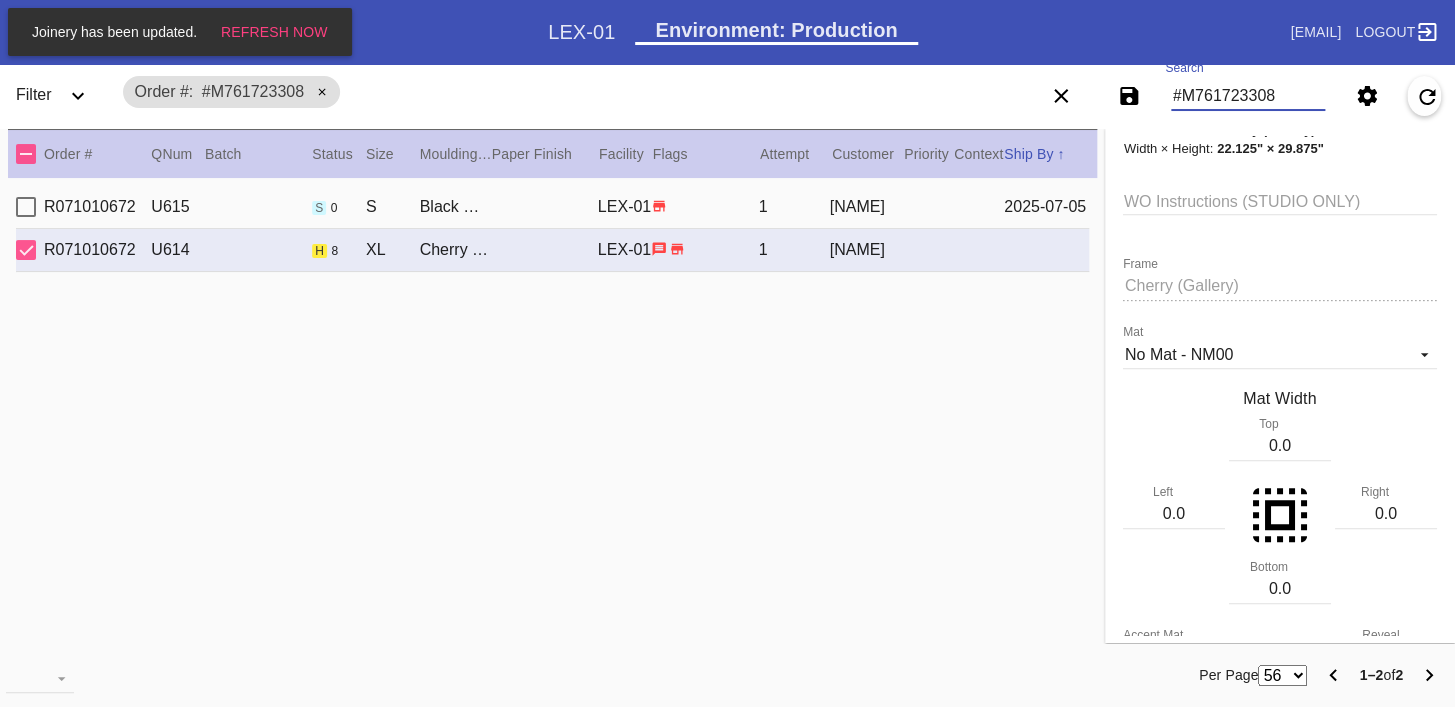 click on "#M761723308" at bounding box center (1248, 96) 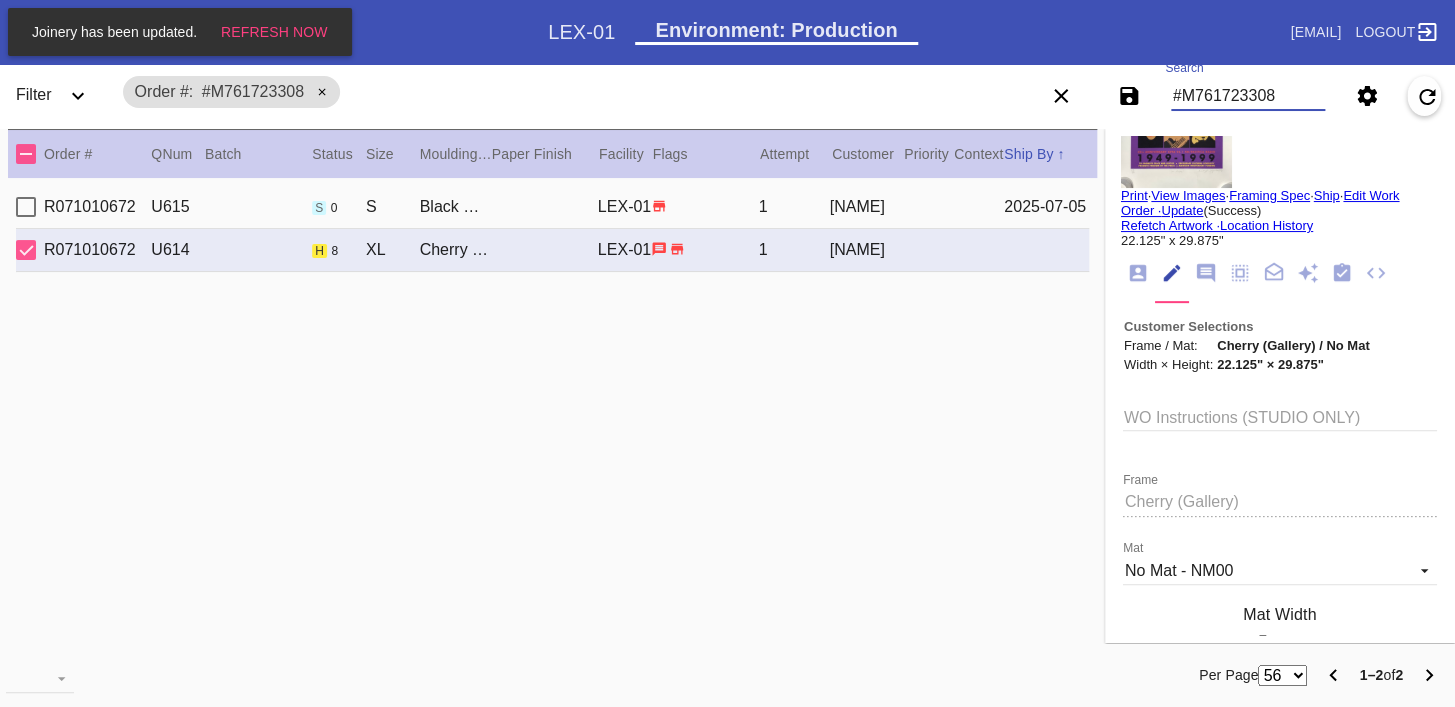 scroll, scrollTop: 0, scrollLeft: 0, axis: both 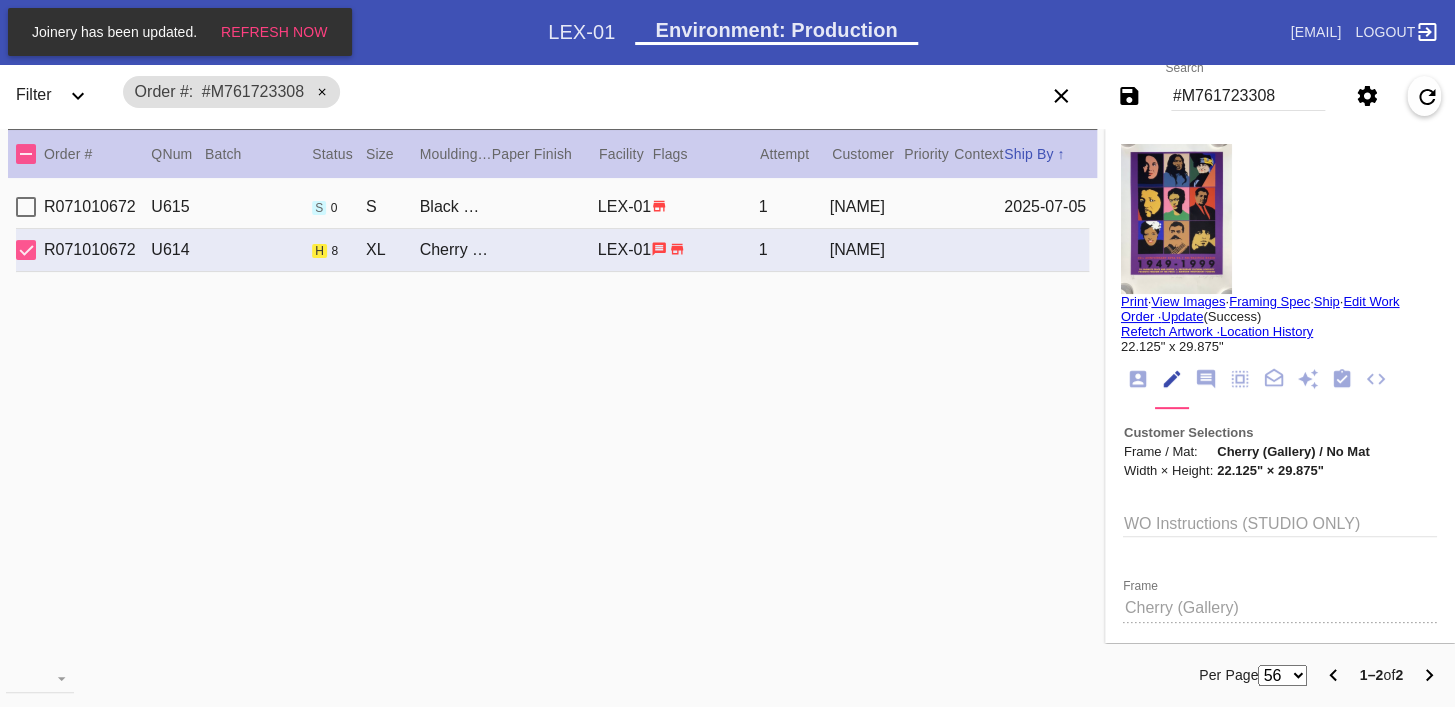click on "Workflow" at bounding box center [1326, 351] 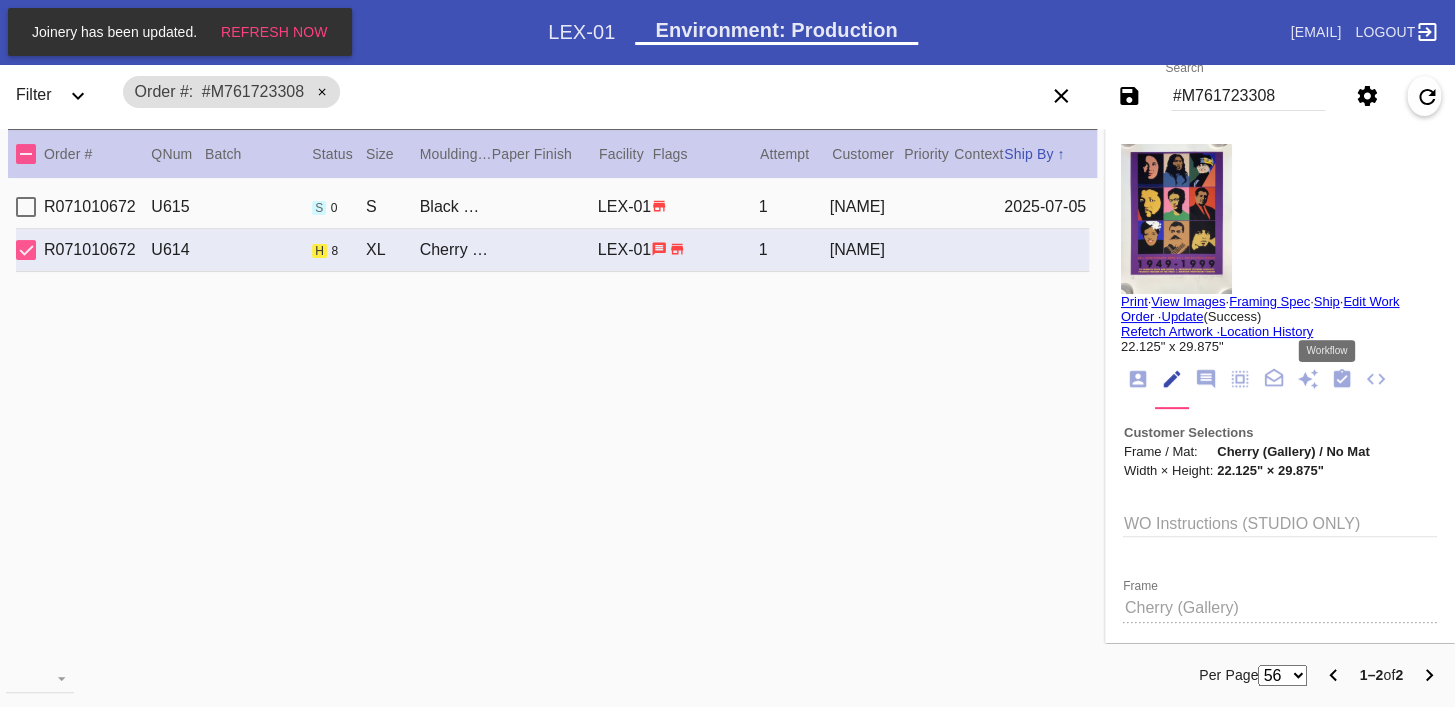 click at bounding box center [1342, 378] 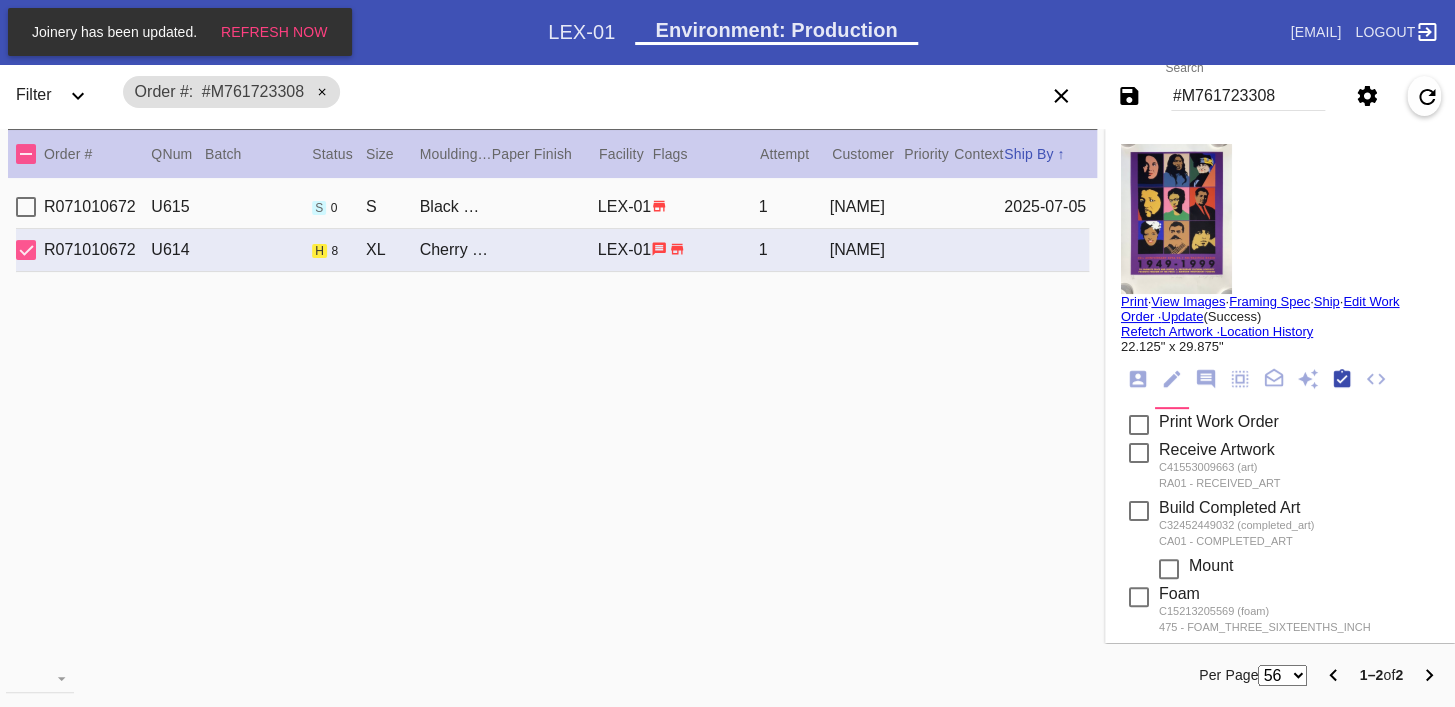 scroll, scrollTop: 322, scrollLeft: 0, axis: vertical 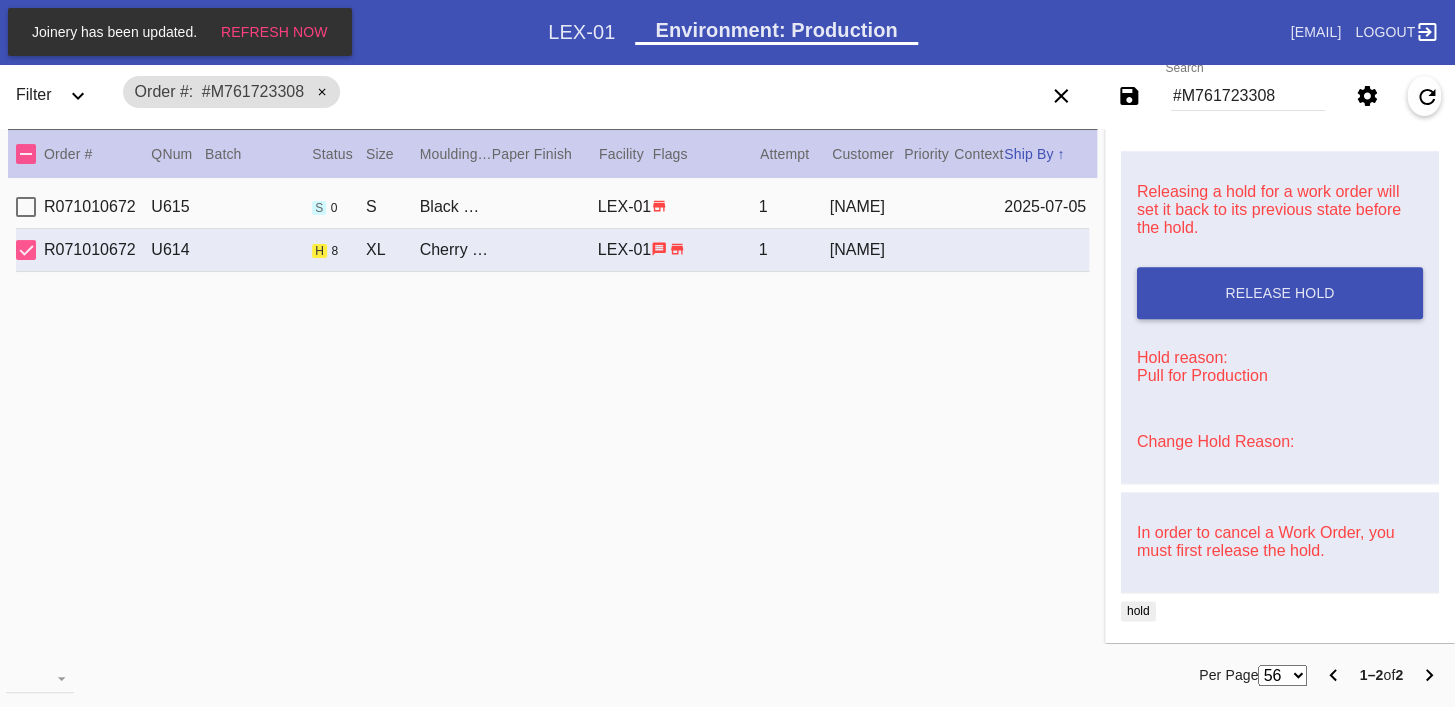 click on "#M761723308" at bounding box center [1248, 96] 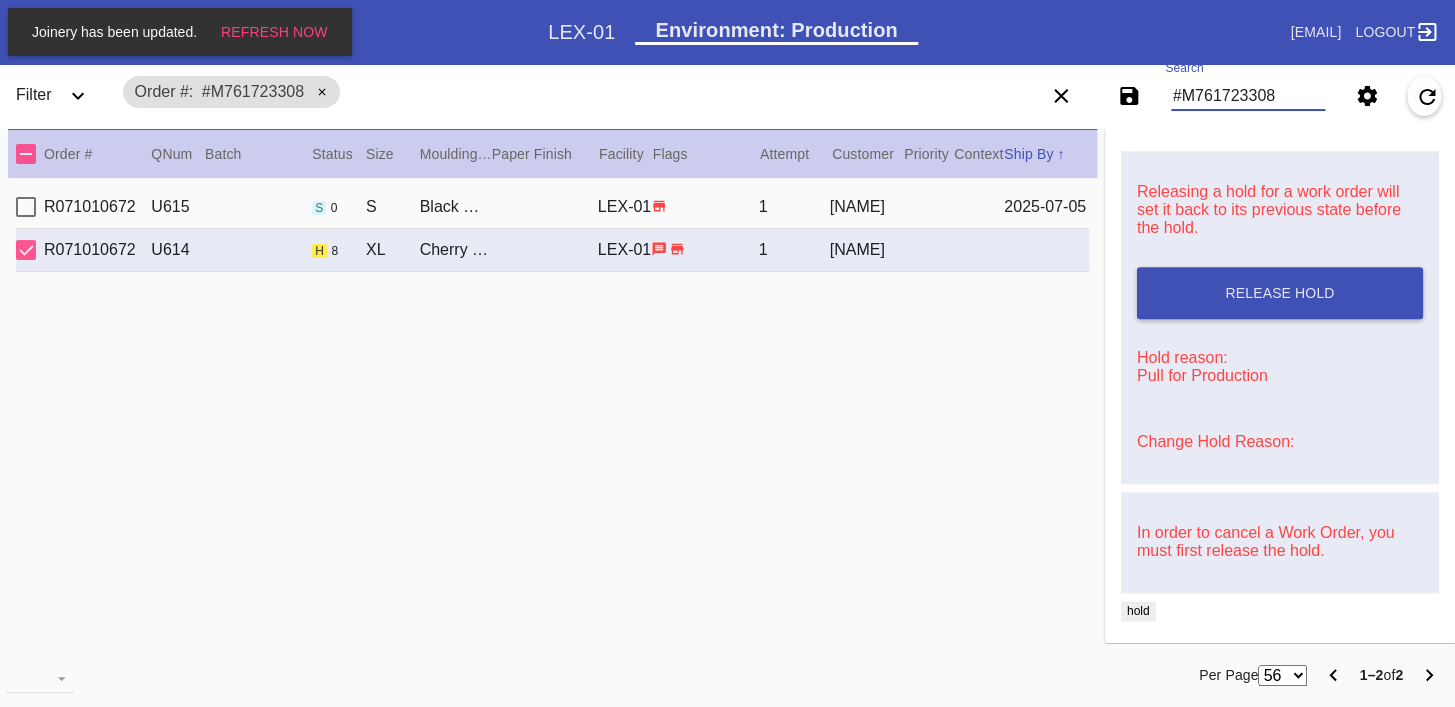 click on "#M761723308" at bounding box center (1248, 96) 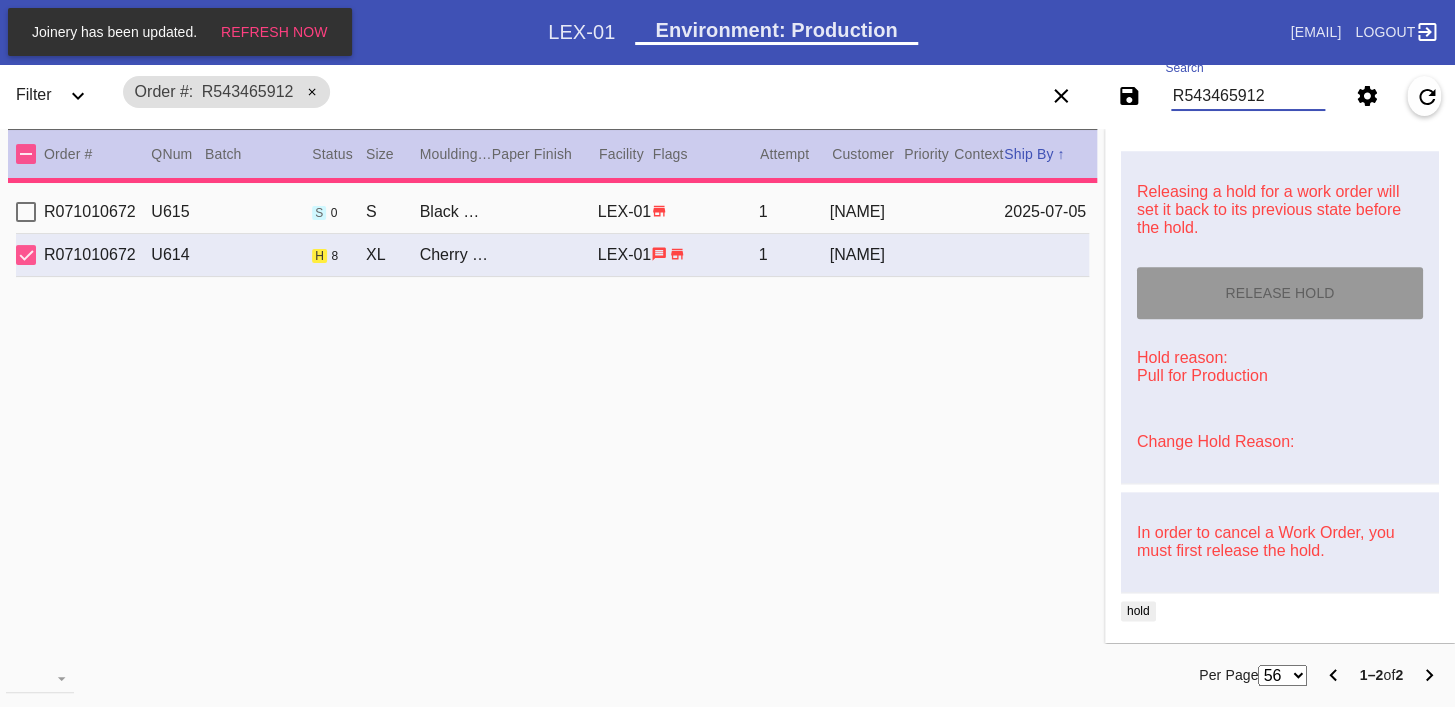scroll, scrollTop: 0, scrollLeft: 0, axis: both 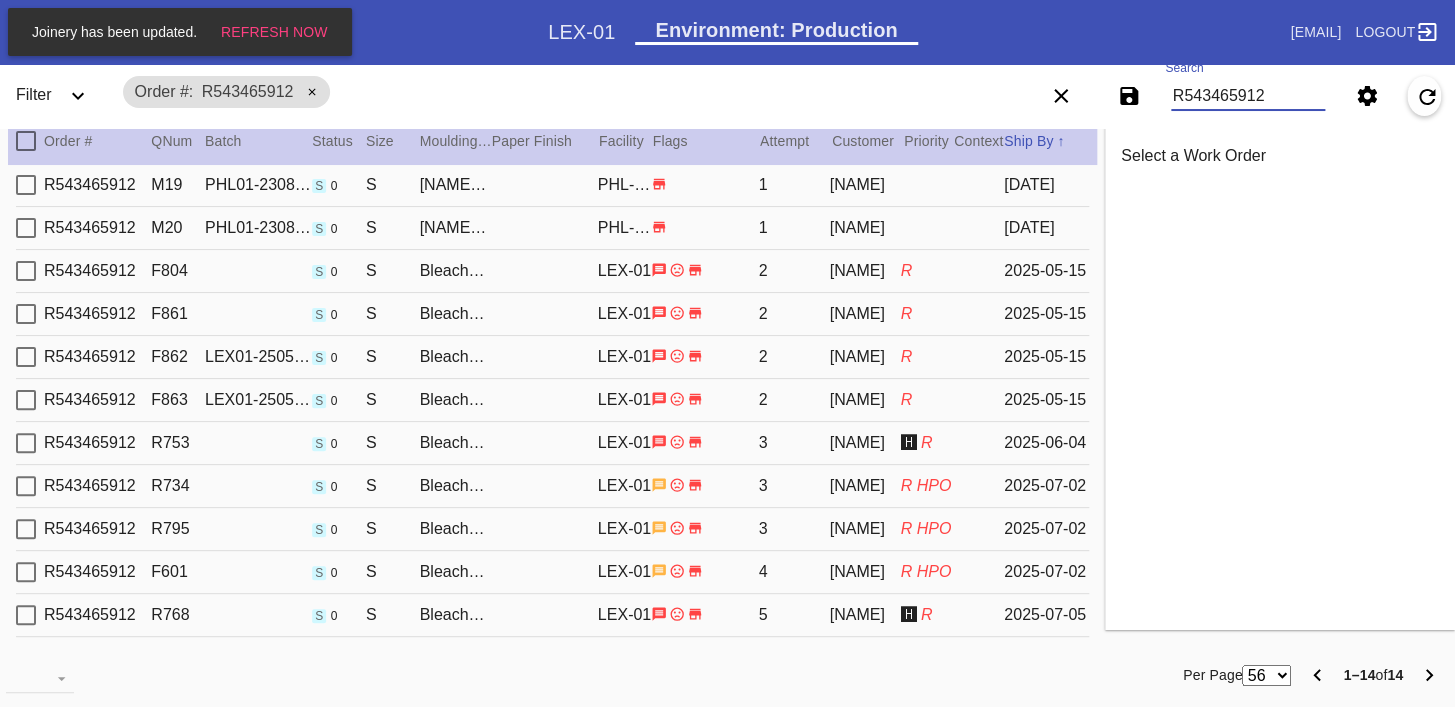 click on "5" at bounding box center (794, 56) 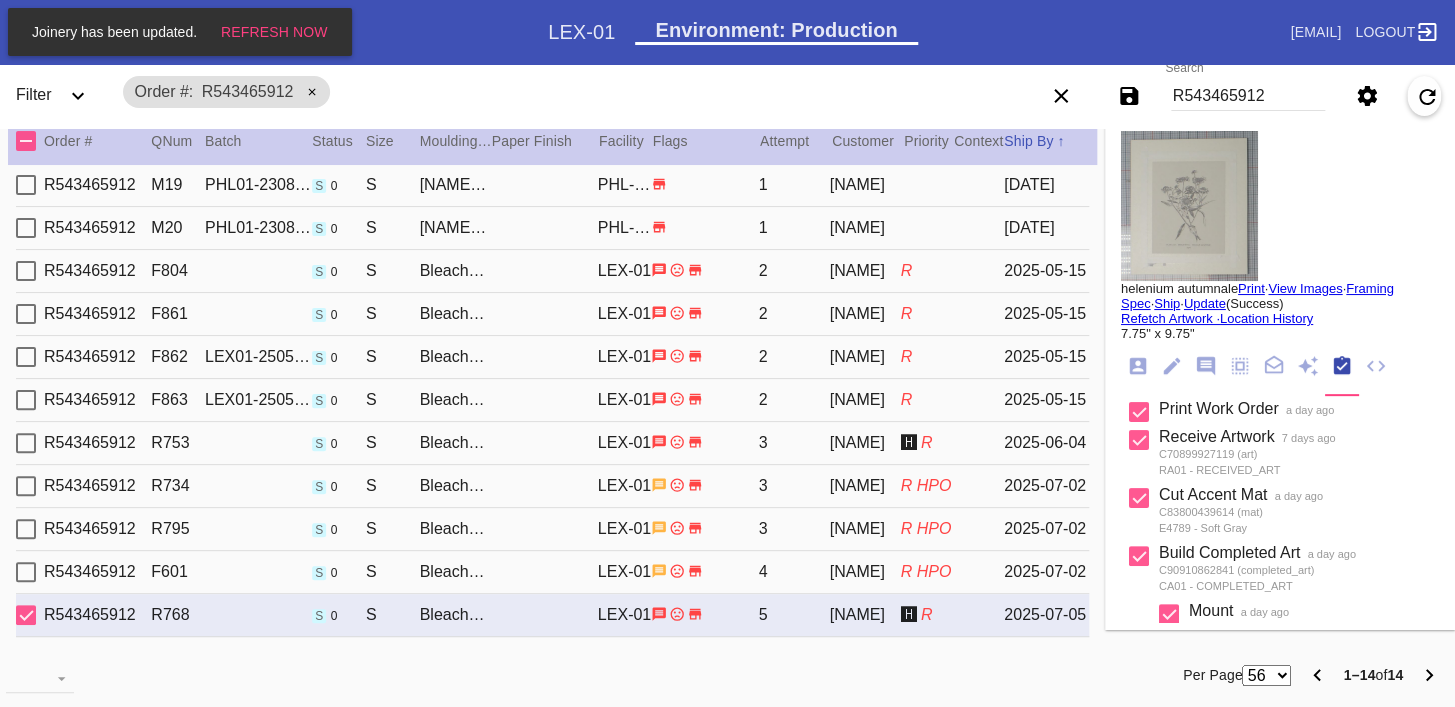 click on "Print" at bounding box center [1251, 288] 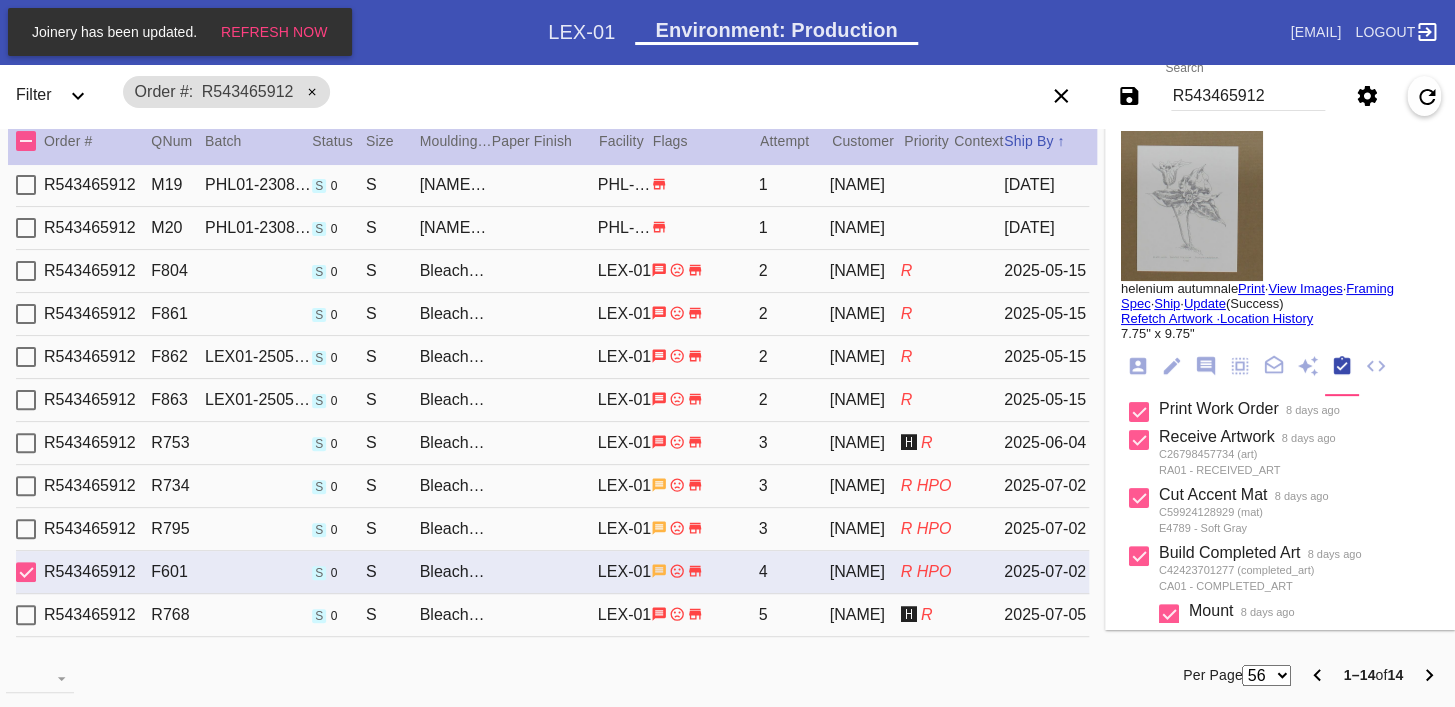 click on "Print" at bounding box center (1251, 288) 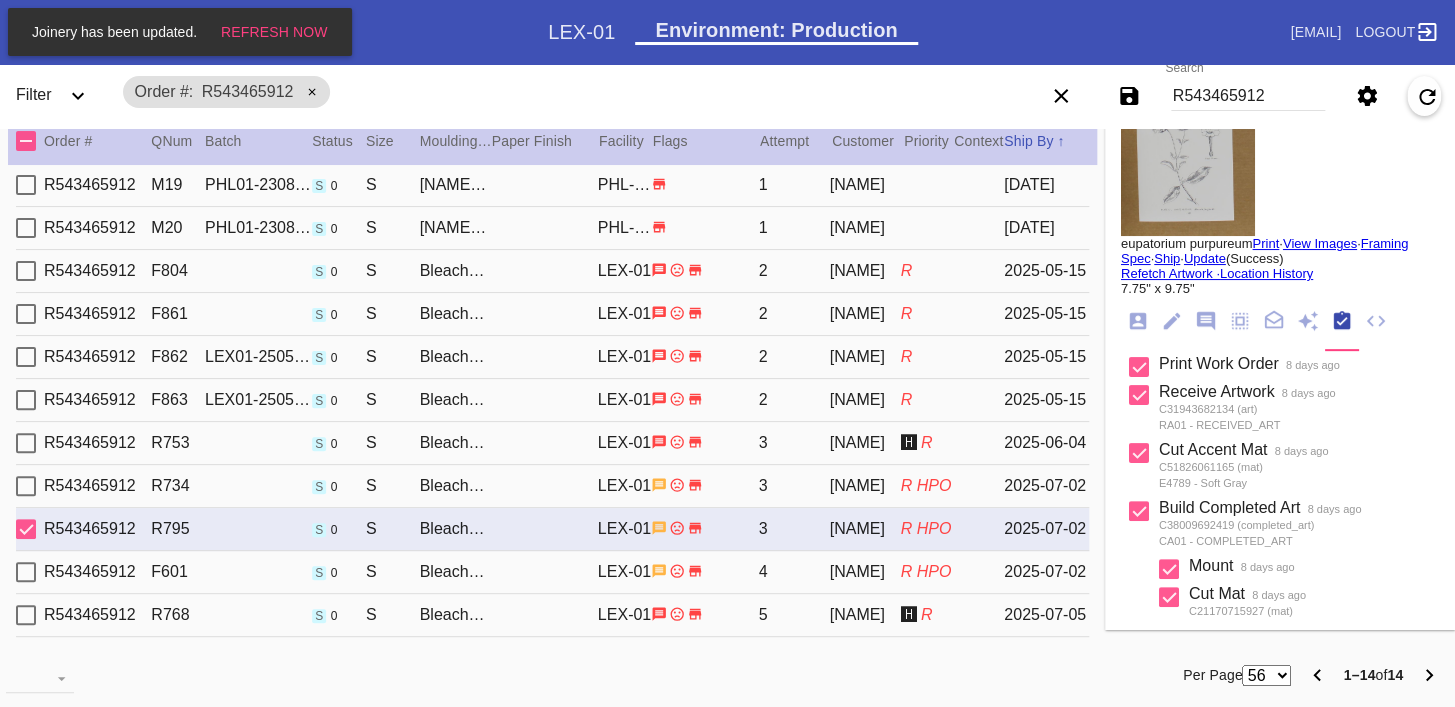 scroll, scrollTop: 0, scrollLeft: 0, axis: both 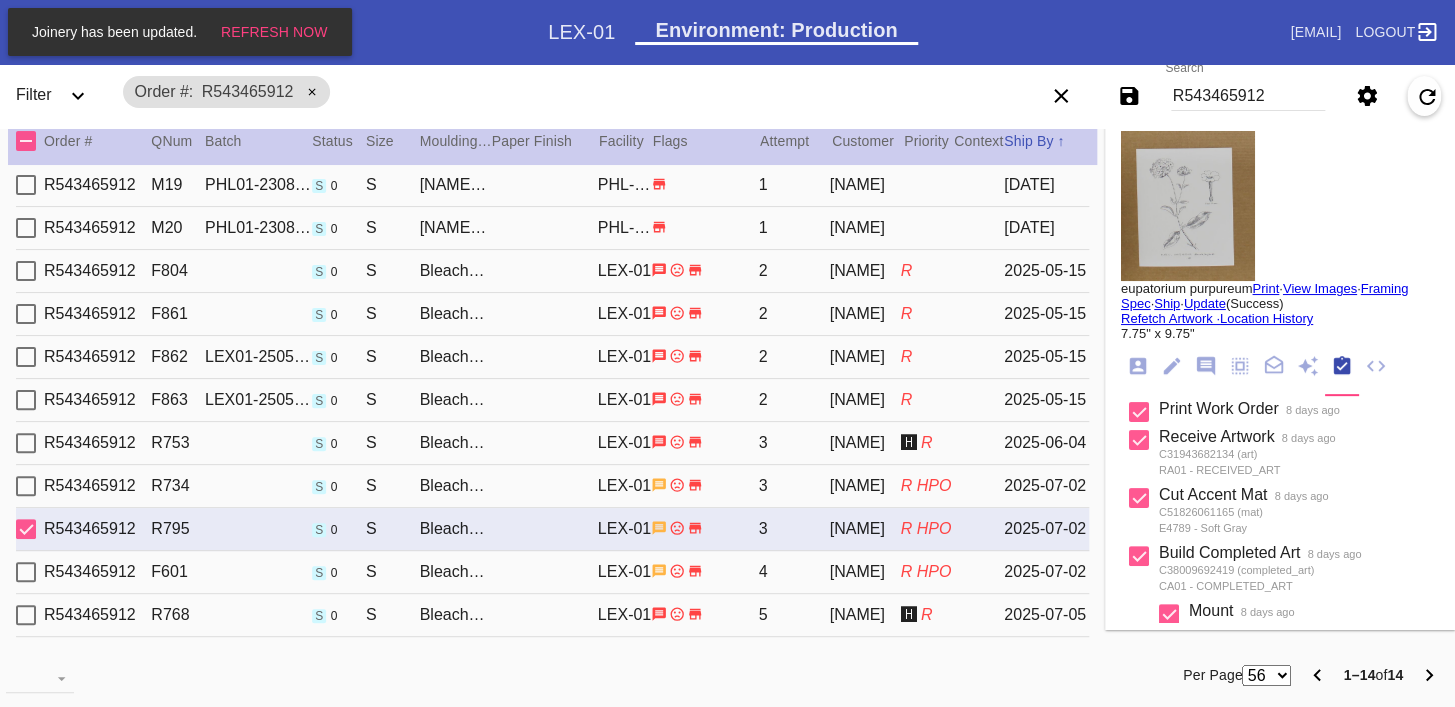 click on "R543465912" at bounding box center [1248, 96] 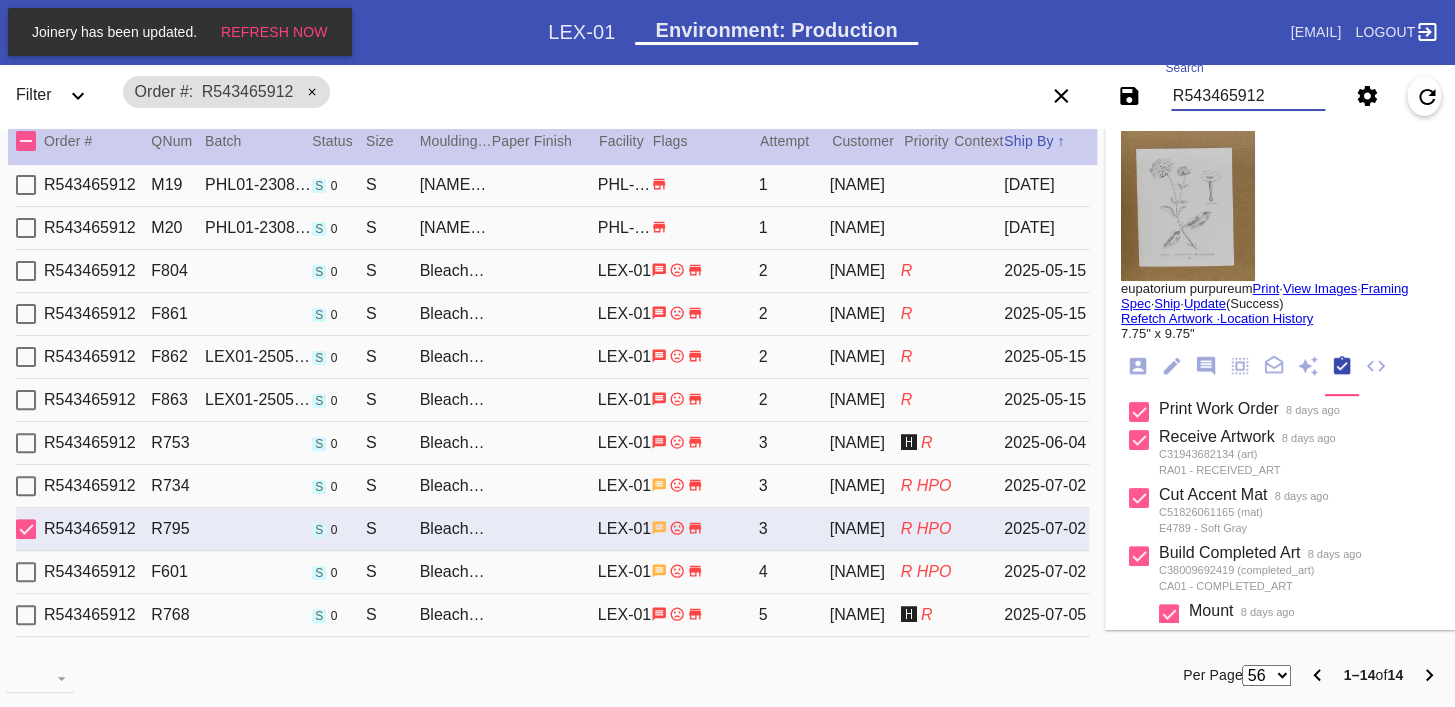 click on "R543465912" at bounding box center (1248, 96) 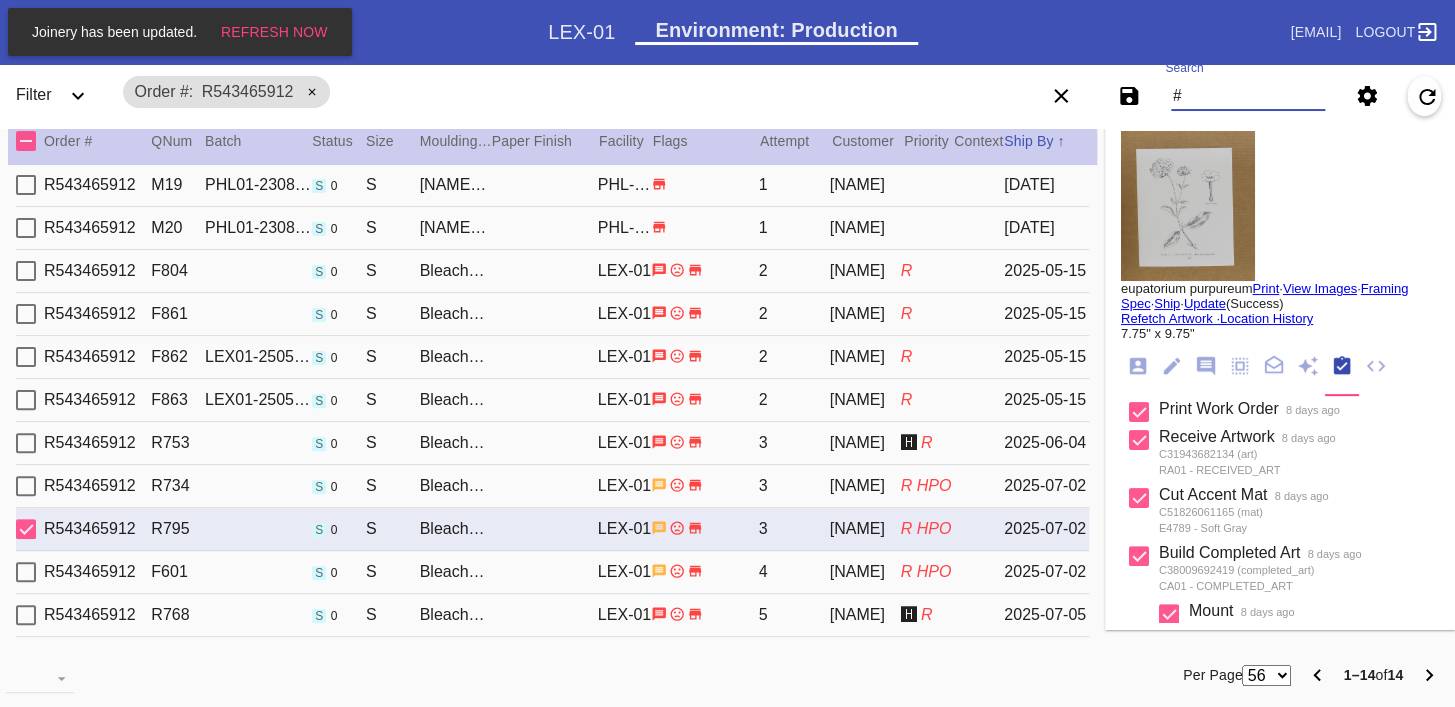 paste on "M761670939" 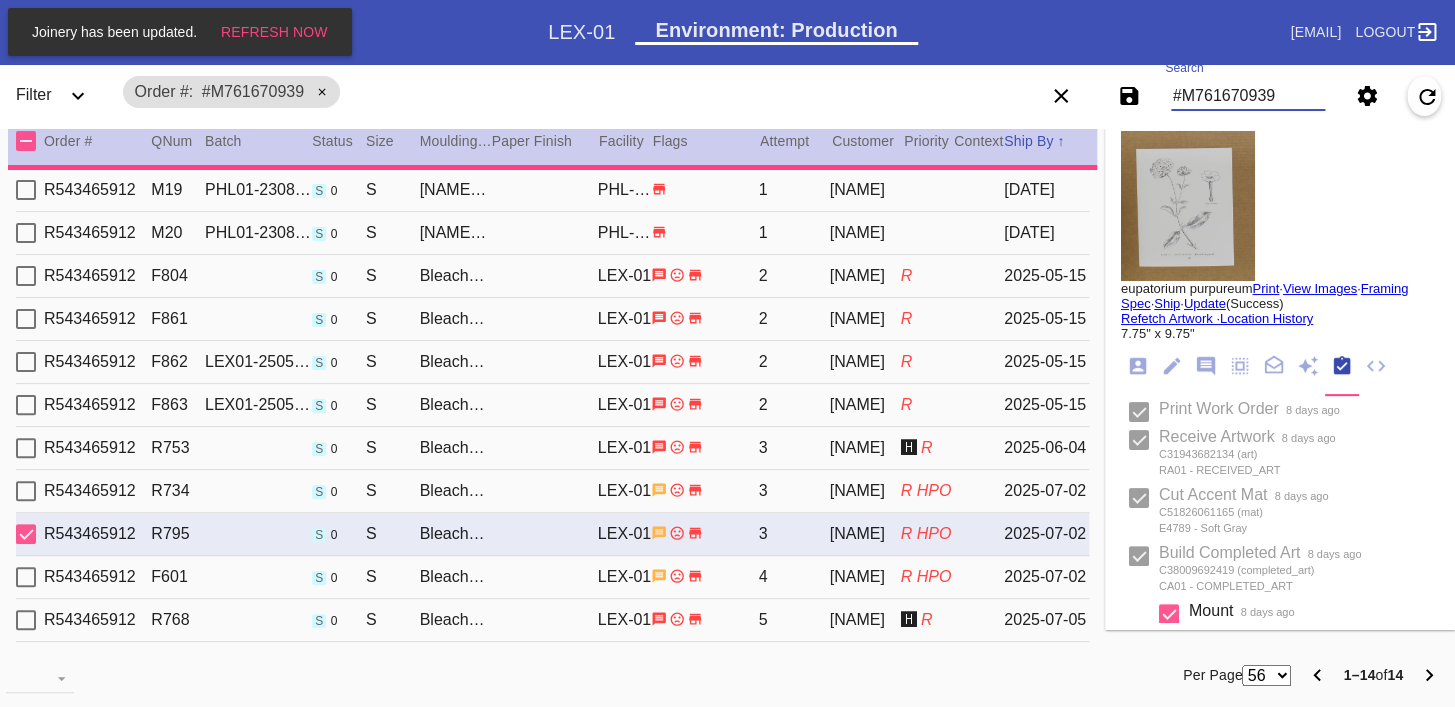 scroll, scrollTop: 0, scrollLeft: 0, axis: both 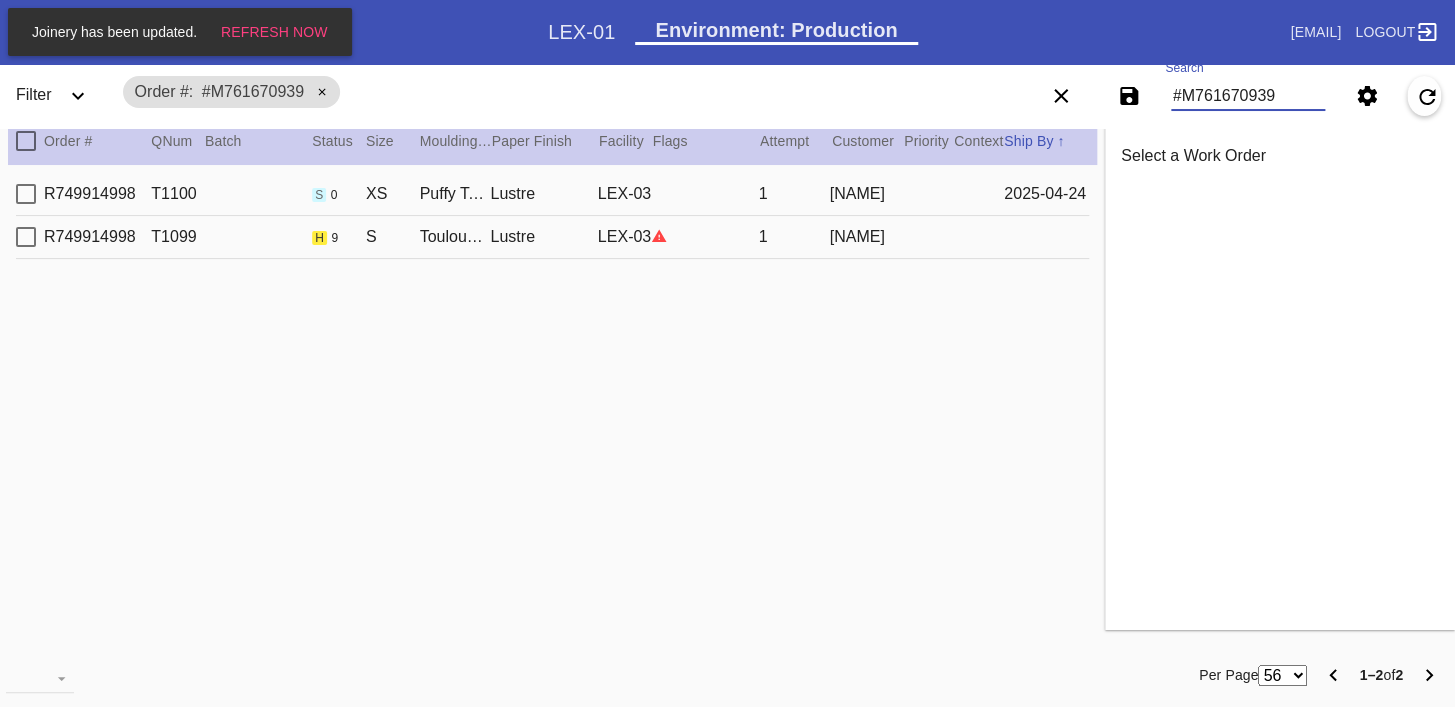 click on "R749914998 T1099 h   9 S Toulouse / Sugar Lustre LEX-03 1 [NAME]" at bounding box center [552, 237] 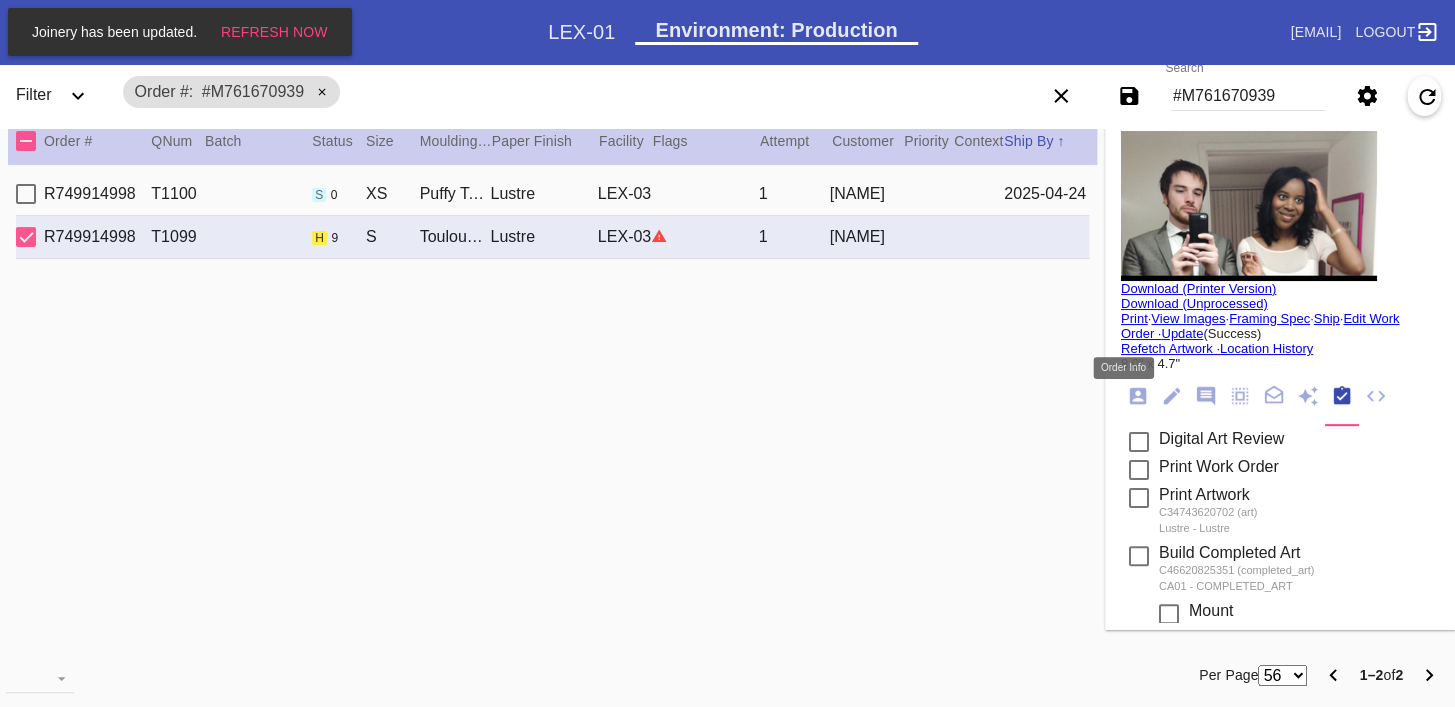 click at bounding box center (1138, 396) 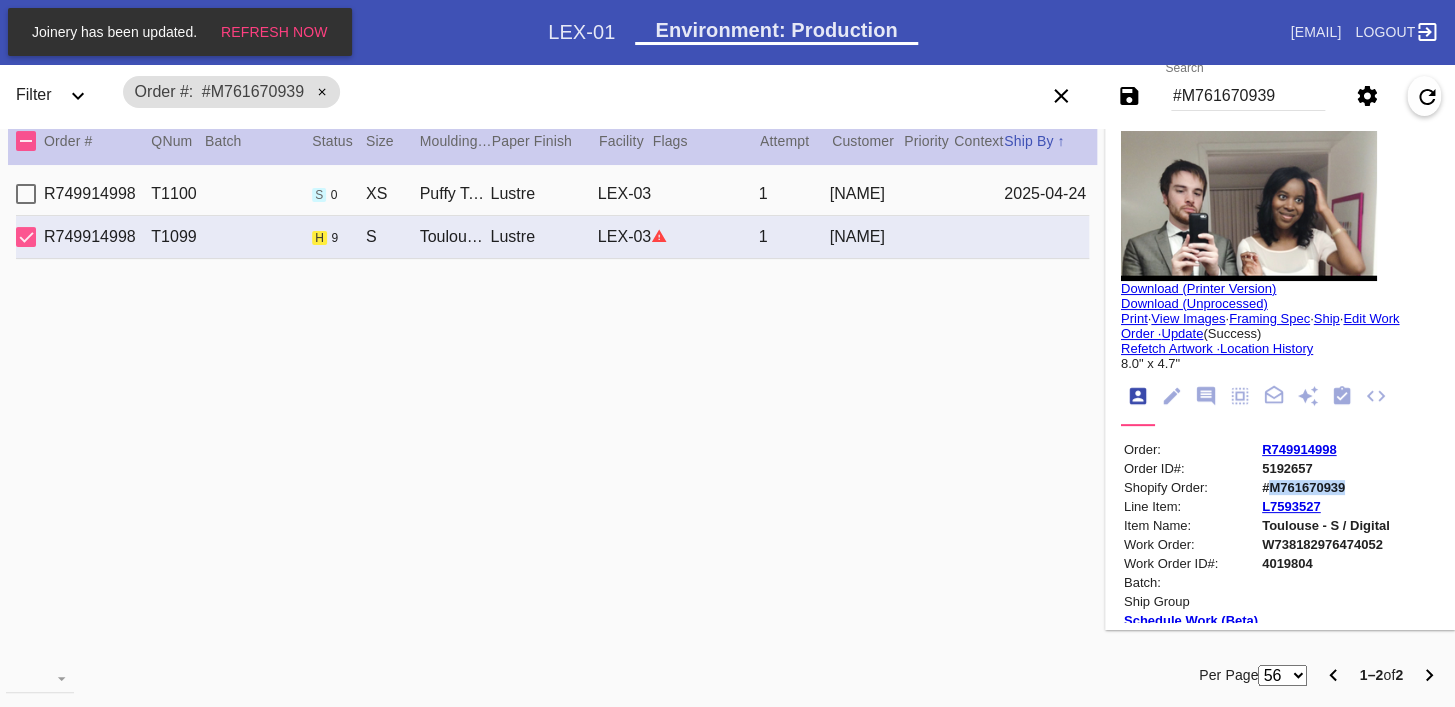 copy on "M761670939" 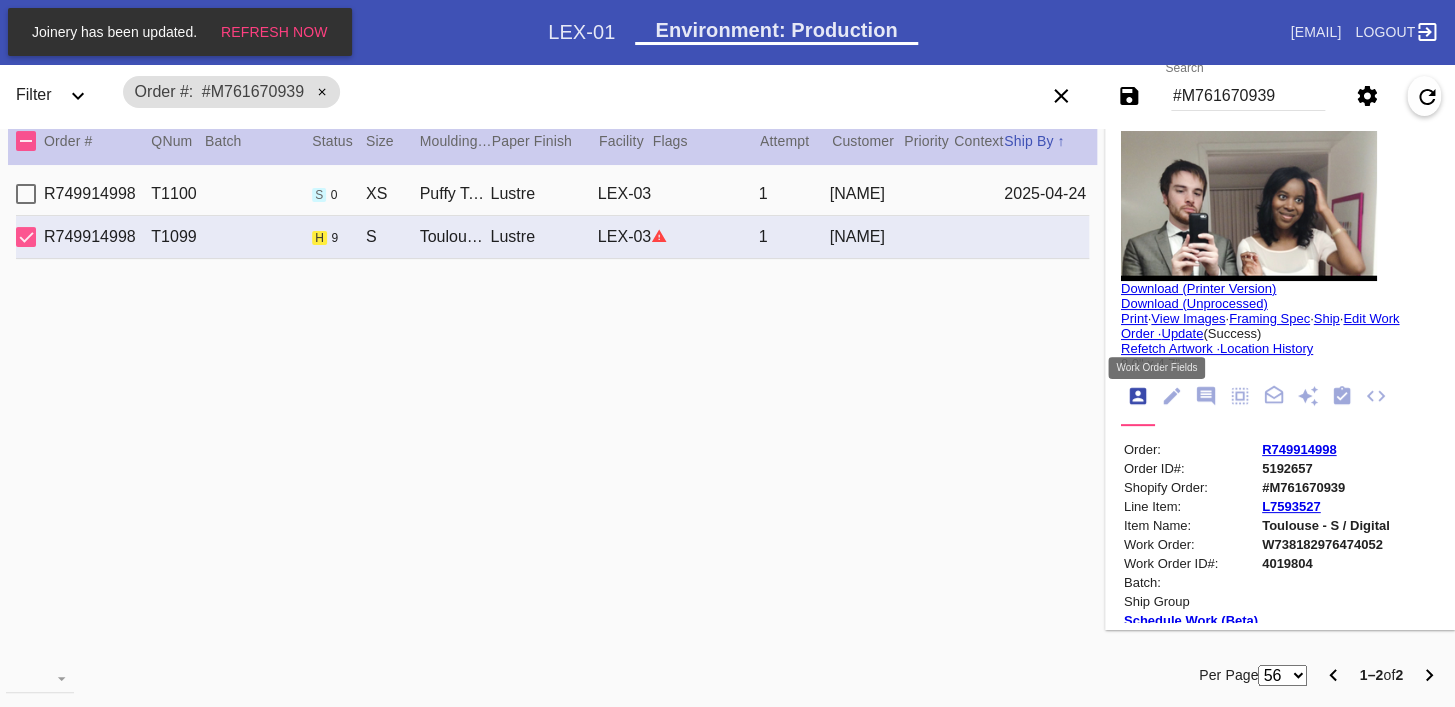click at bounding box center (1172, 396) 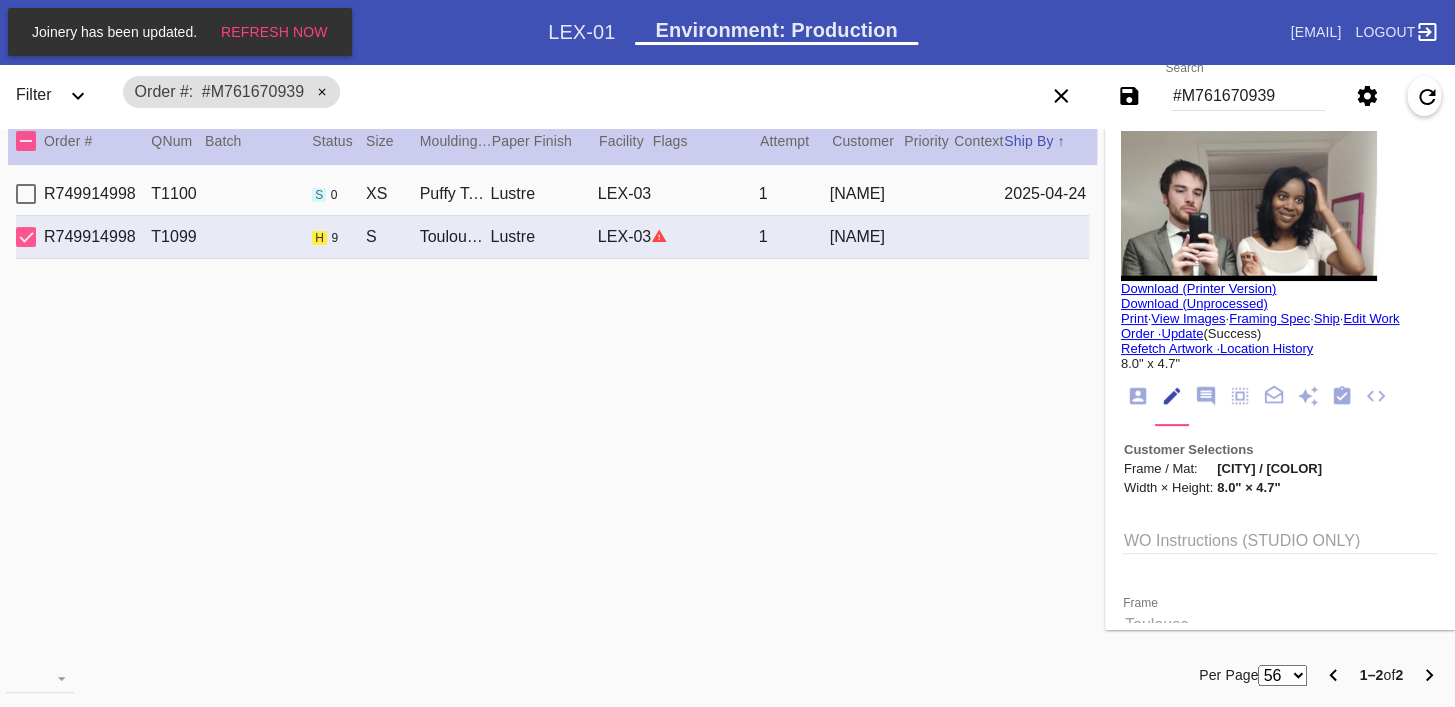 scroll, scrollTop: 390, scrollLeft: 0, axis: vertical 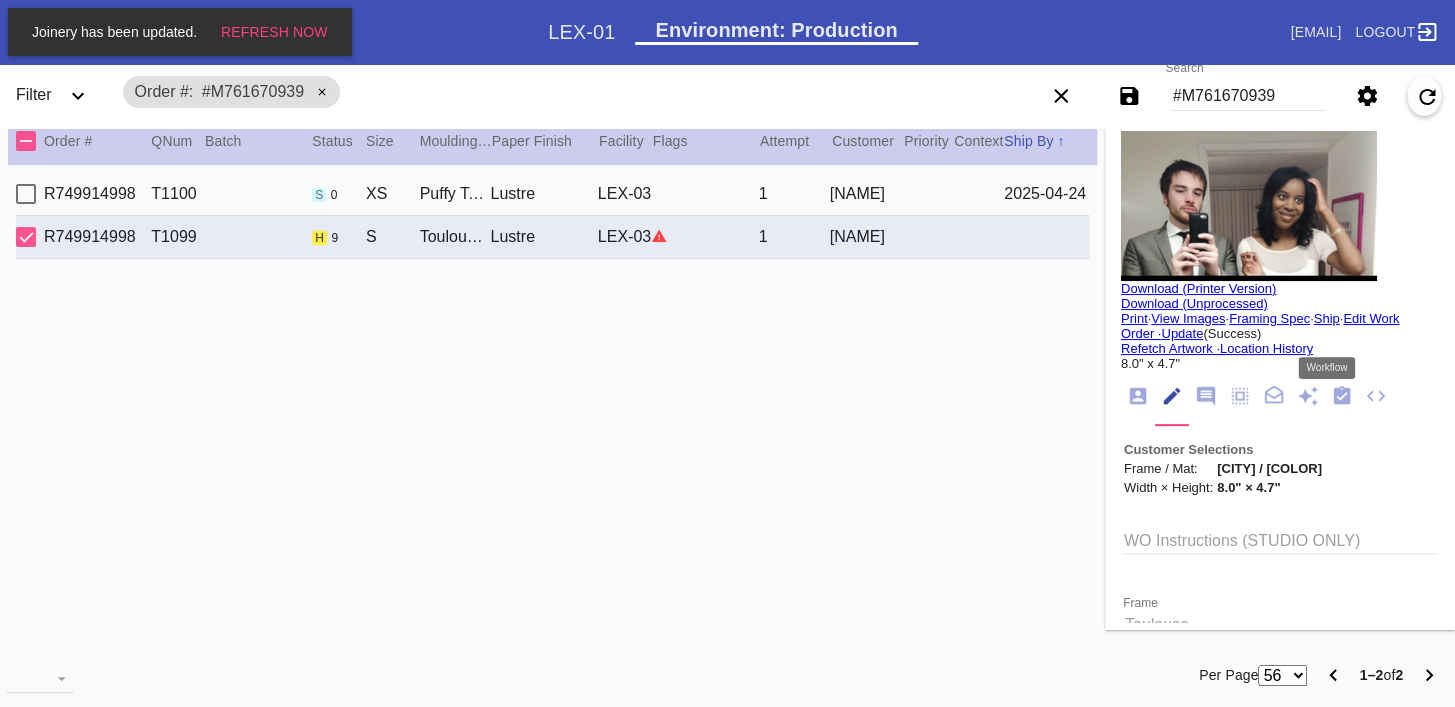 click at bounding box center (1342, 396) 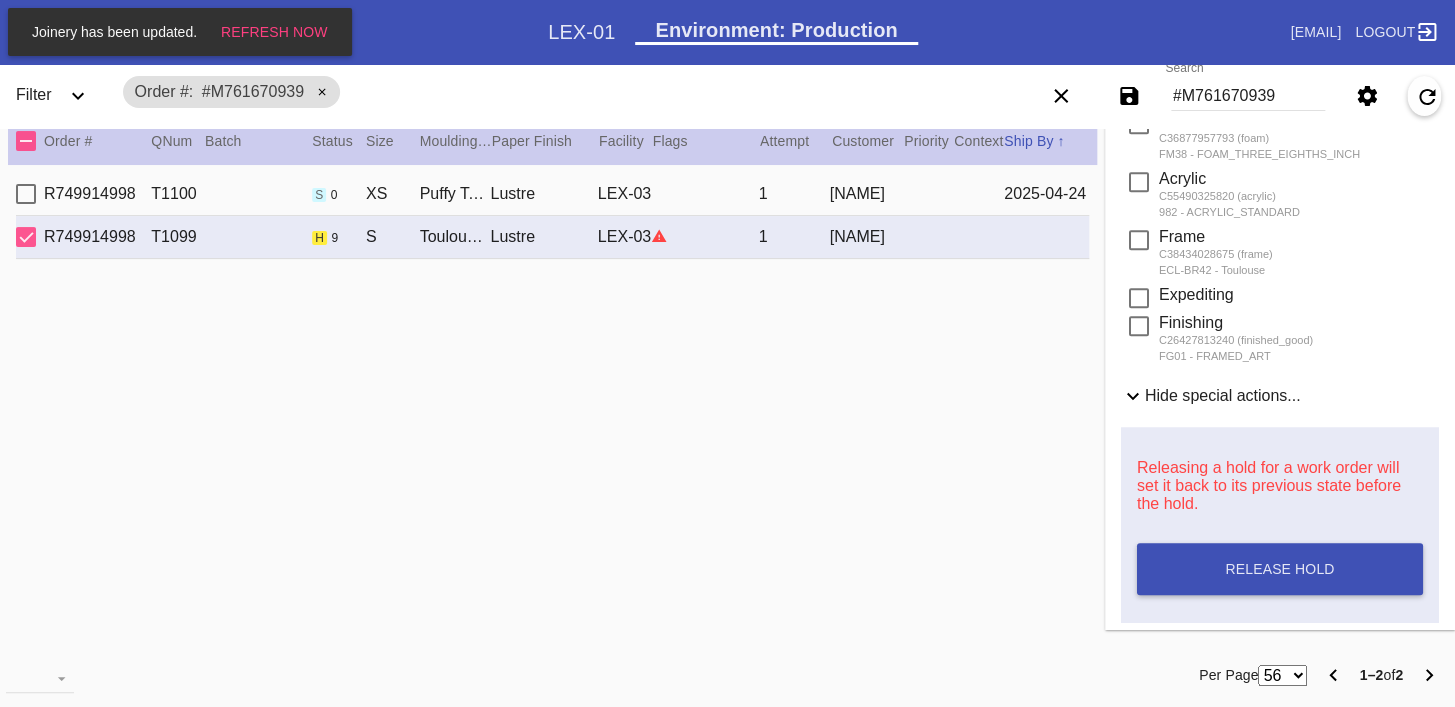 scroll, scrollTop: 886, scrollLeft: 0, axis: vertical 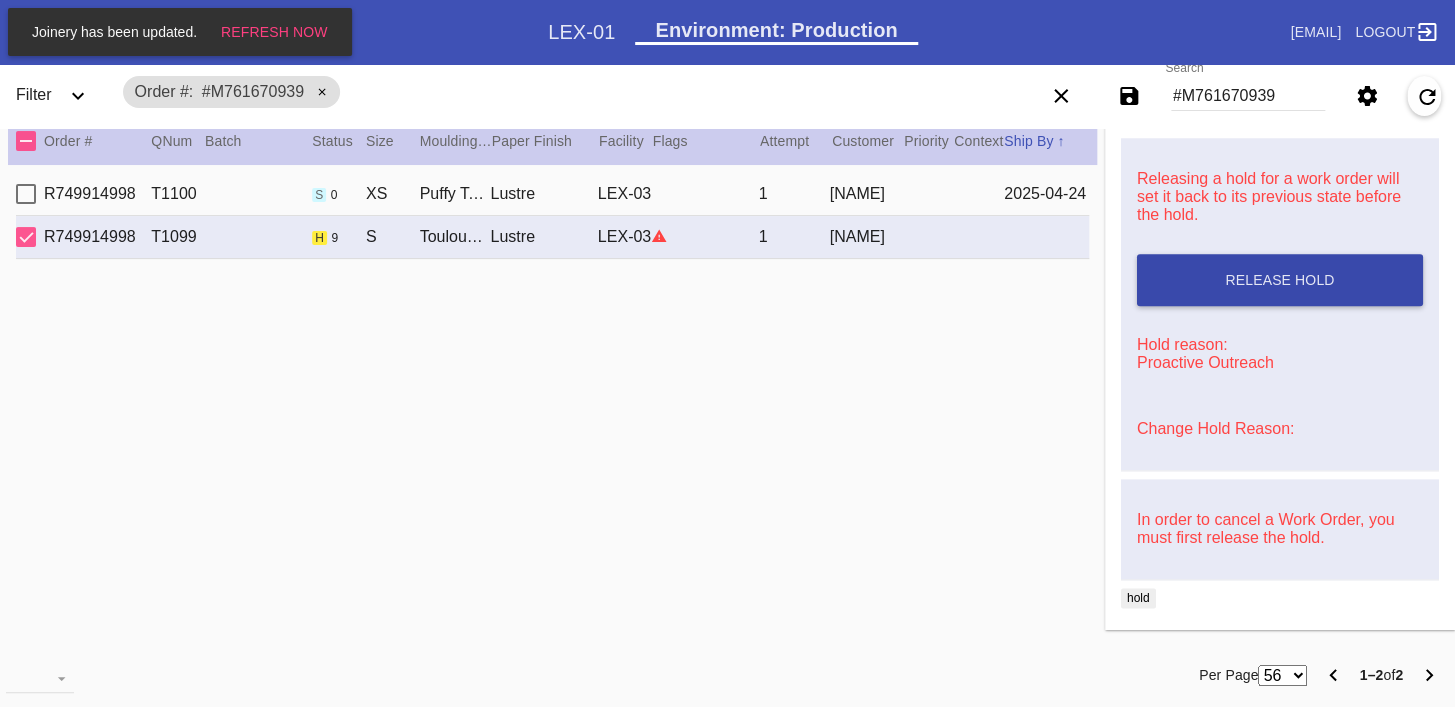 click on "Release Hold" at bounding box center (1280, 280) 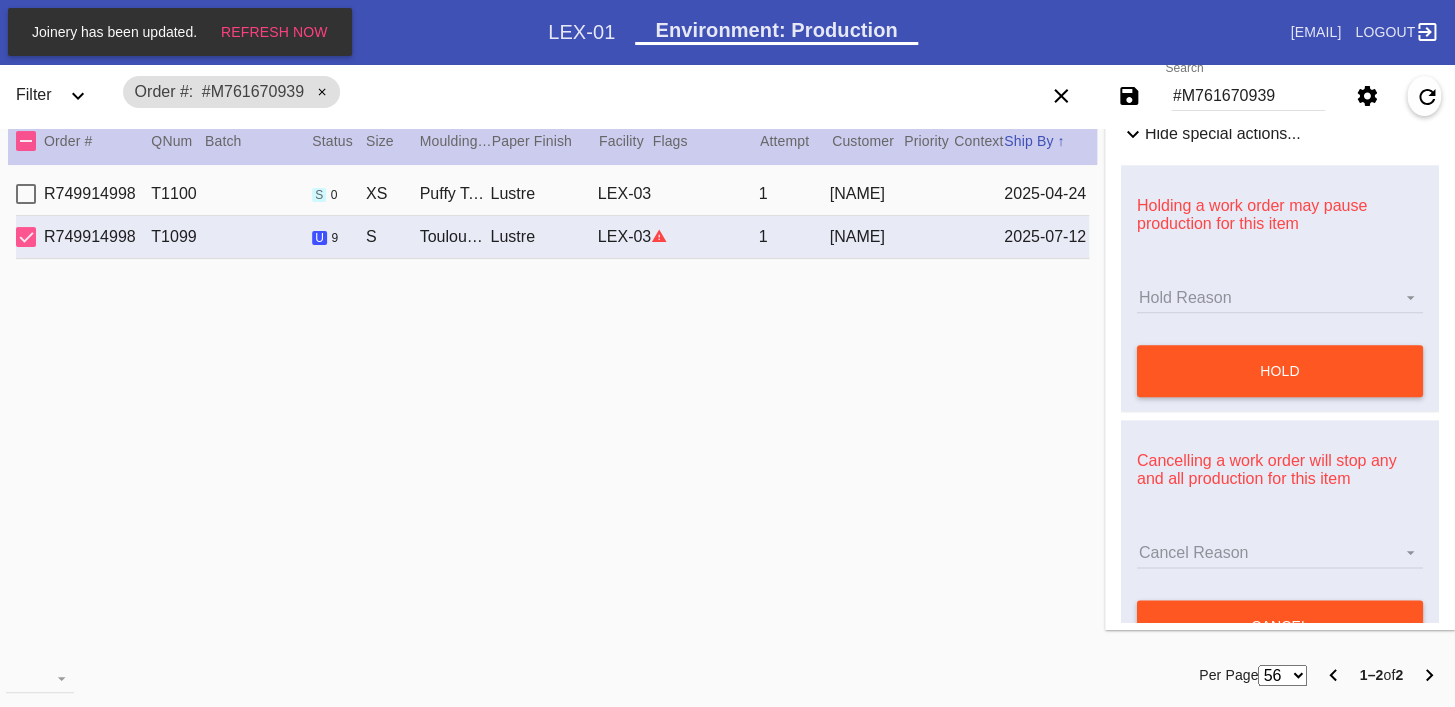 scroll, scrollTop: 990, scrollLeft: 0, axis: vertical 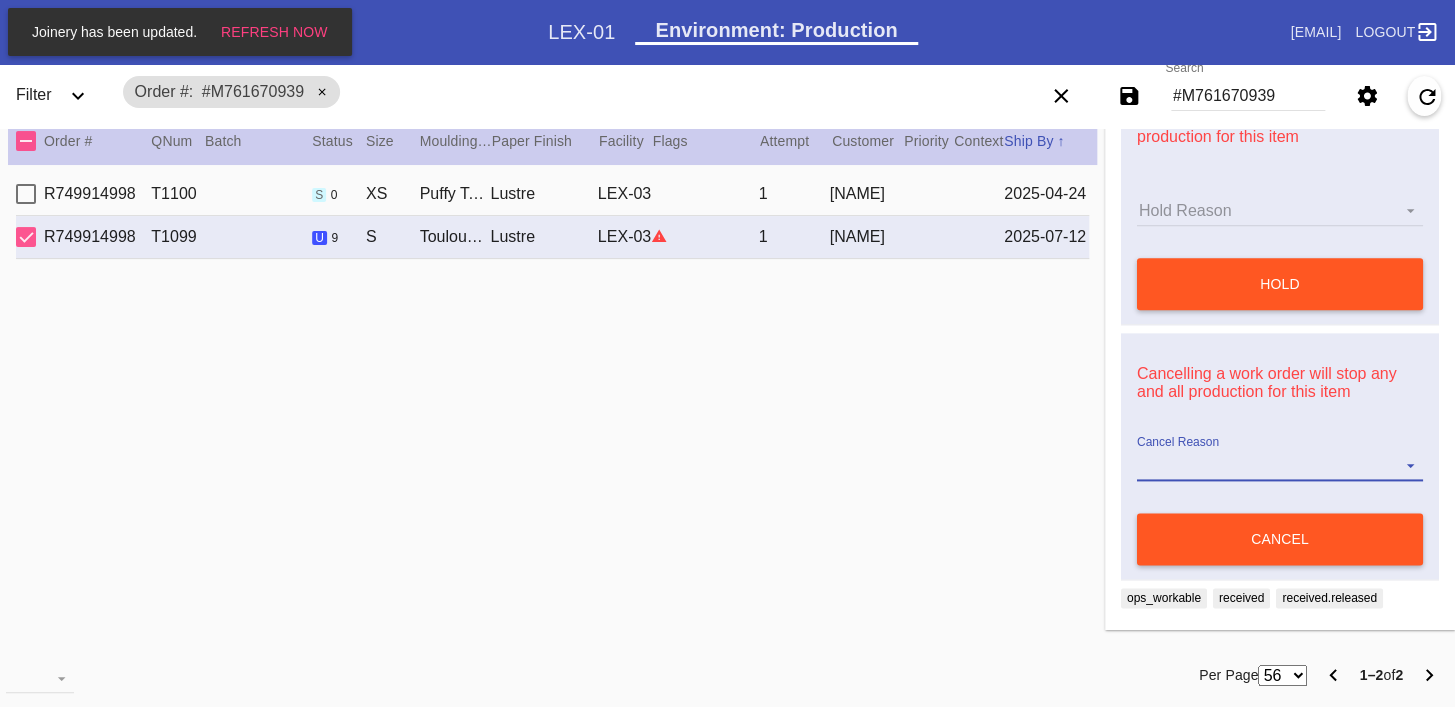 click on "Cancel Reason" at bounding box center [1280, 466] 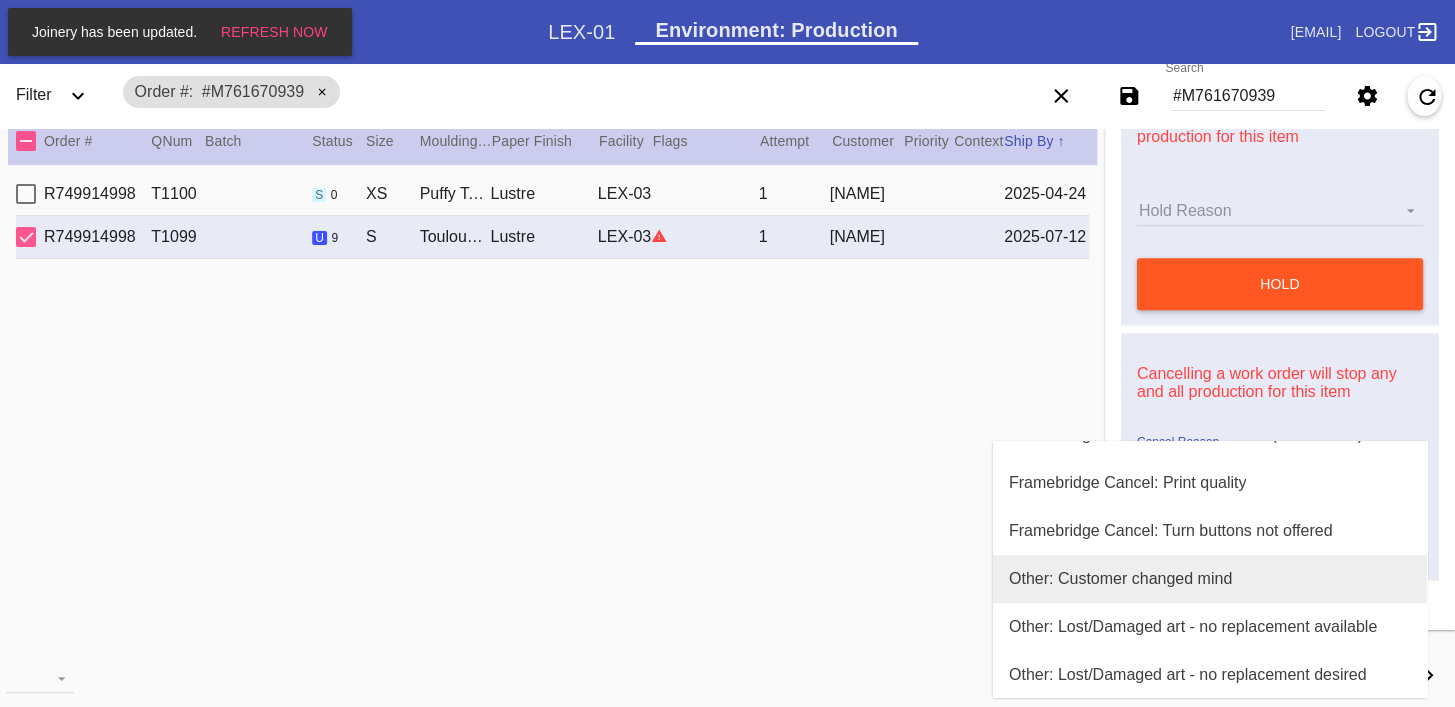 scroll, scrollTop: 800, scrollLeft: 0, axis: vertical 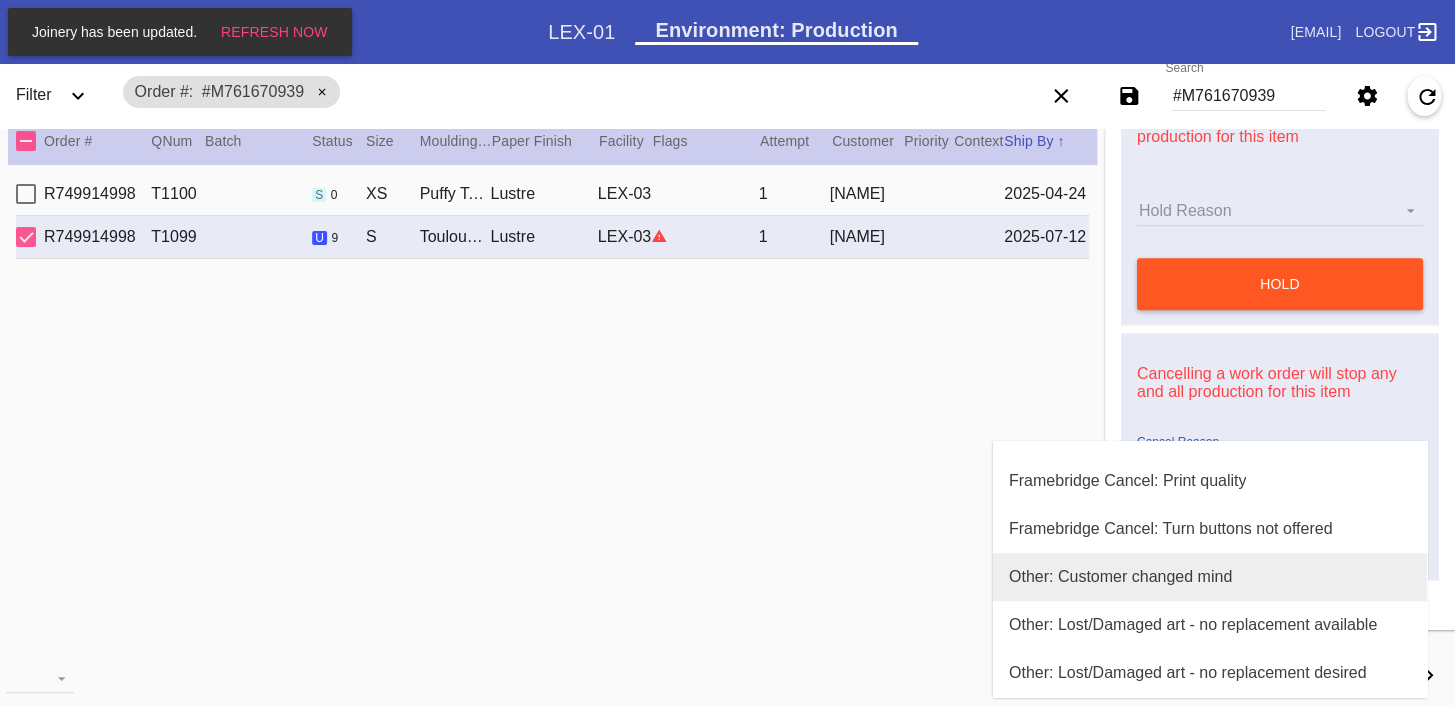 click on "Other: Customer changed mind" at bounding box center (1120, 577) 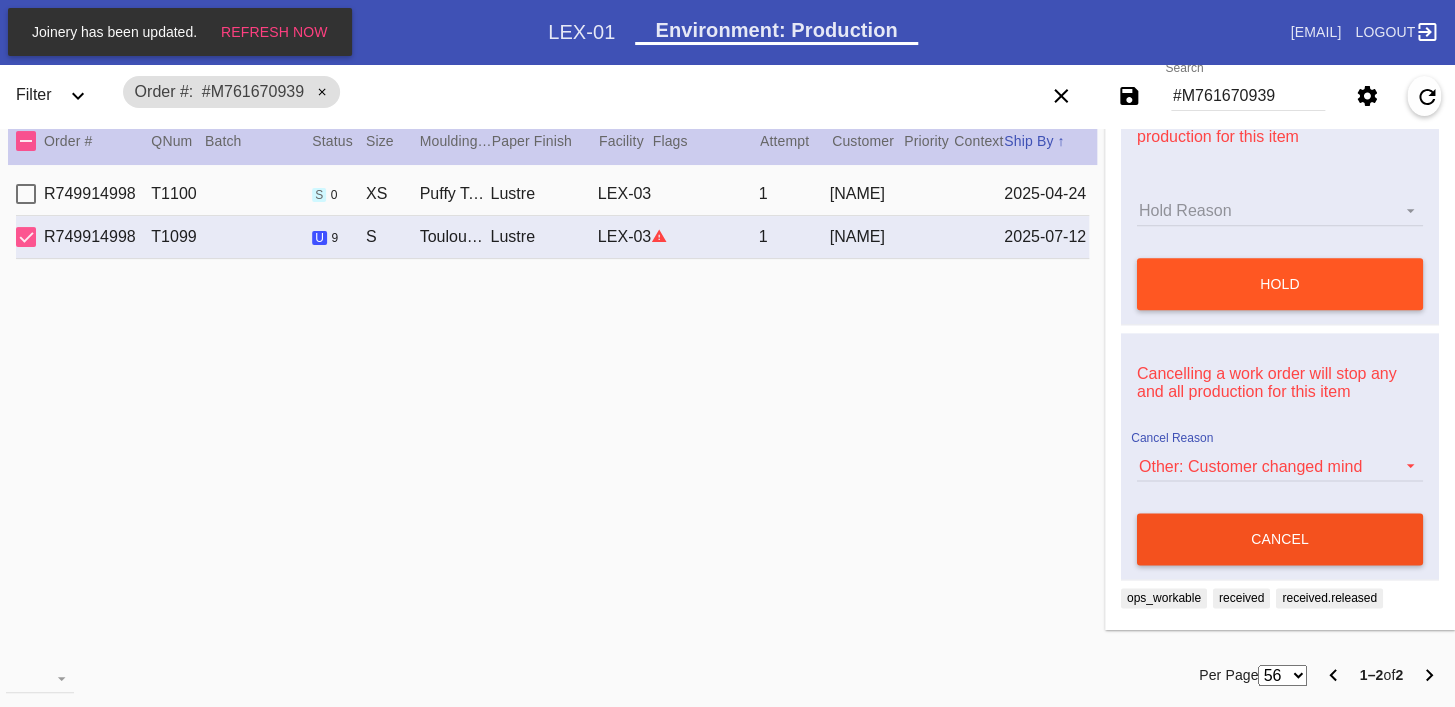 click on "cancel" at bounding box center [1280, 539] 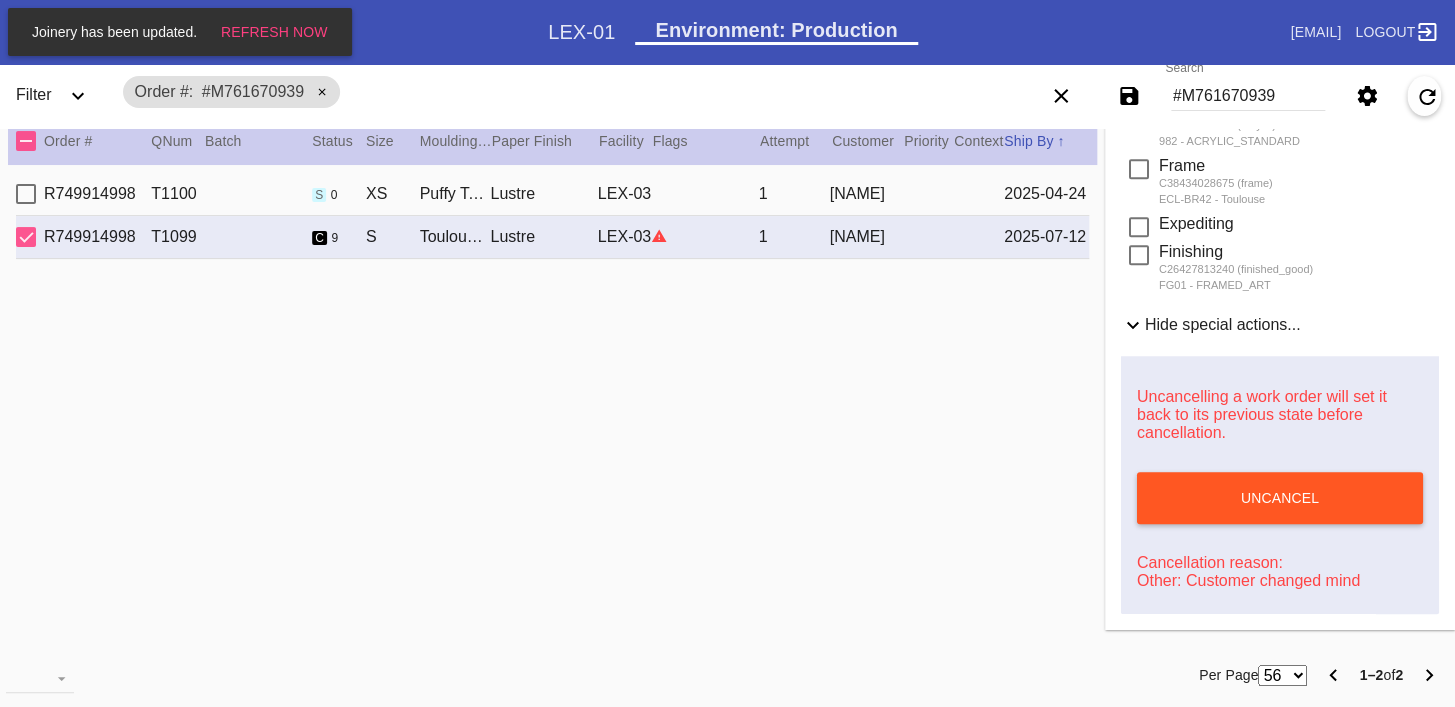 scroll, scrollTop: 664, scrollLeft: 0, axis: vertical 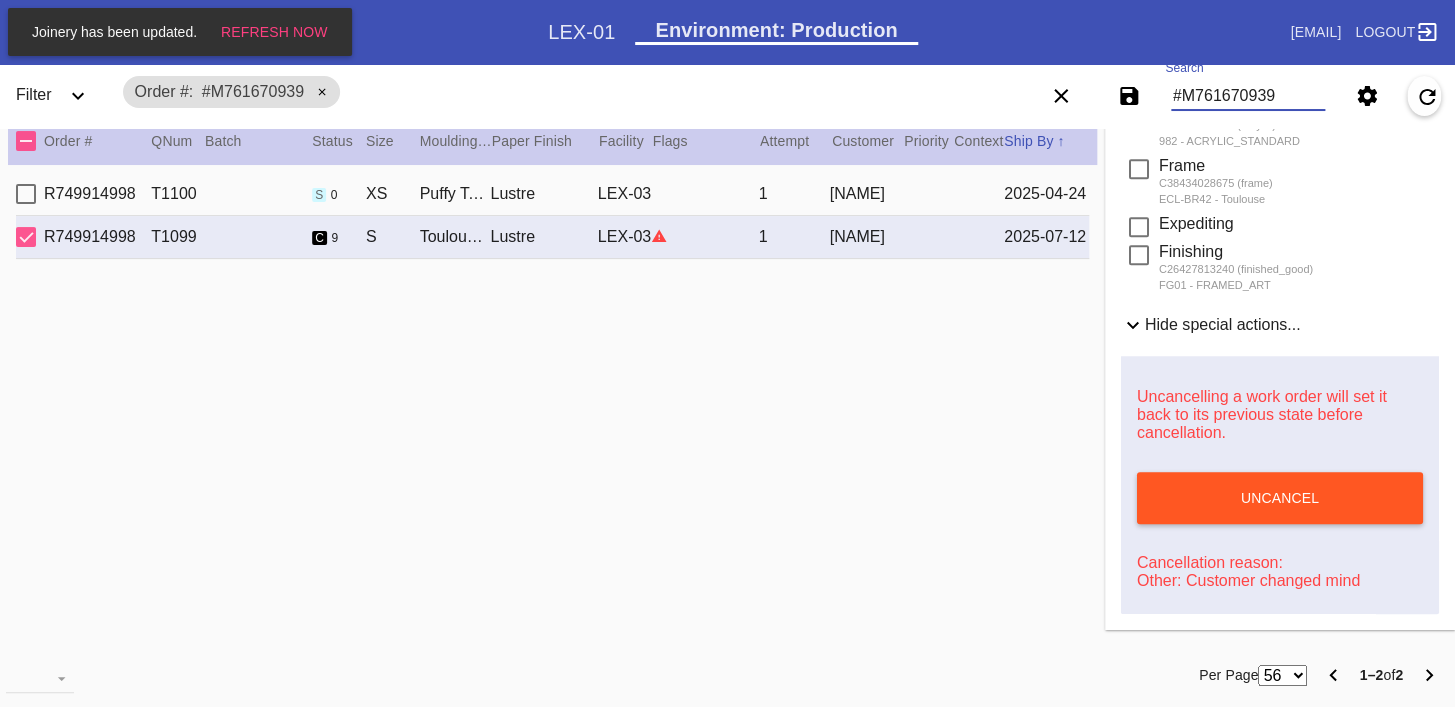 click on "#M761670939" at bounding box center [1248, 96] 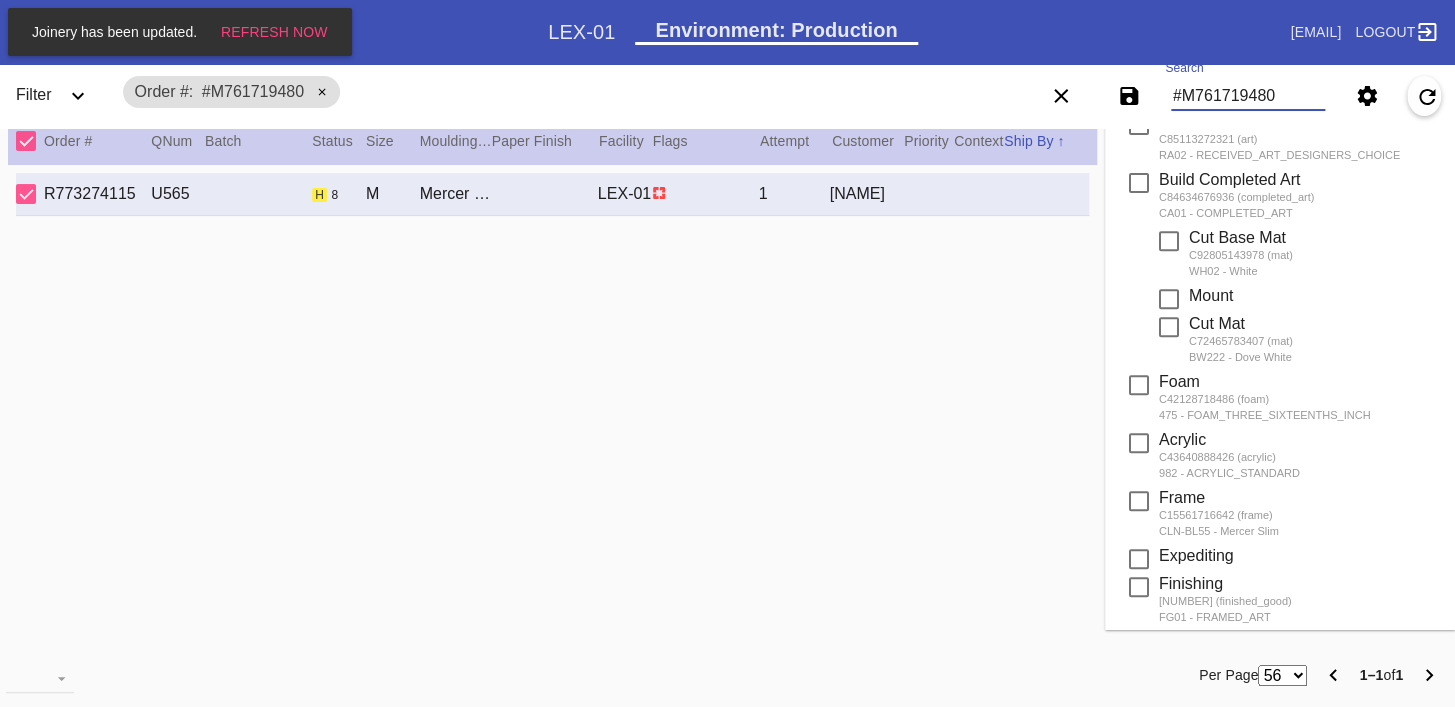 scroll, scrollTop: 0, scrollLeft: 0, axis: both 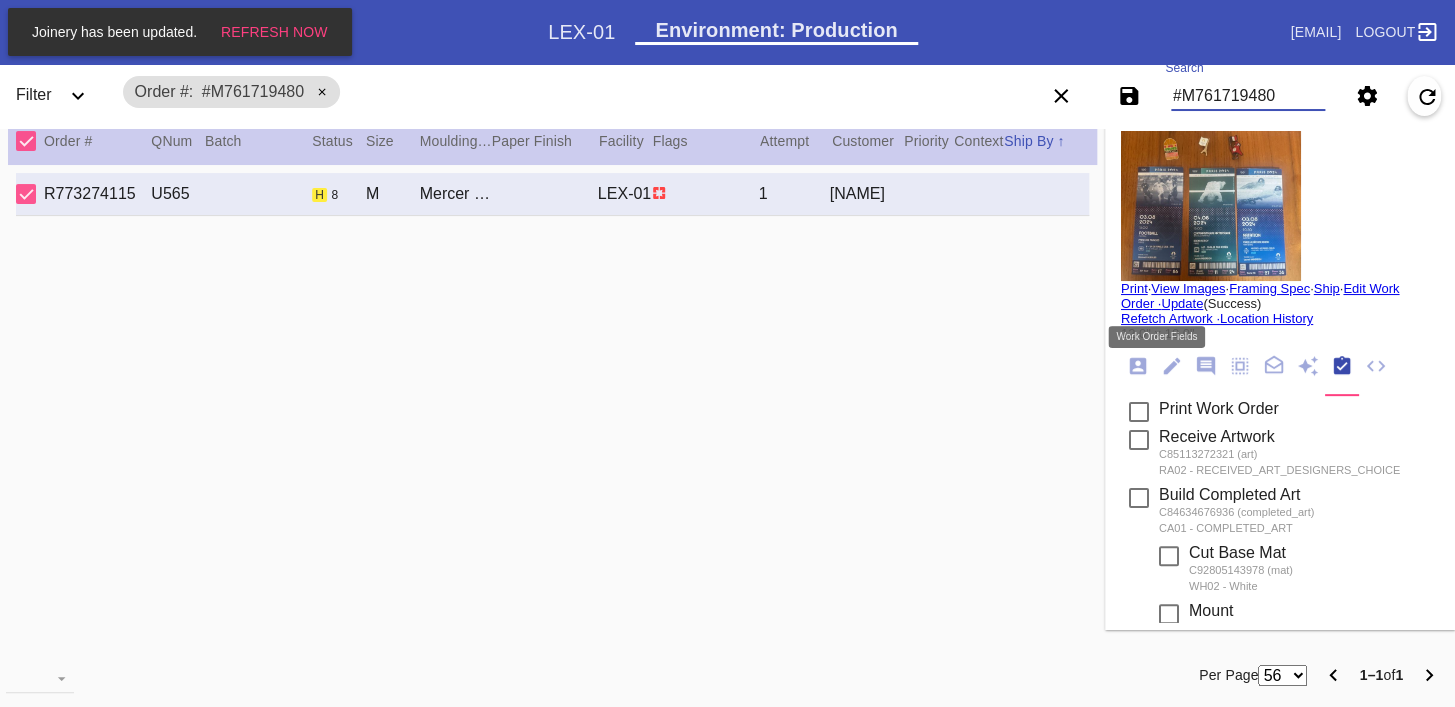 type on "#M761719480" 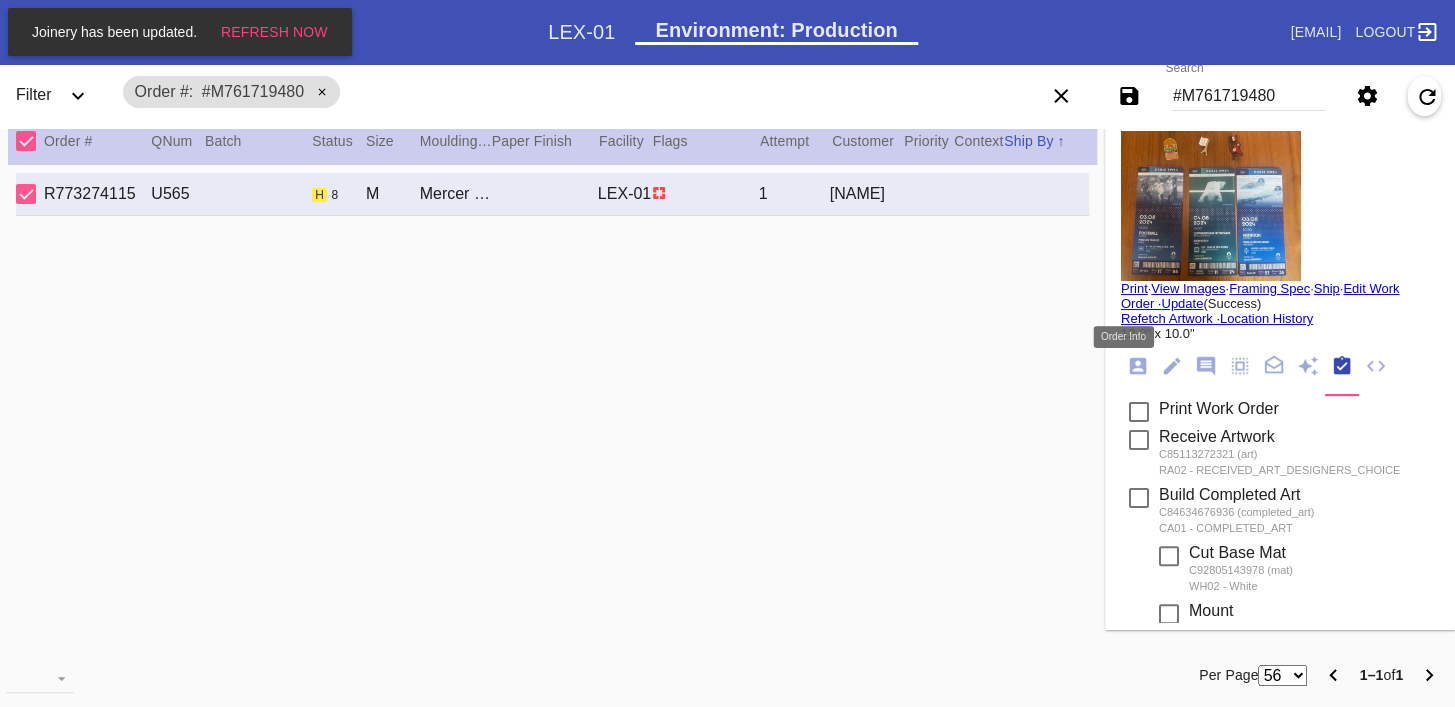 drag, startPoint x: 1116, startPoint y: 377, endPoint x: 1130, endPoint y: 378, distance: 14.035668 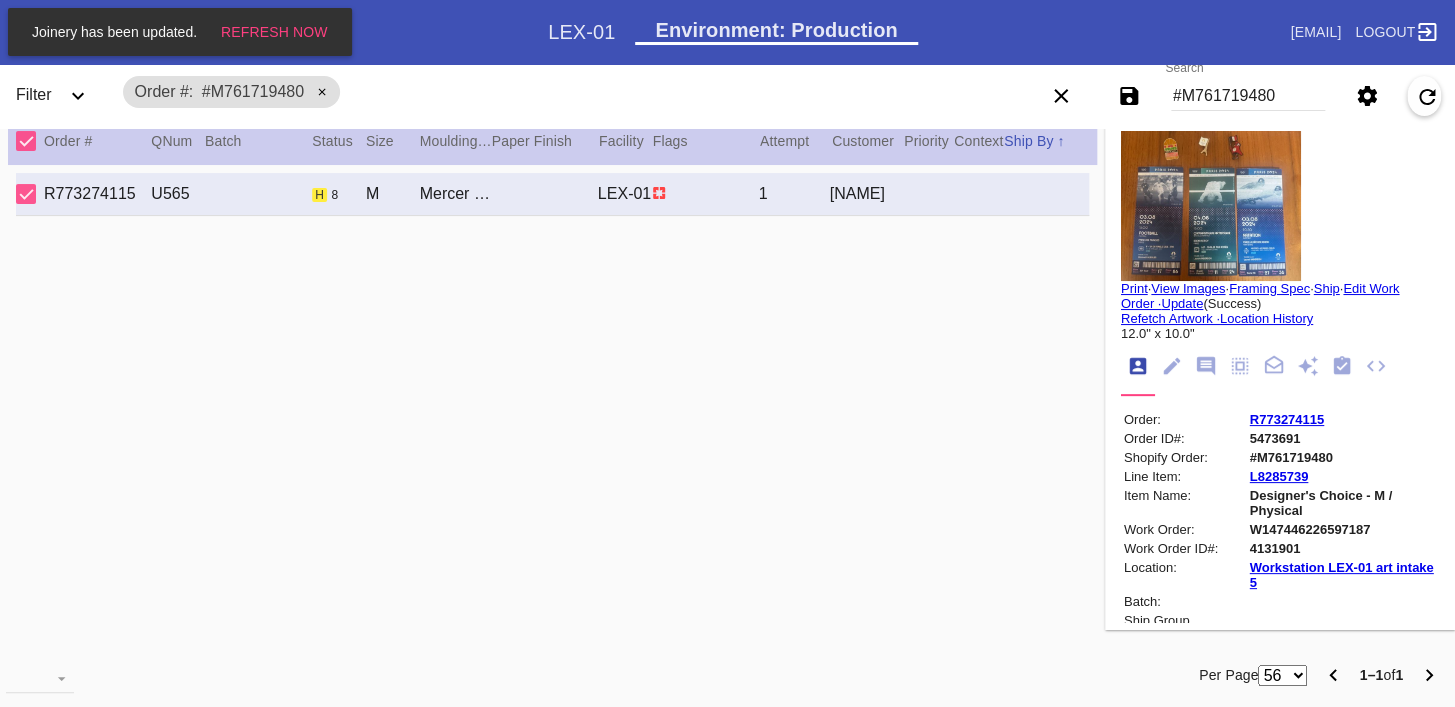 click on "R773274115" at bounding box center [1287, 419] 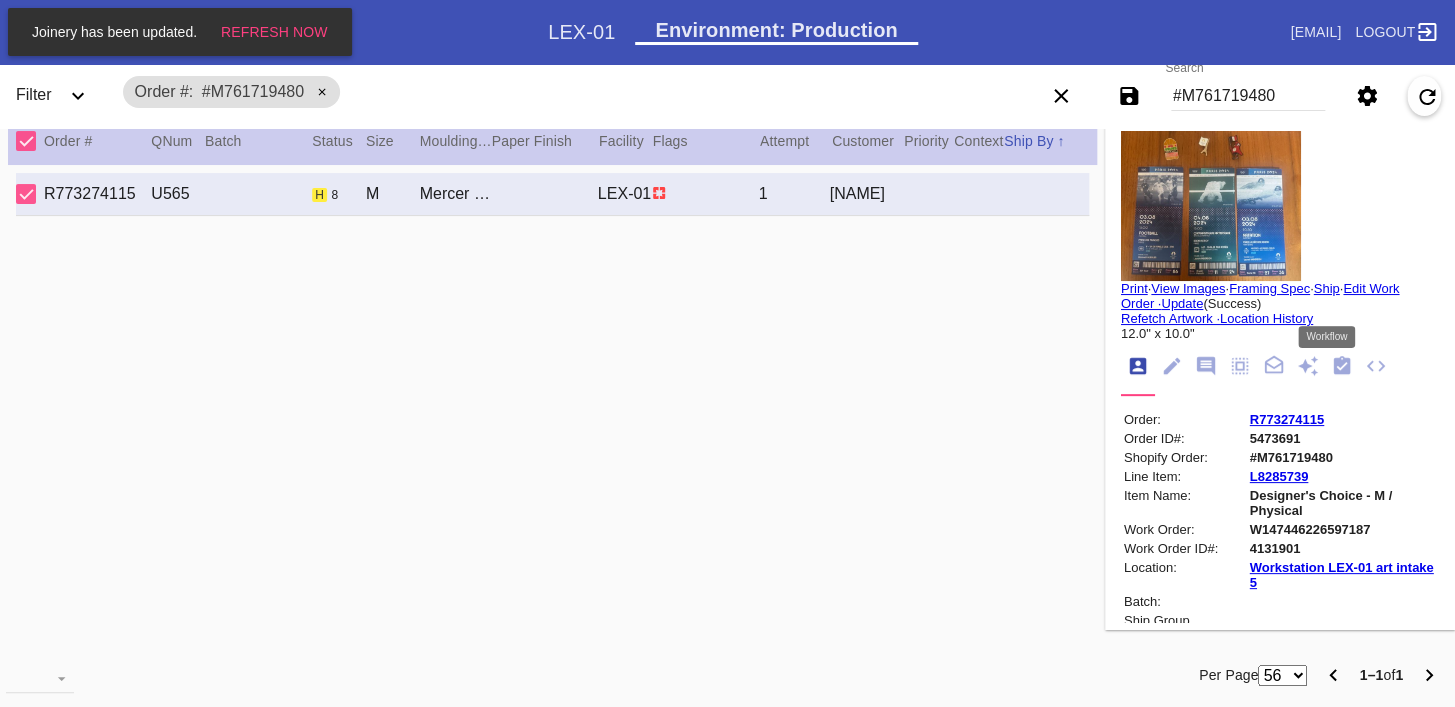 drag, startPoint x: 1318, startPoint y: 367, endPoint x: 1297, endPoint y: 391, distance: 31.890438 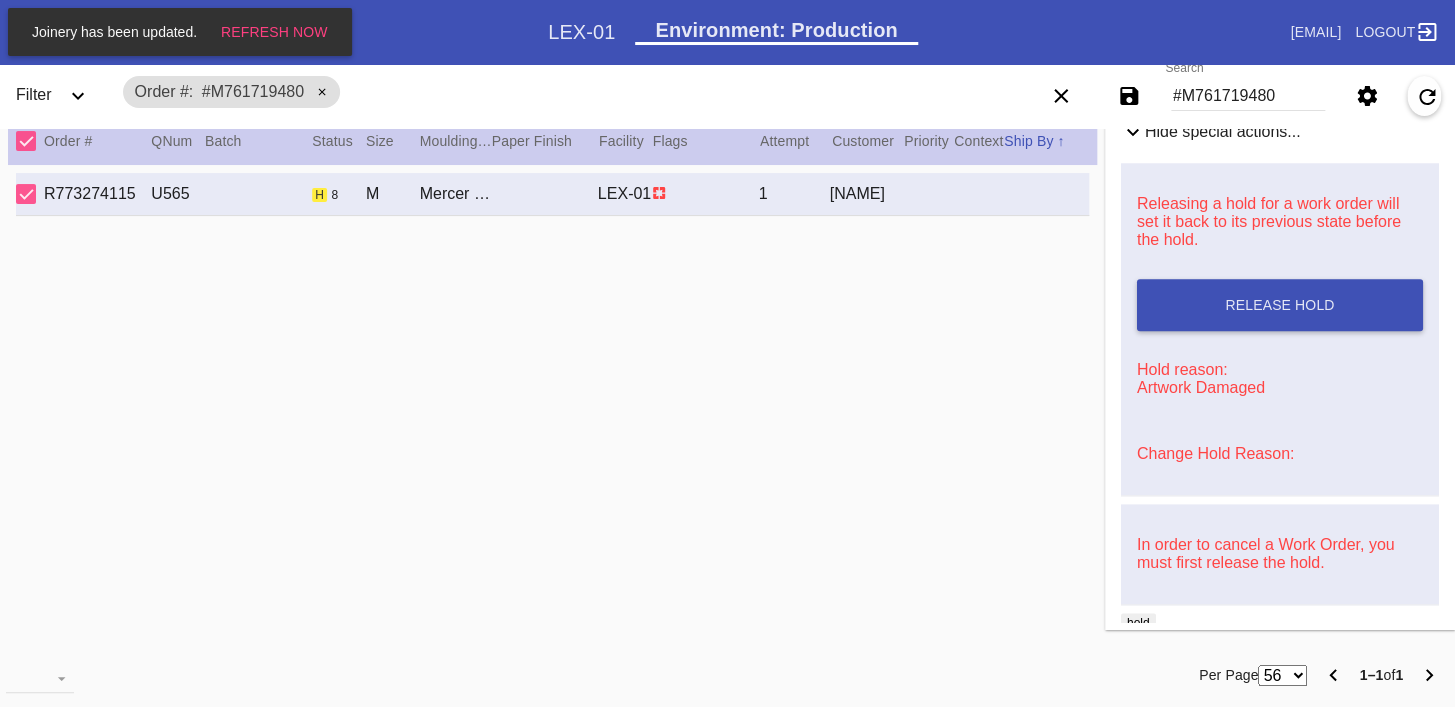scroll, scrollTop: 885, scrollLeft: 0, axis: vertical 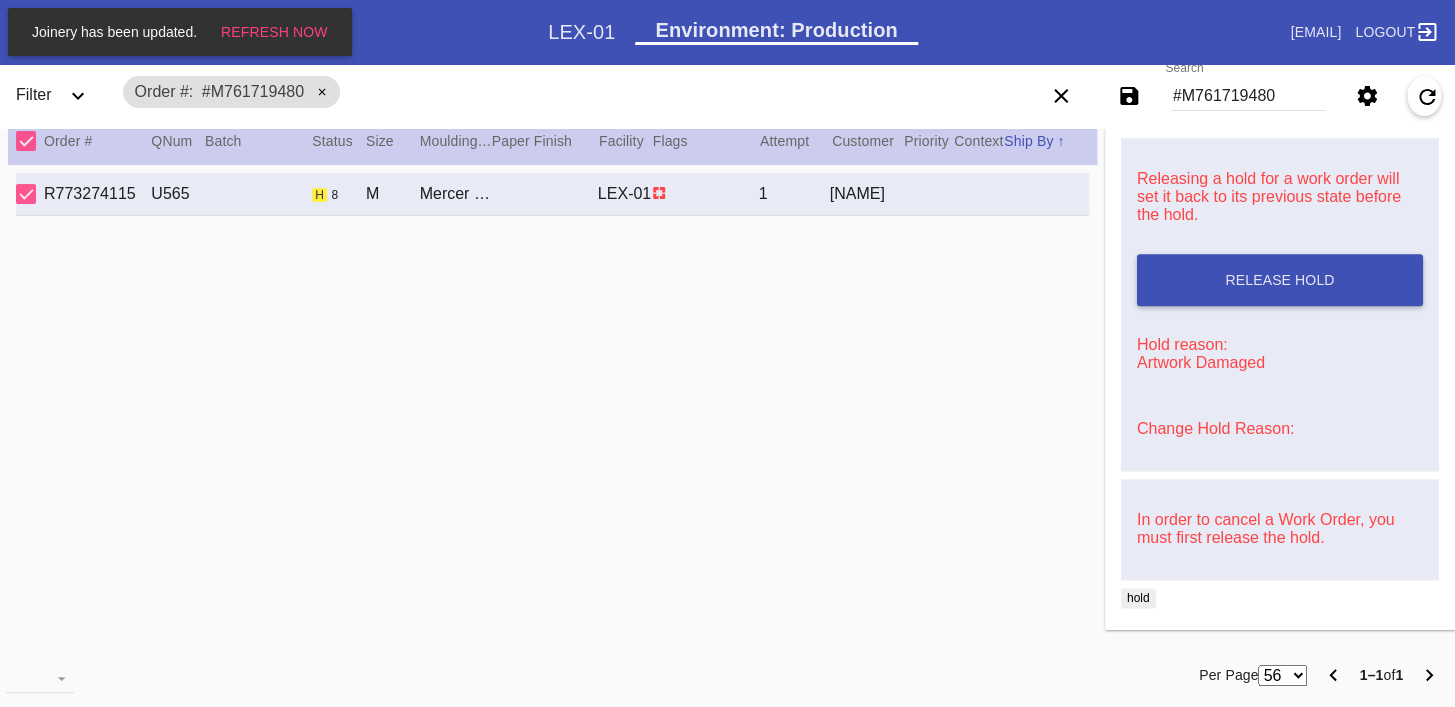 click on "Change Hold Reason:" at bounding box center [1215, 428] 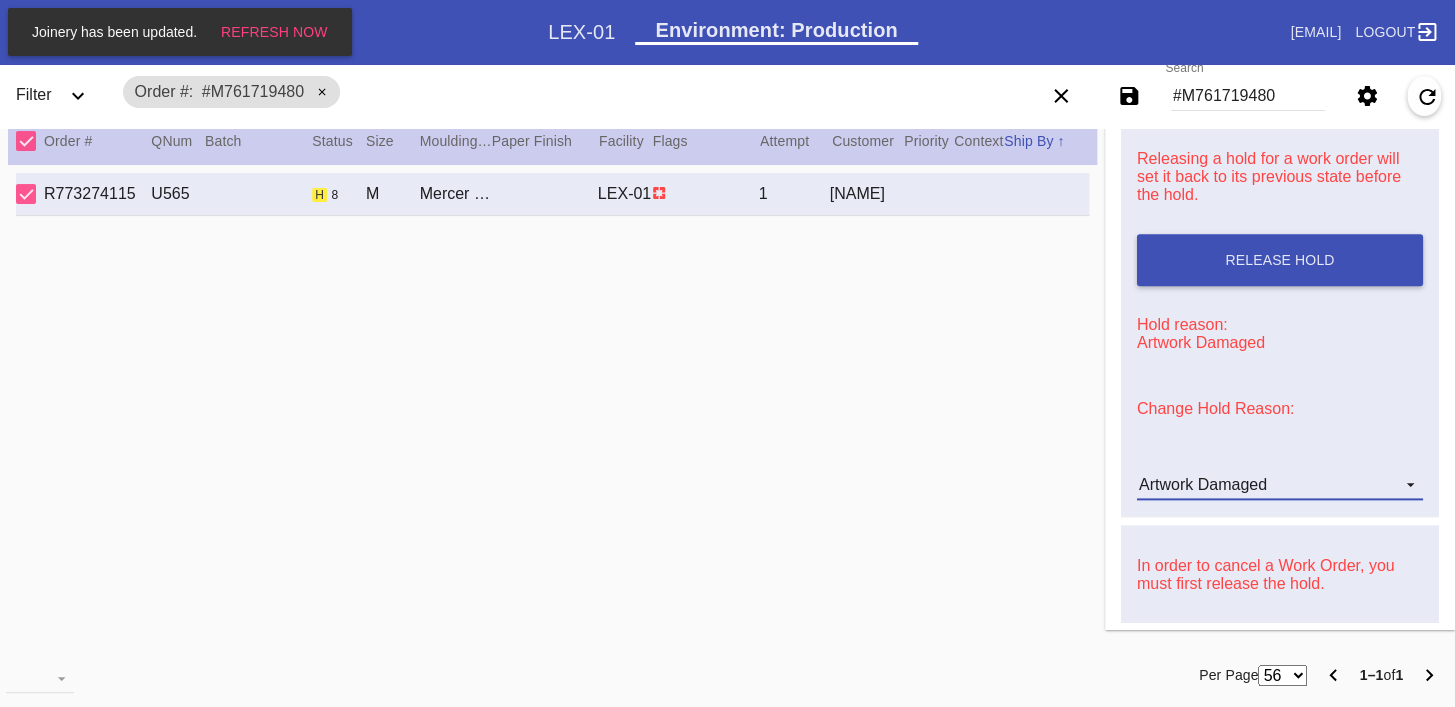 click on "Artwork Damaged" at bounding box center (1280, 485) 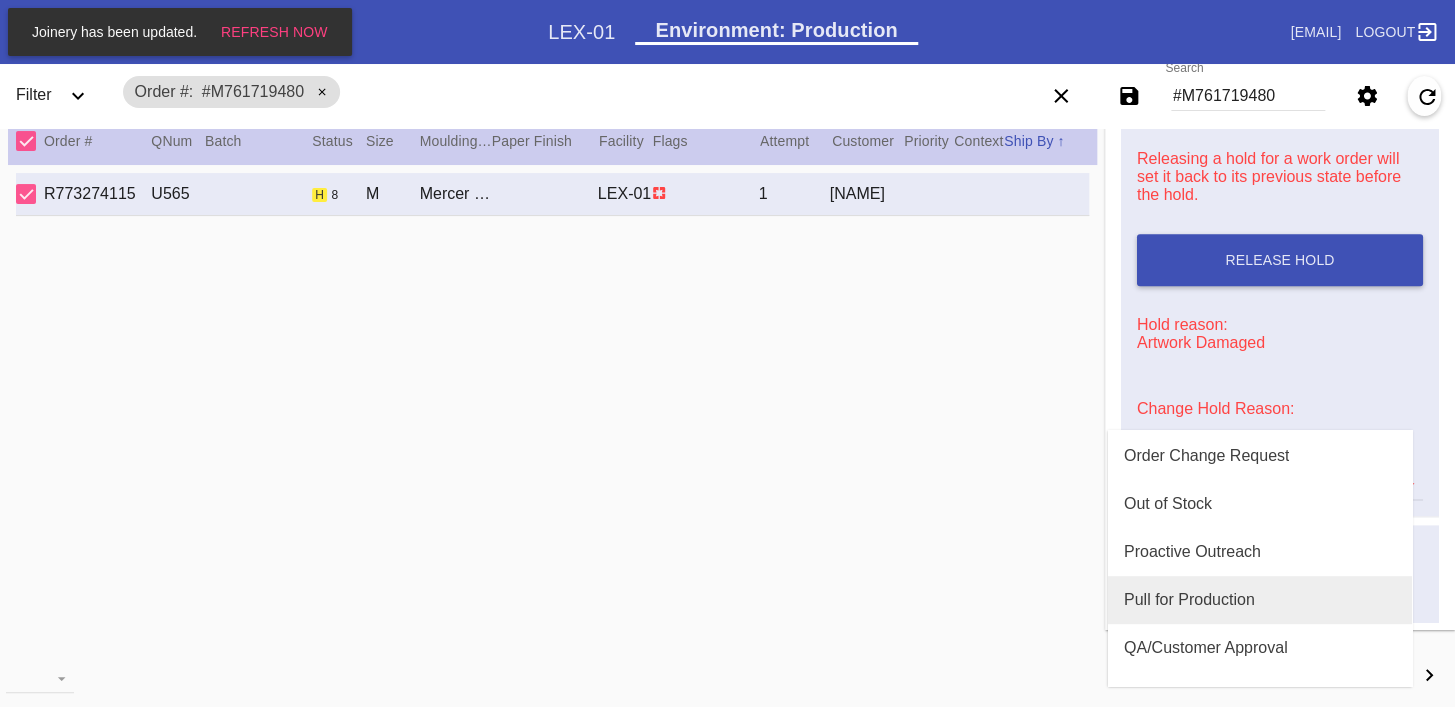 scroll, scrollTop: 567, scrollLeft: 0, axis: vertical 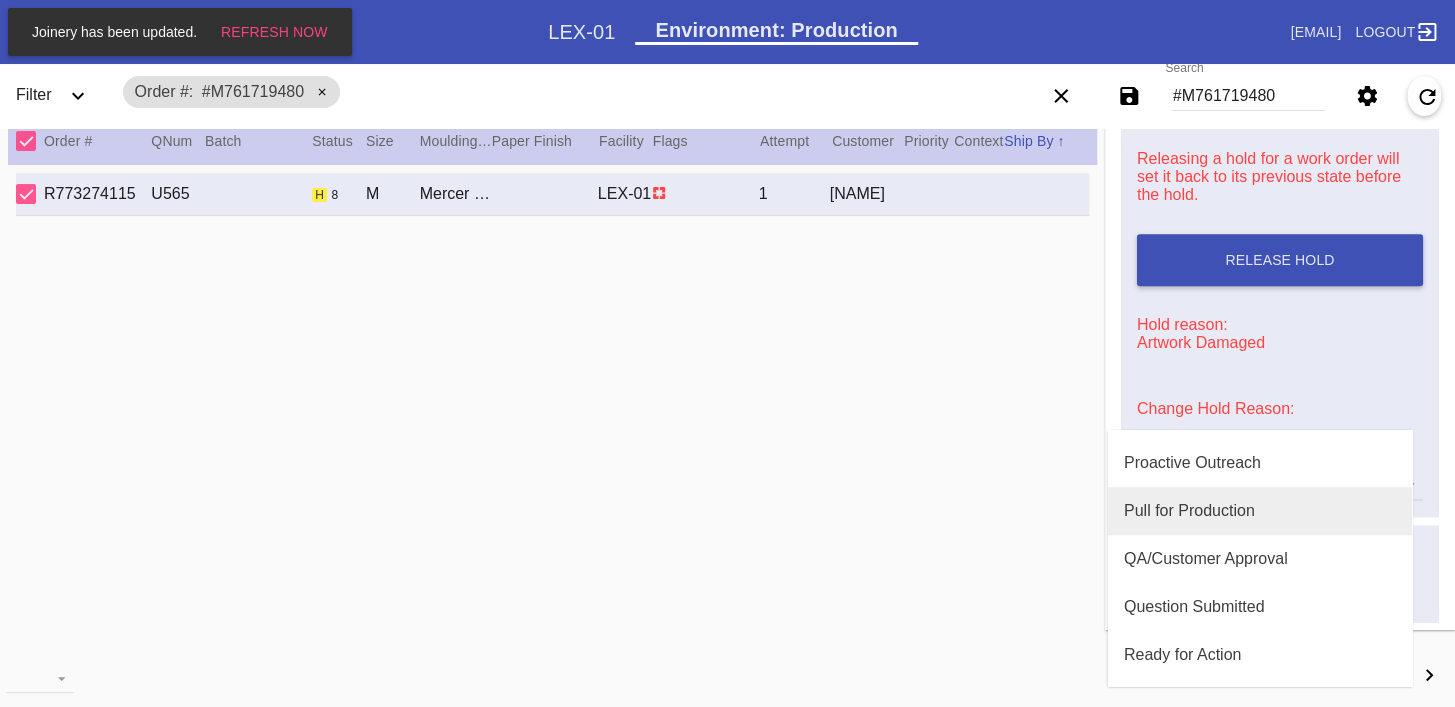 click on "Pull for Production" at bounding box center [1189, 511] 